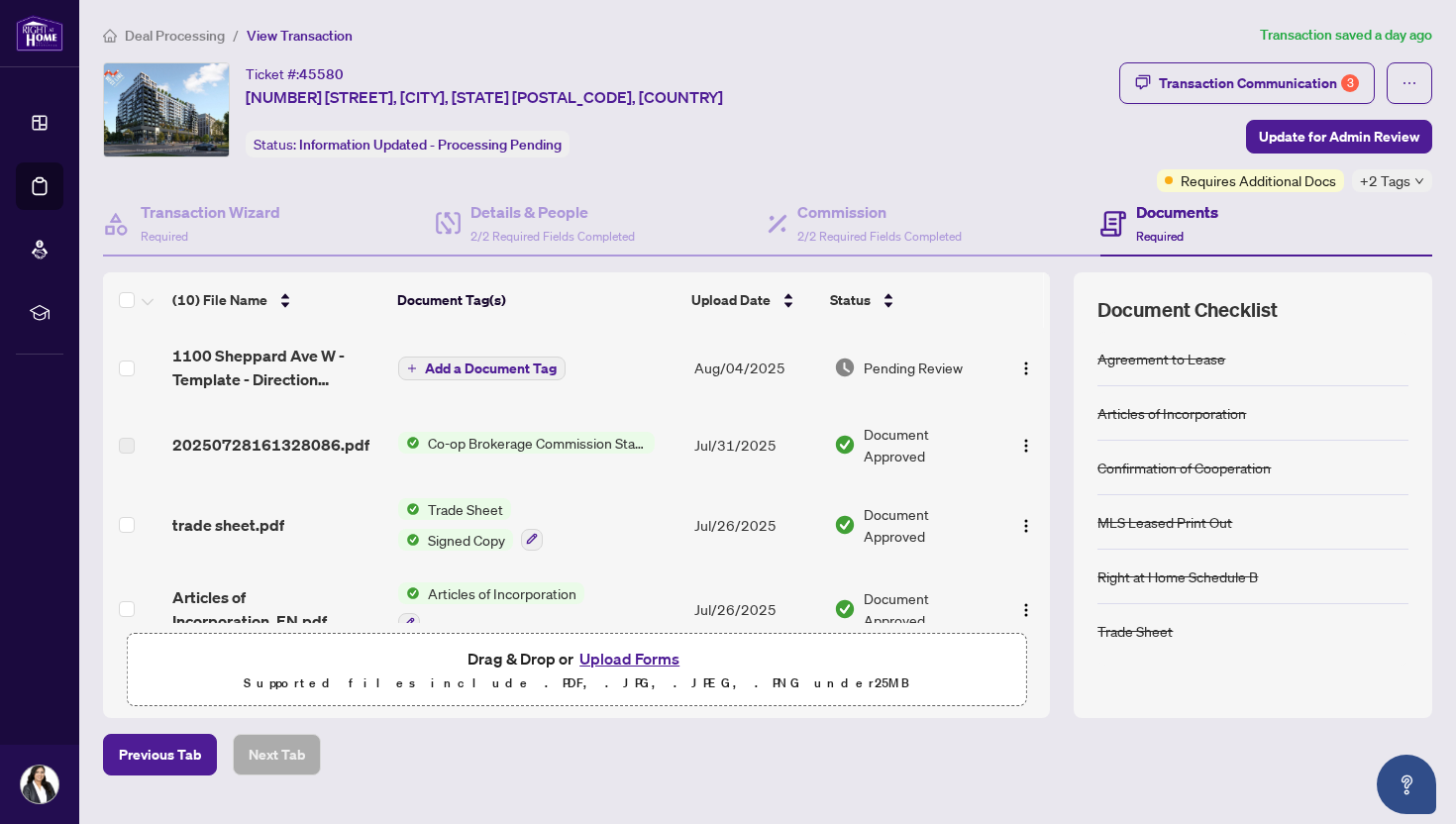scroll, scrollTop: 0, scrollLeft: 0, axis: both 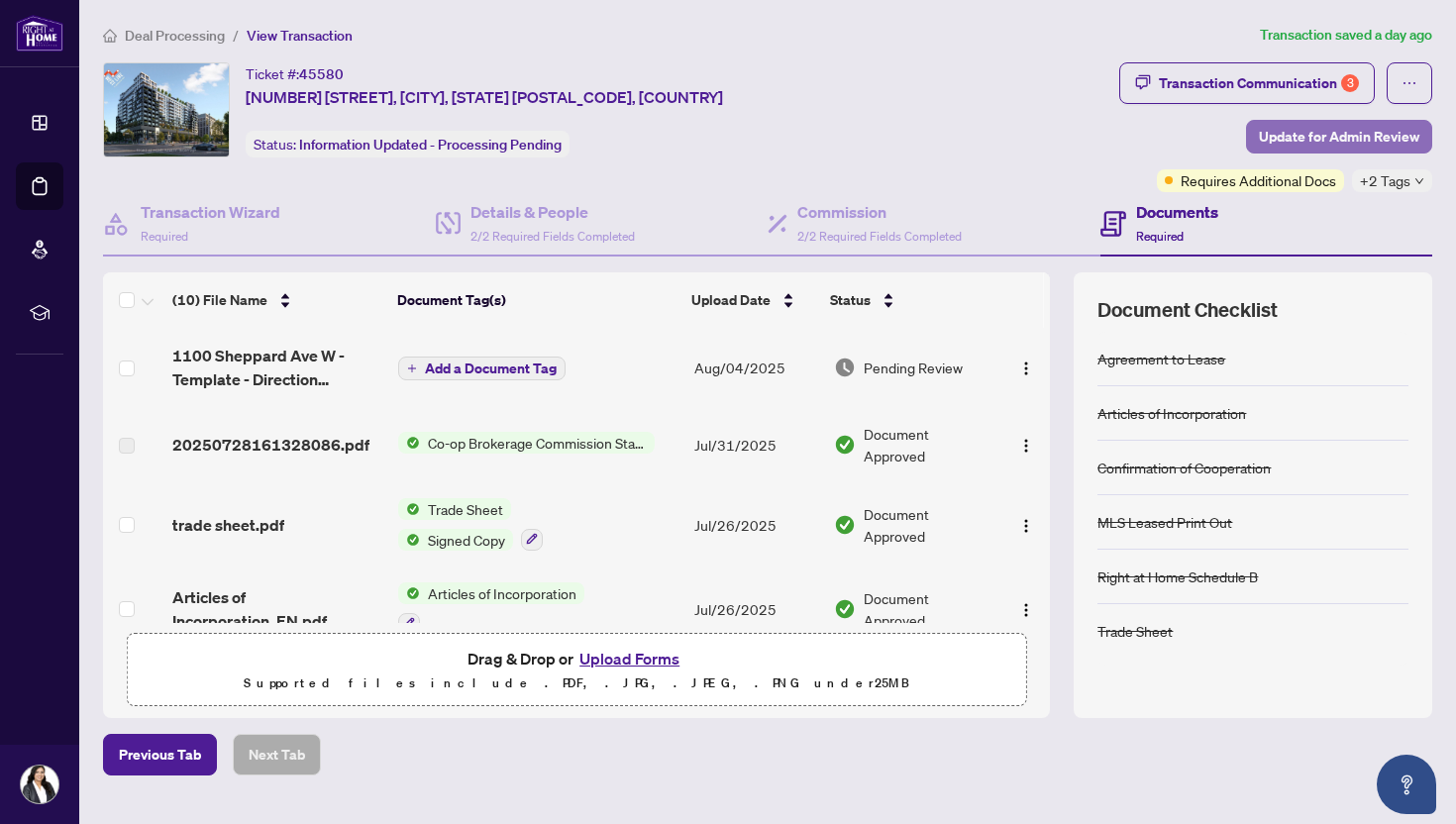 click on "Update for Admin Review" at bounding box center [1339, 137] 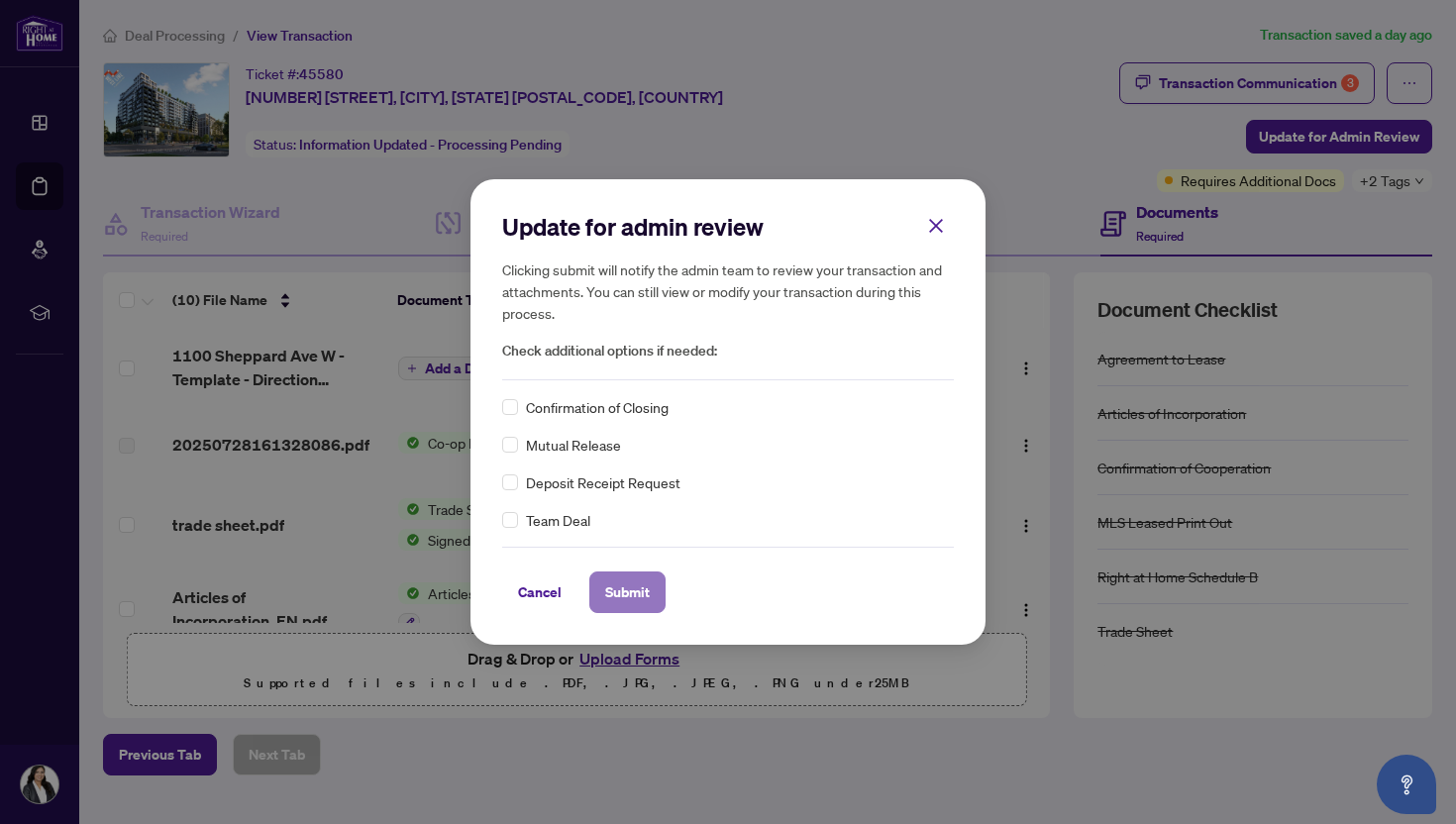 click on "Submit" at bounding box center (627, 592) 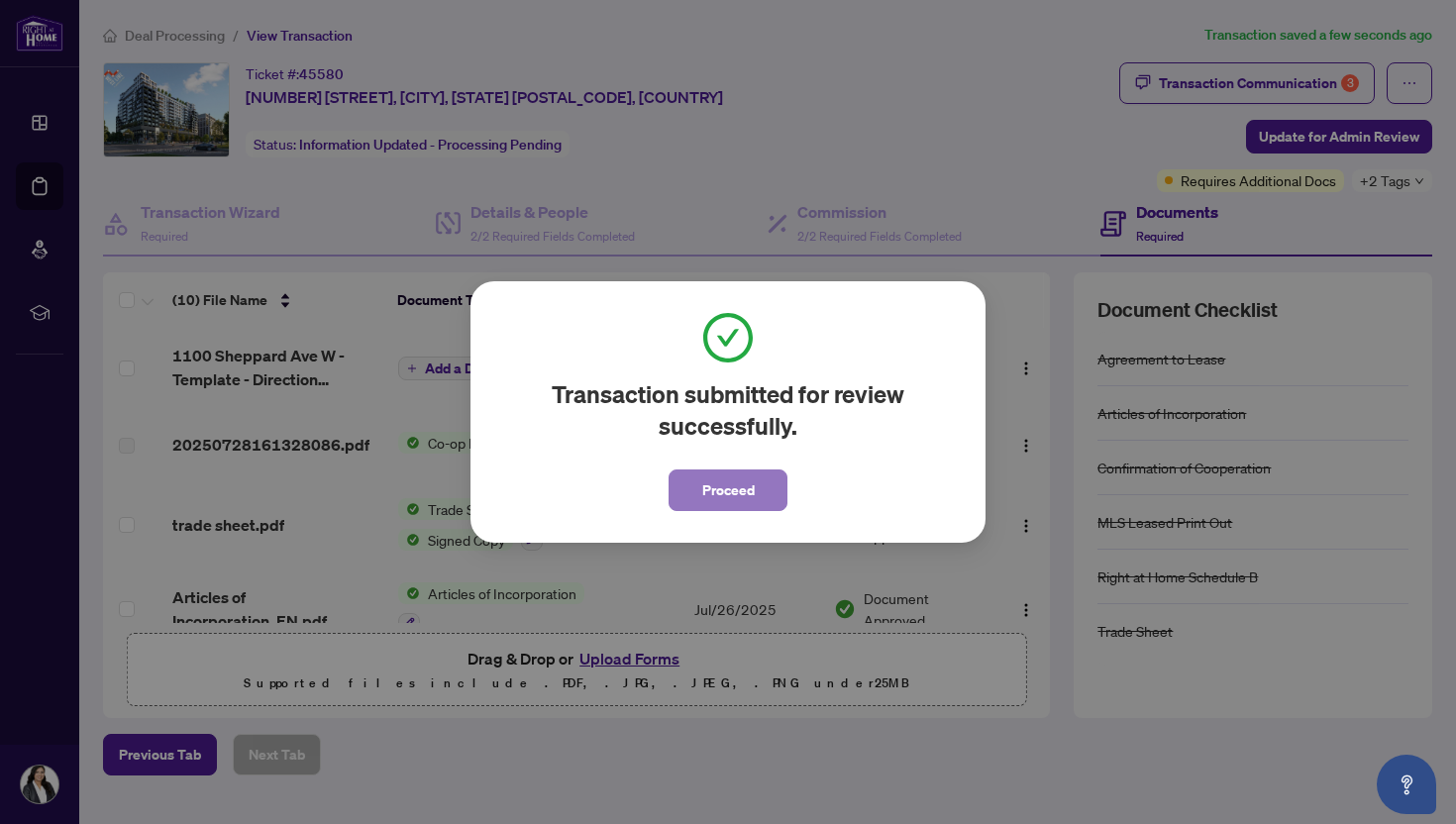 click on "Proceed" at bounding box center (728, 490) 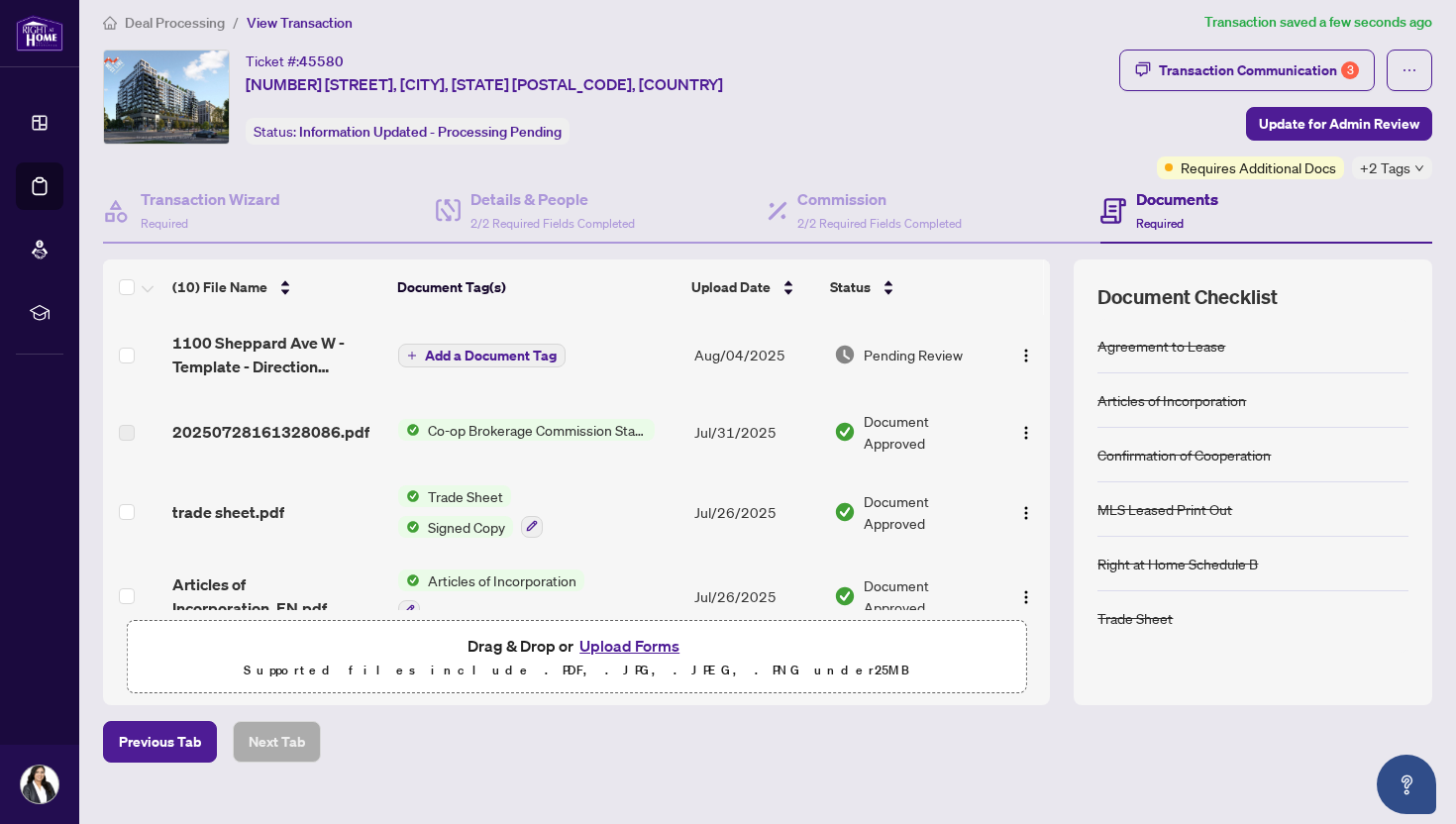 scroll, scrollTop: 43, scrollLeft: 0, axis: vertical 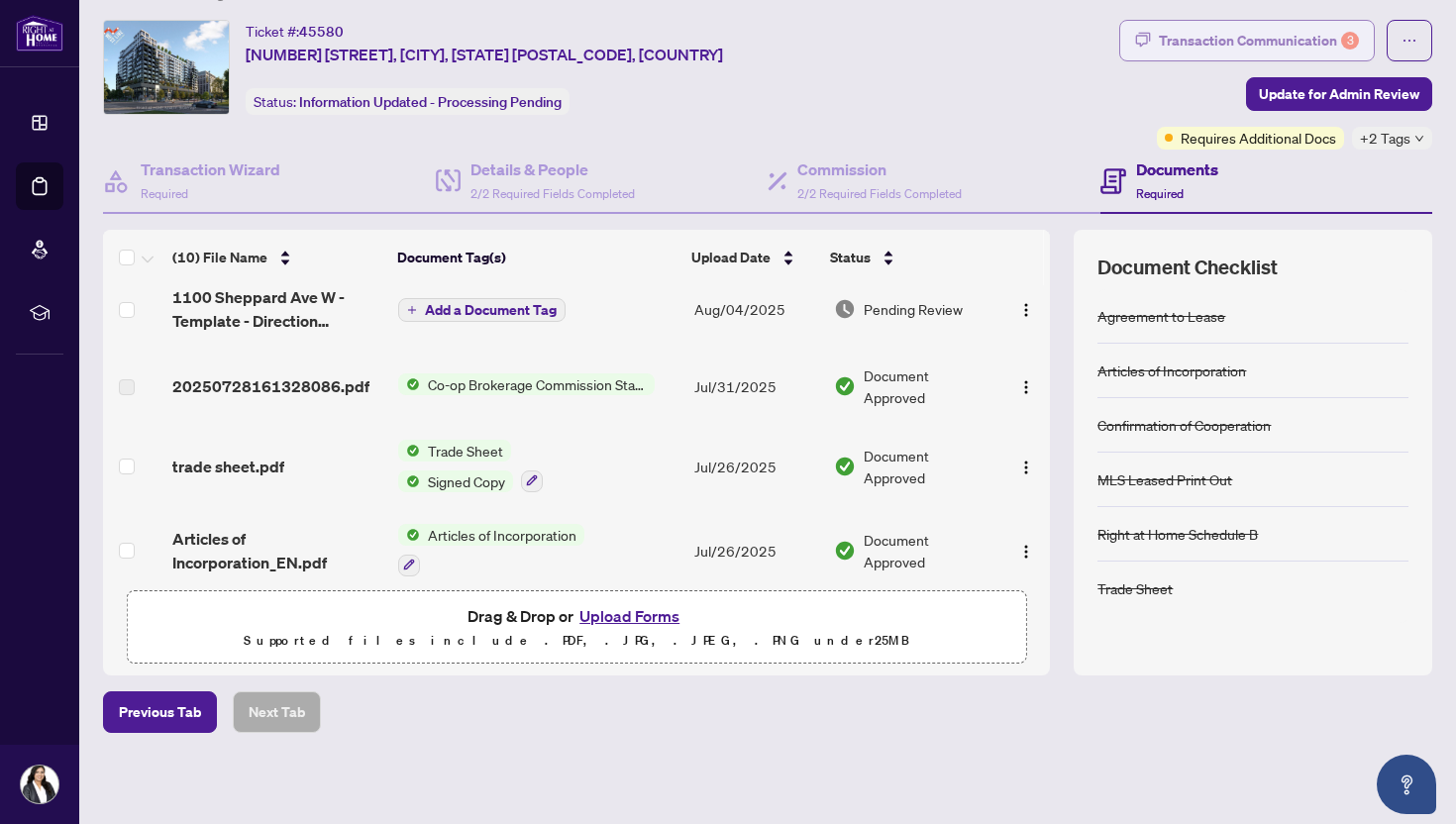 click on "Transaction Communication 3" at bounding box center (1259, 41) 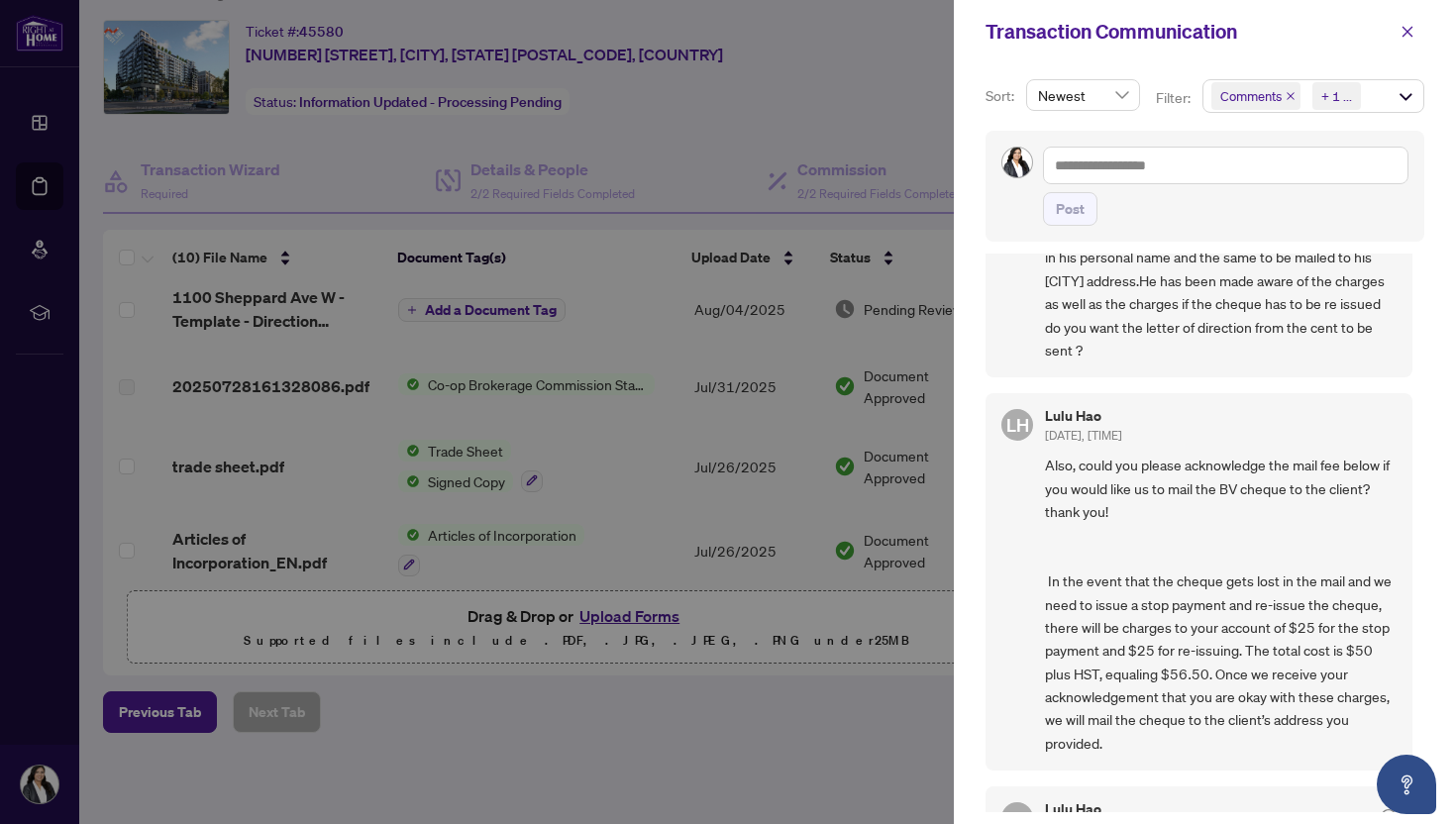 scroll, scrollTop: 0, scrollLeft: 0, axis: both 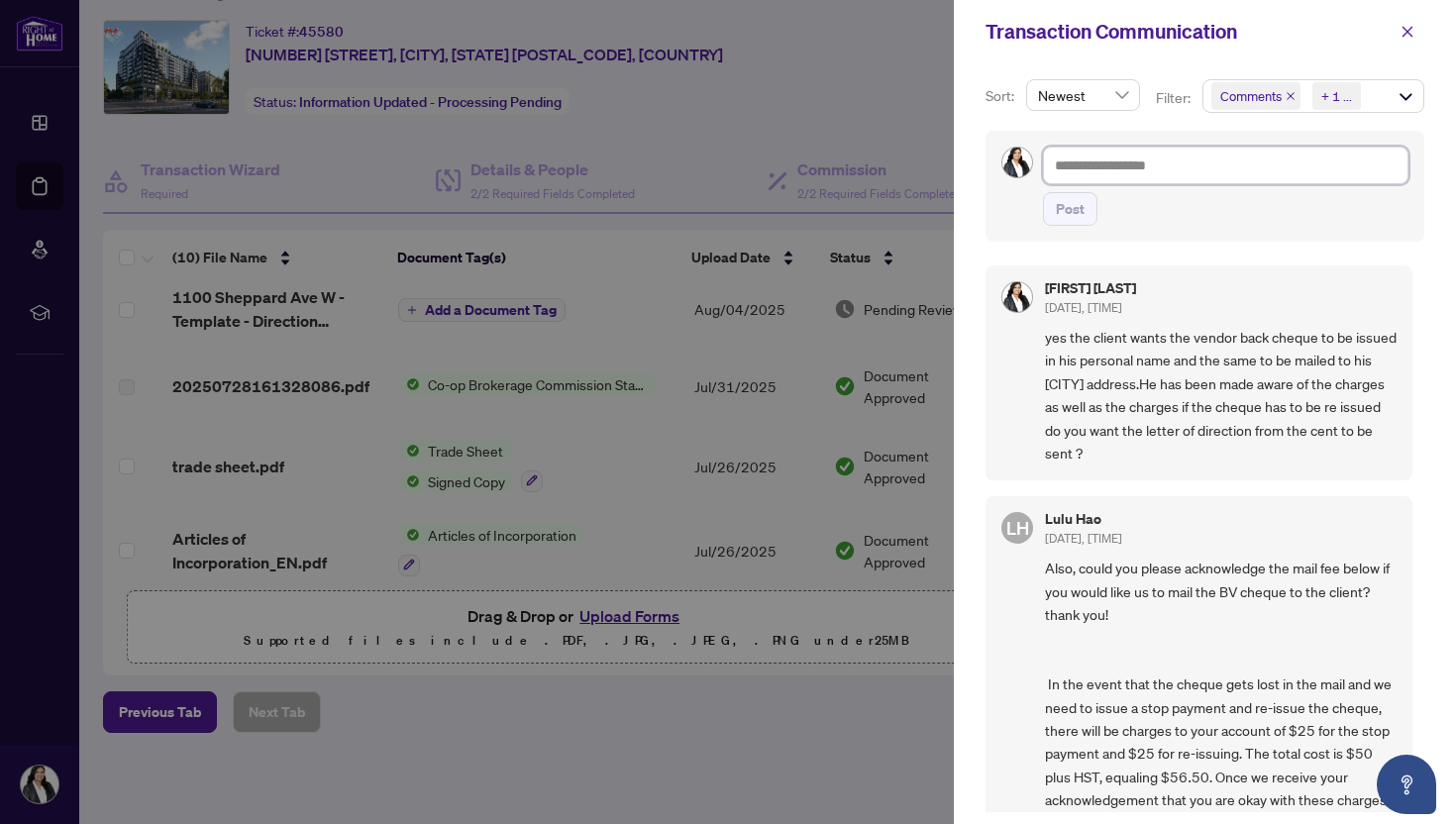 click at bounding box center [1225, 165] 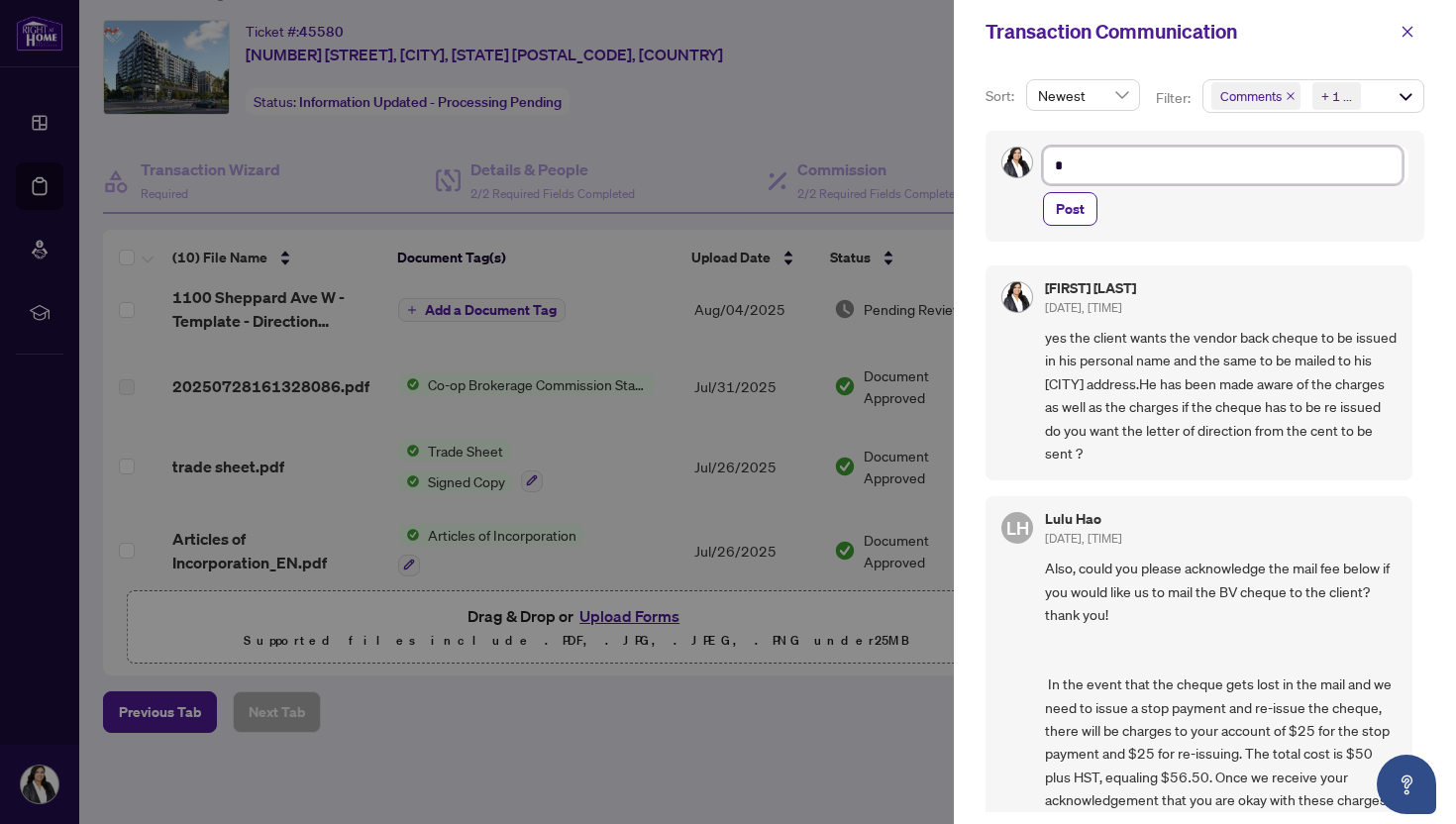 type on "**" 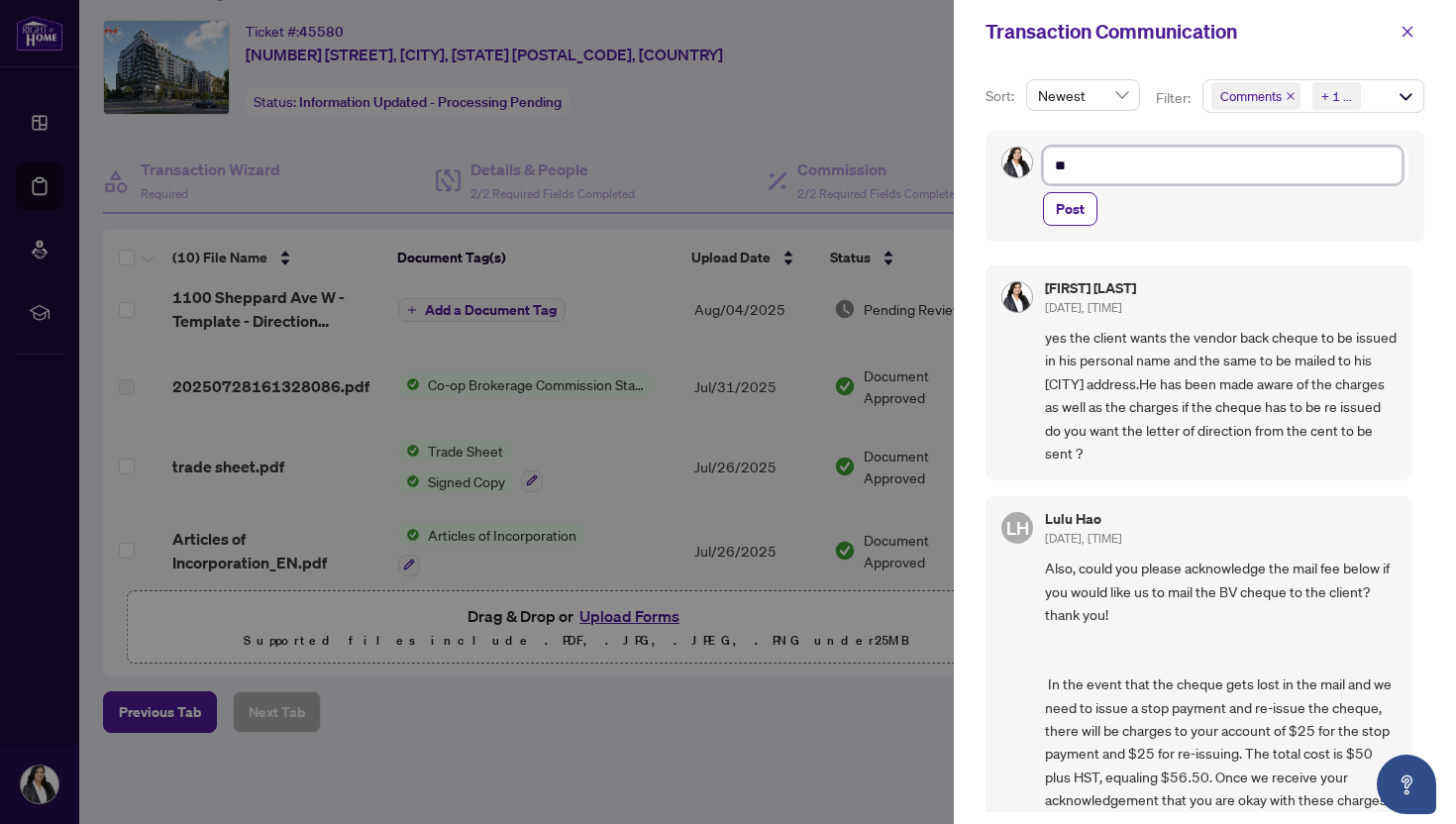 type on "***" 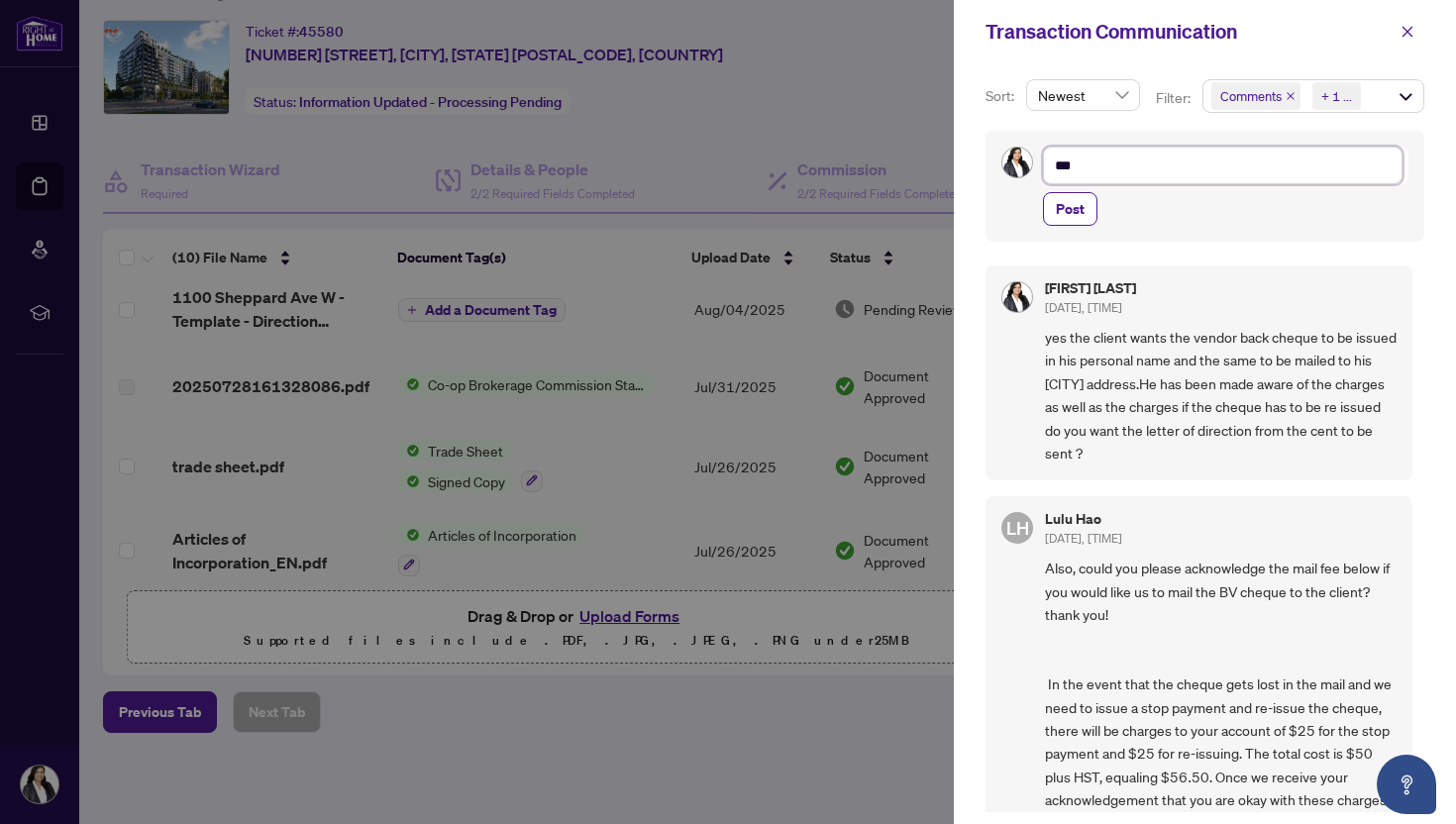 type on "****" 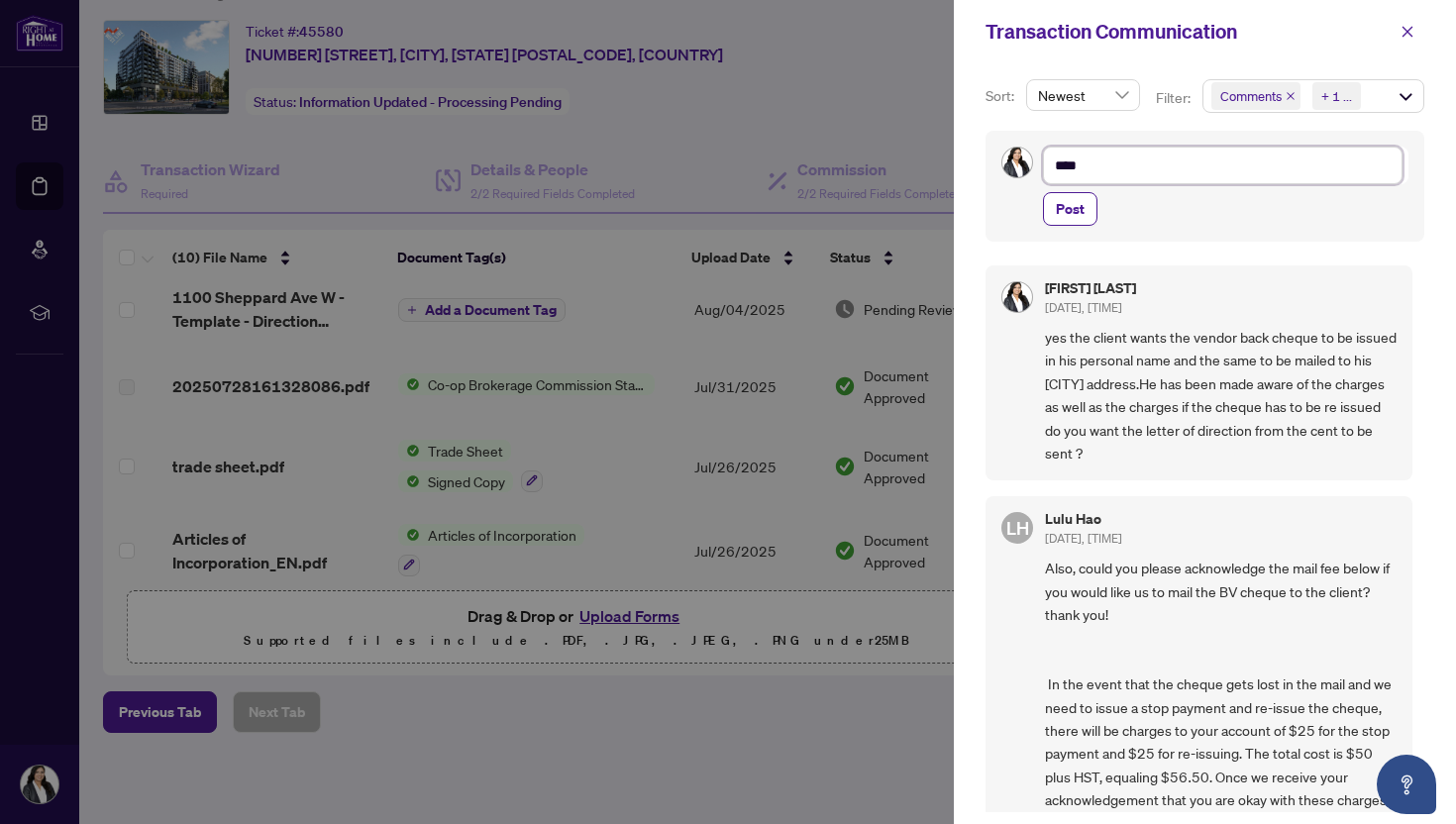 type on "*****" 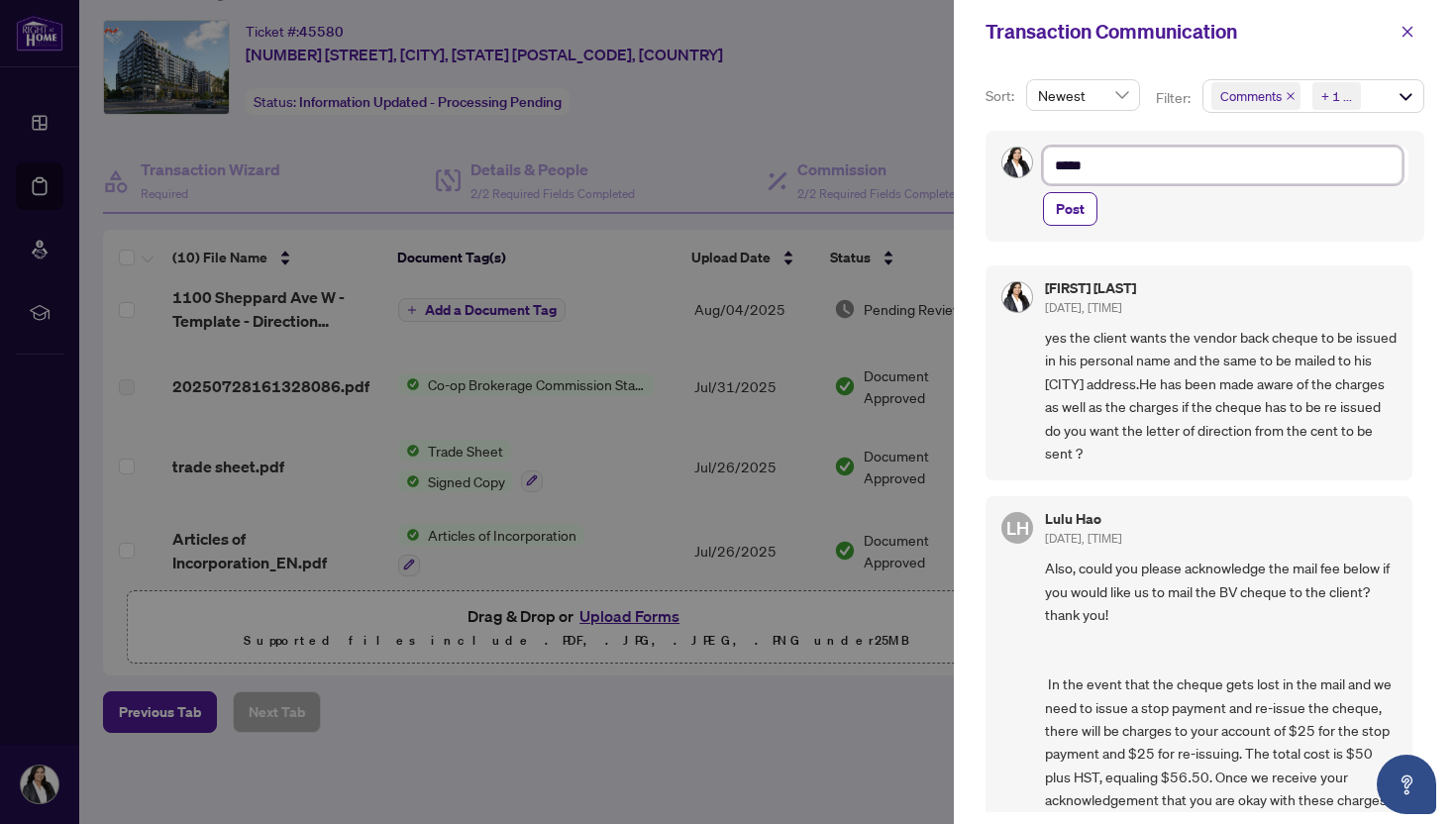 type on "******" 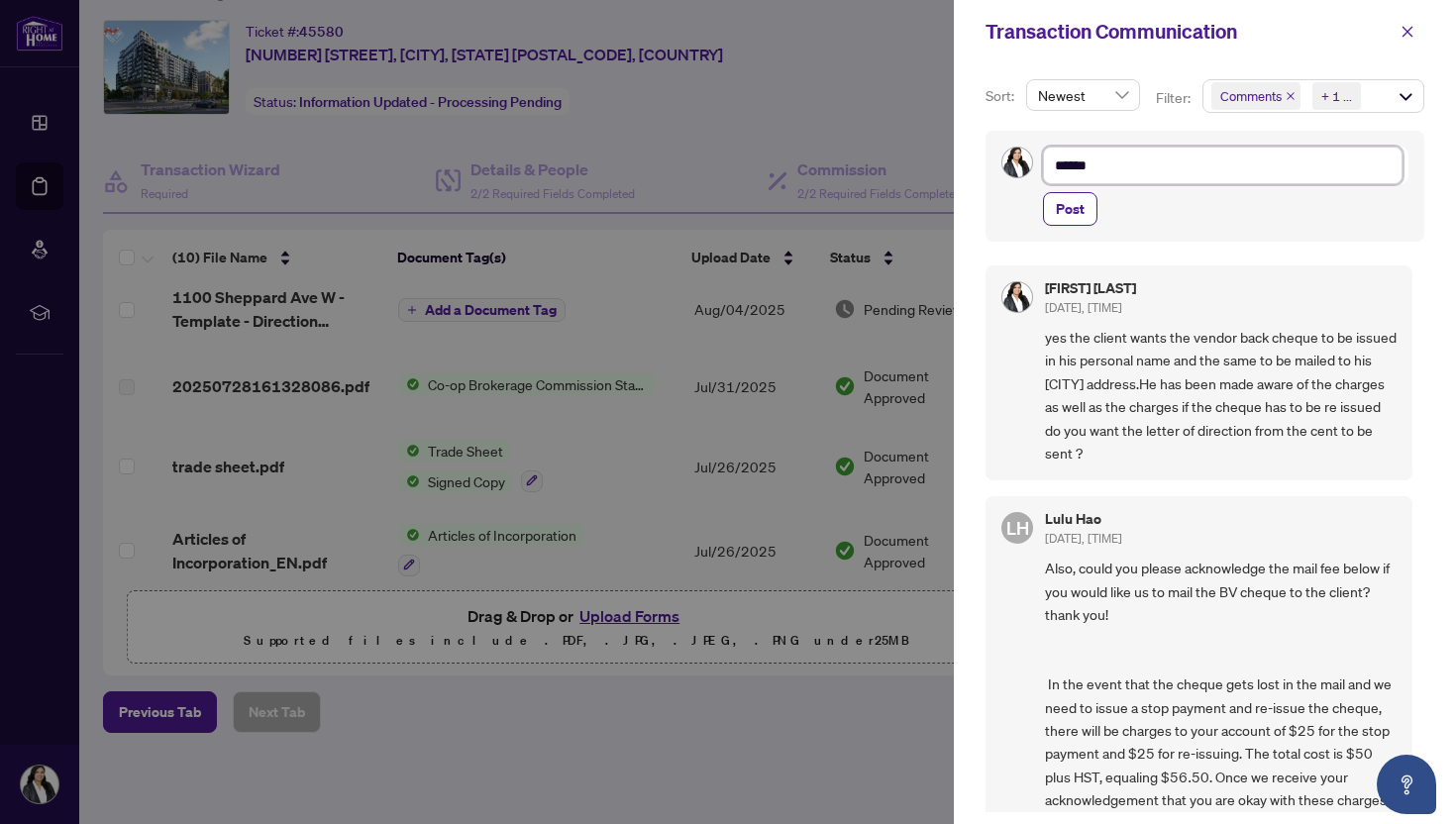 type on "*******" 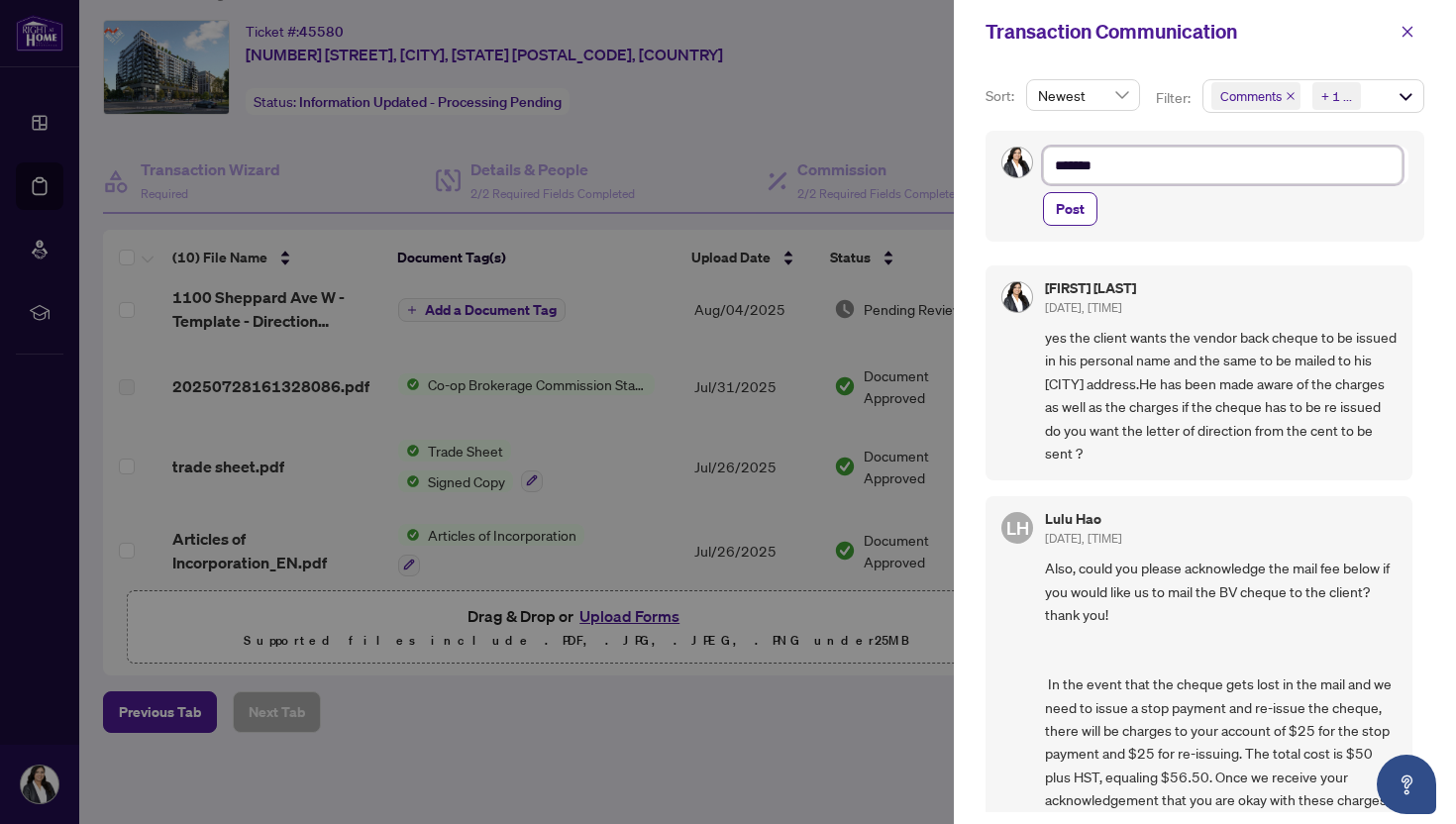 type on "********" 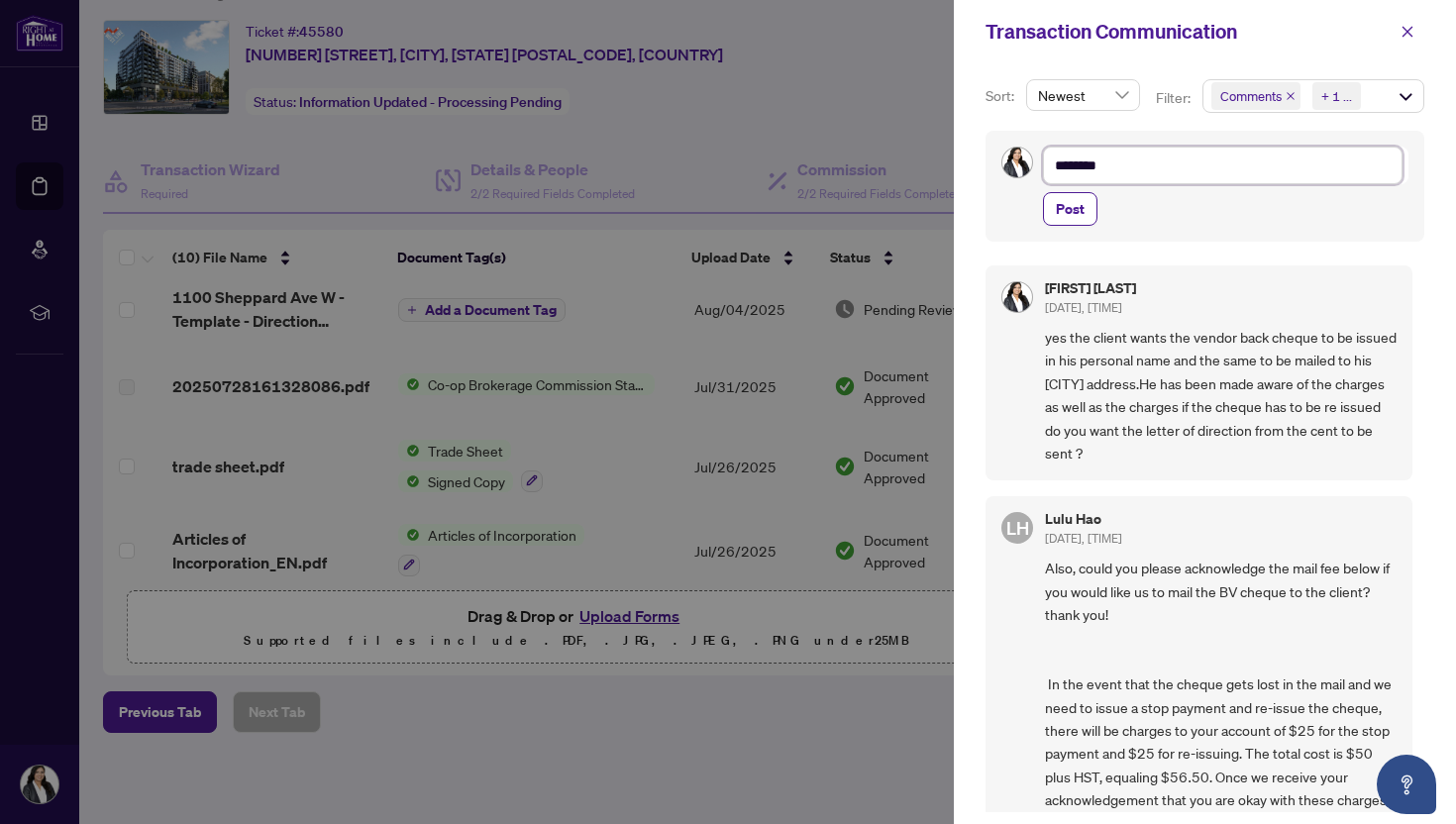 type on "*********" 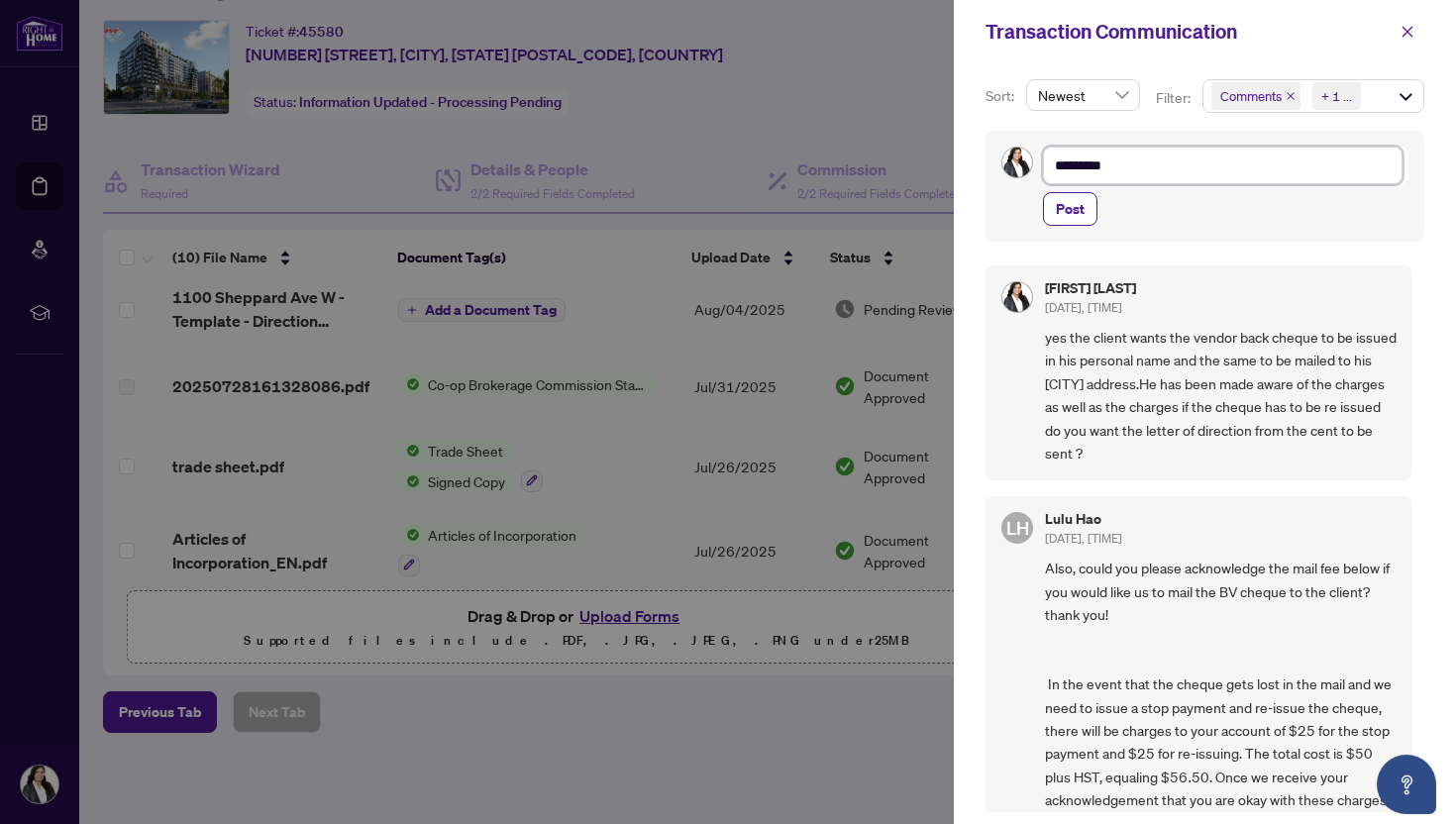 type on "*********" 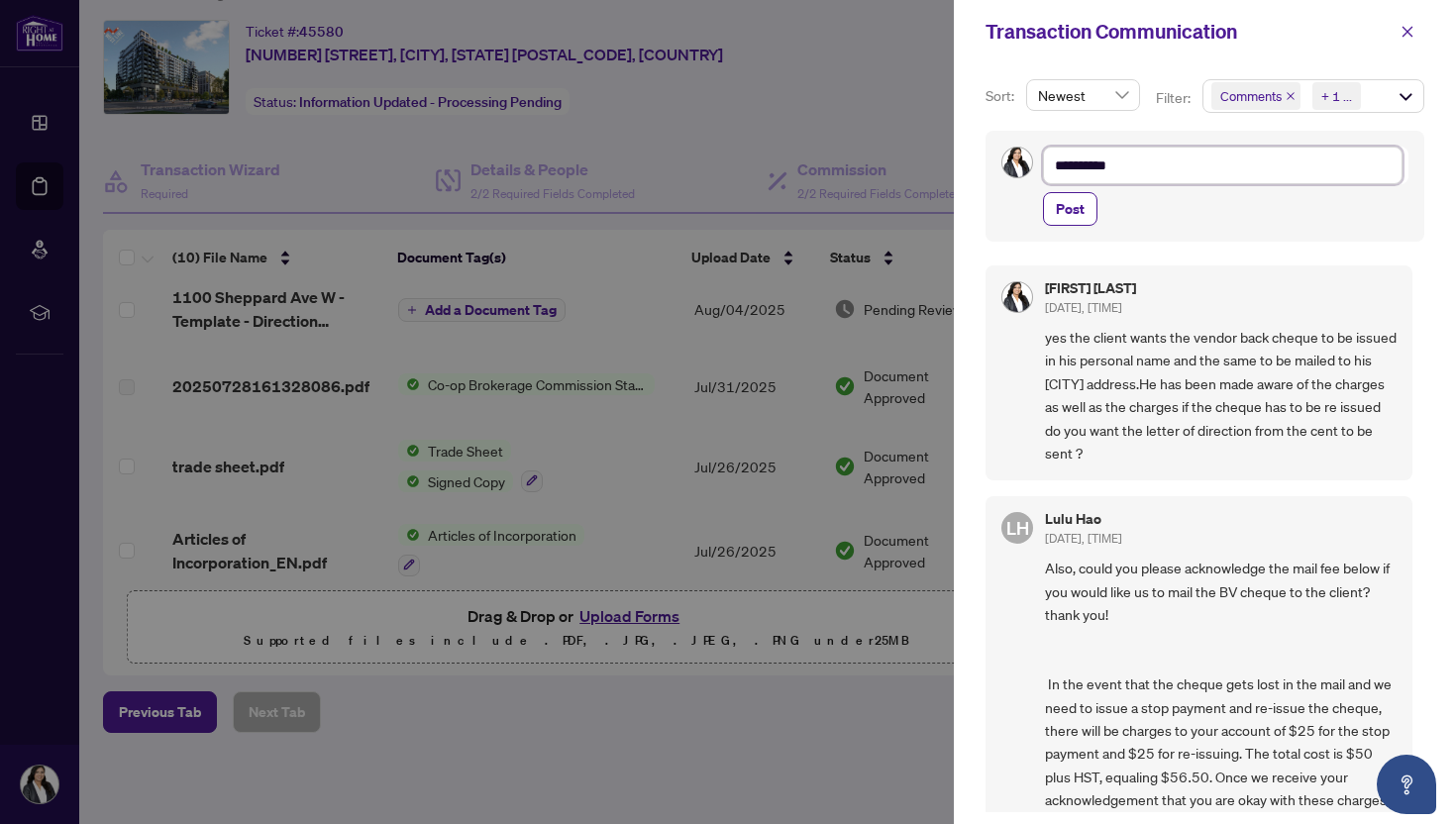 type on "**********" 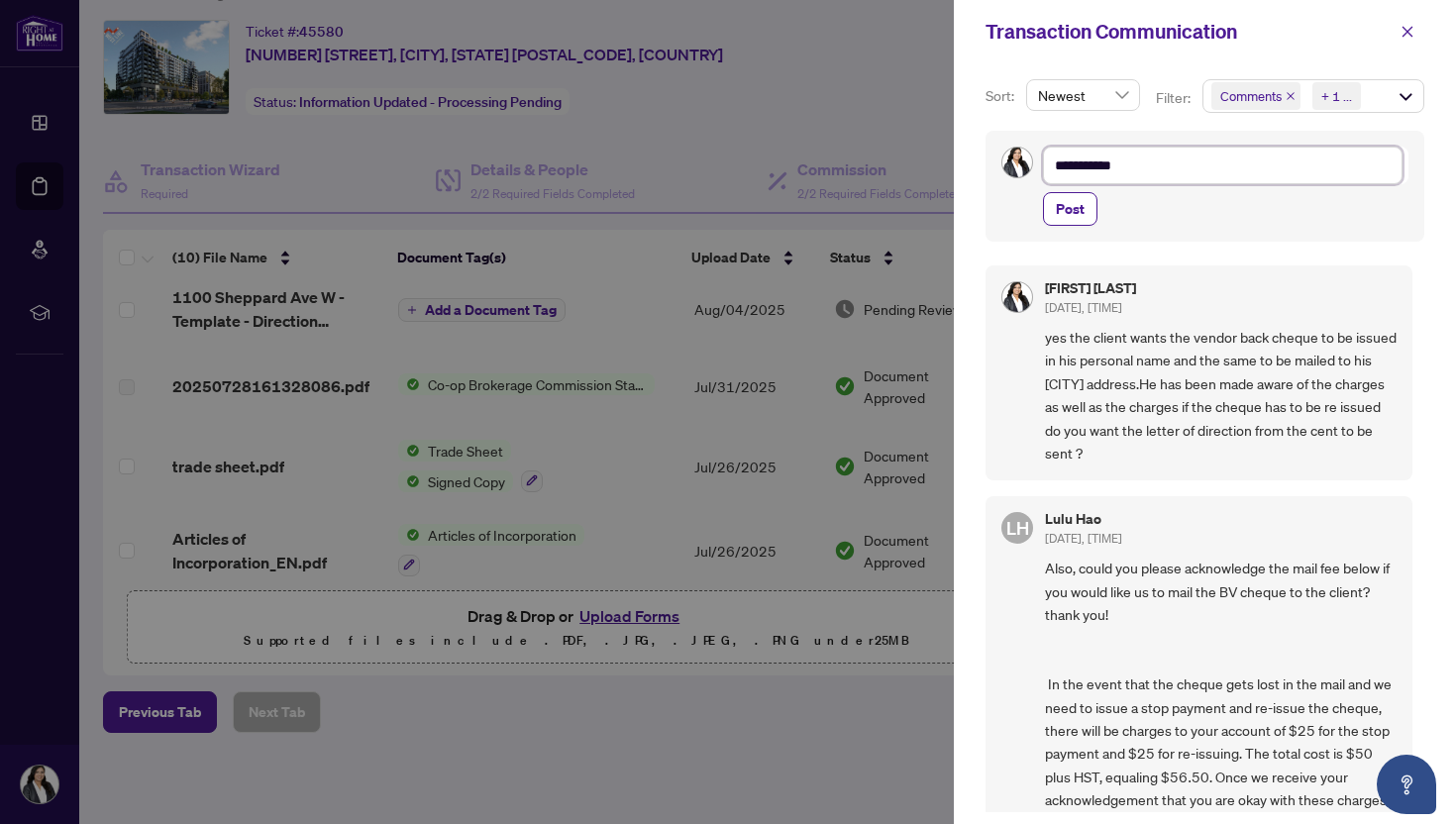 type on "**********" 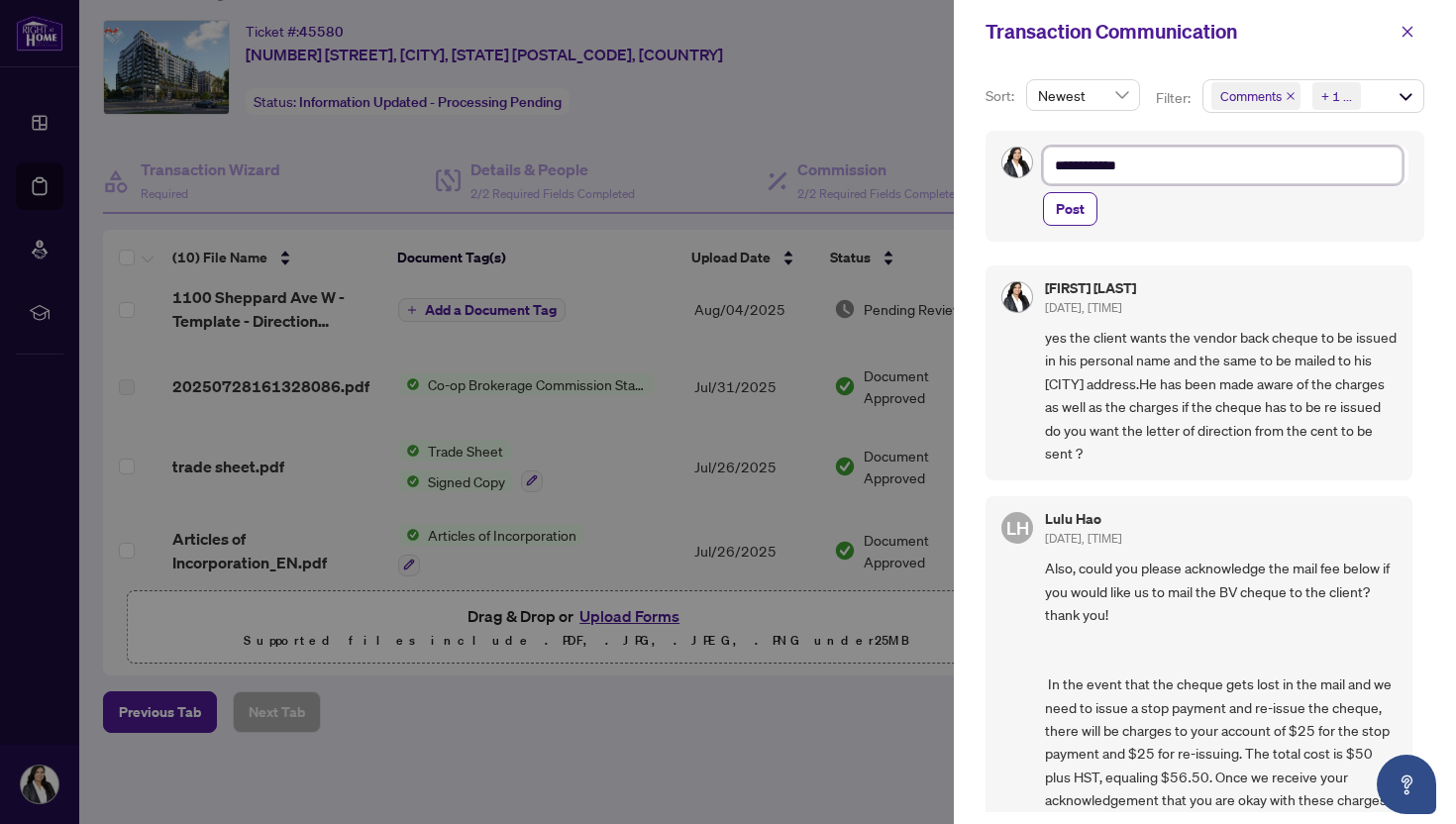 type on "**********" 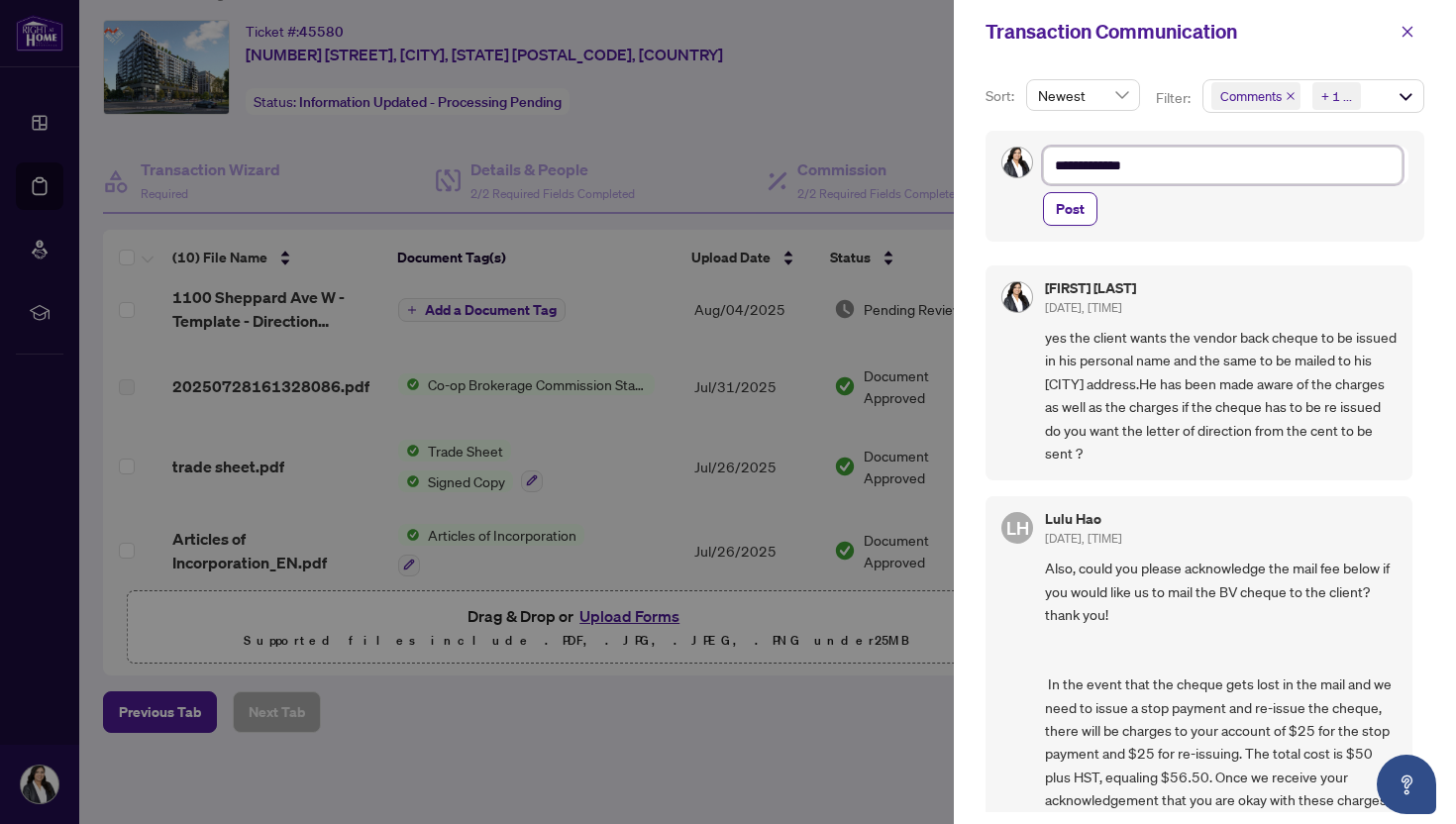 type on "**********" 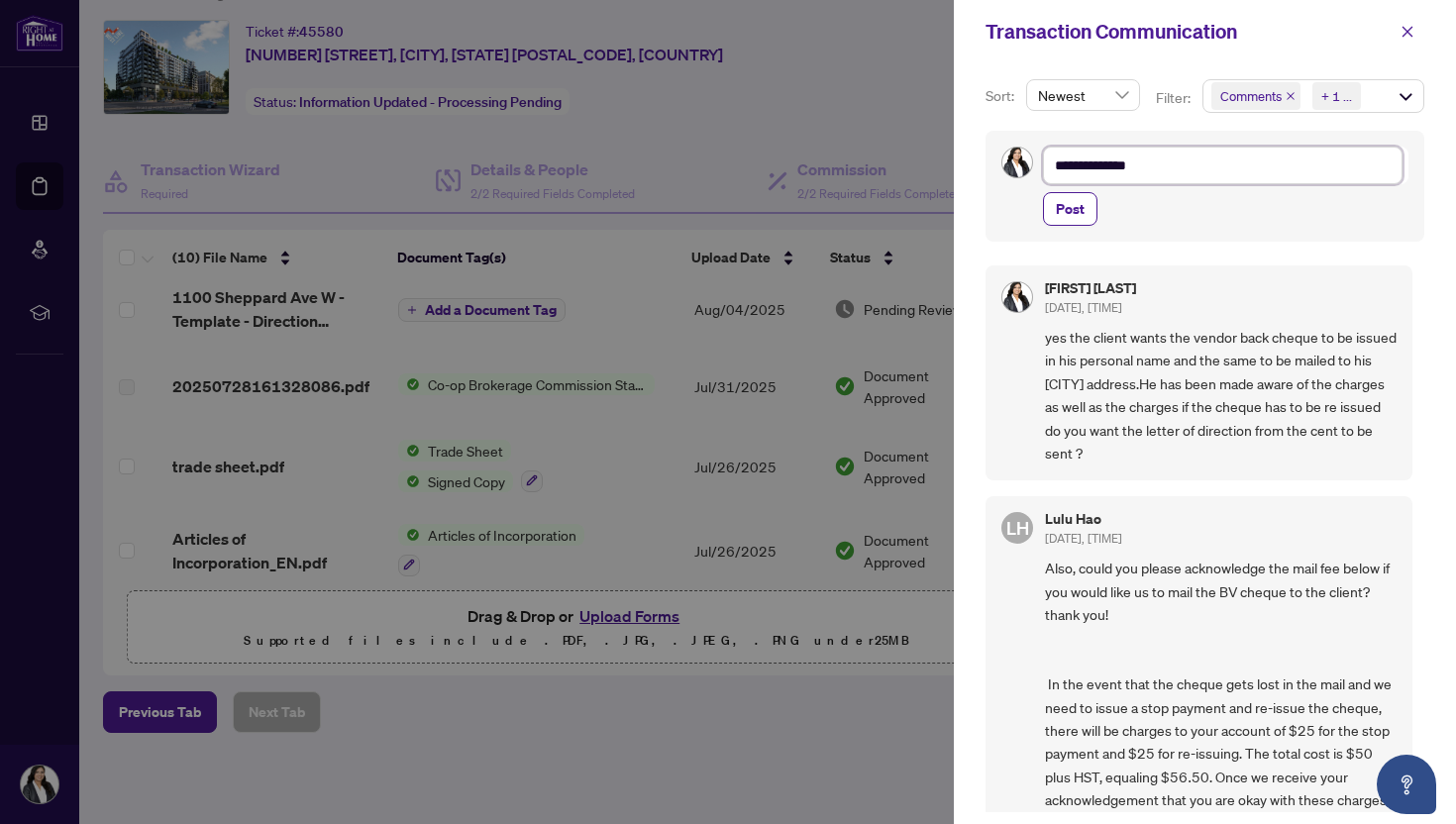 type on "**********" 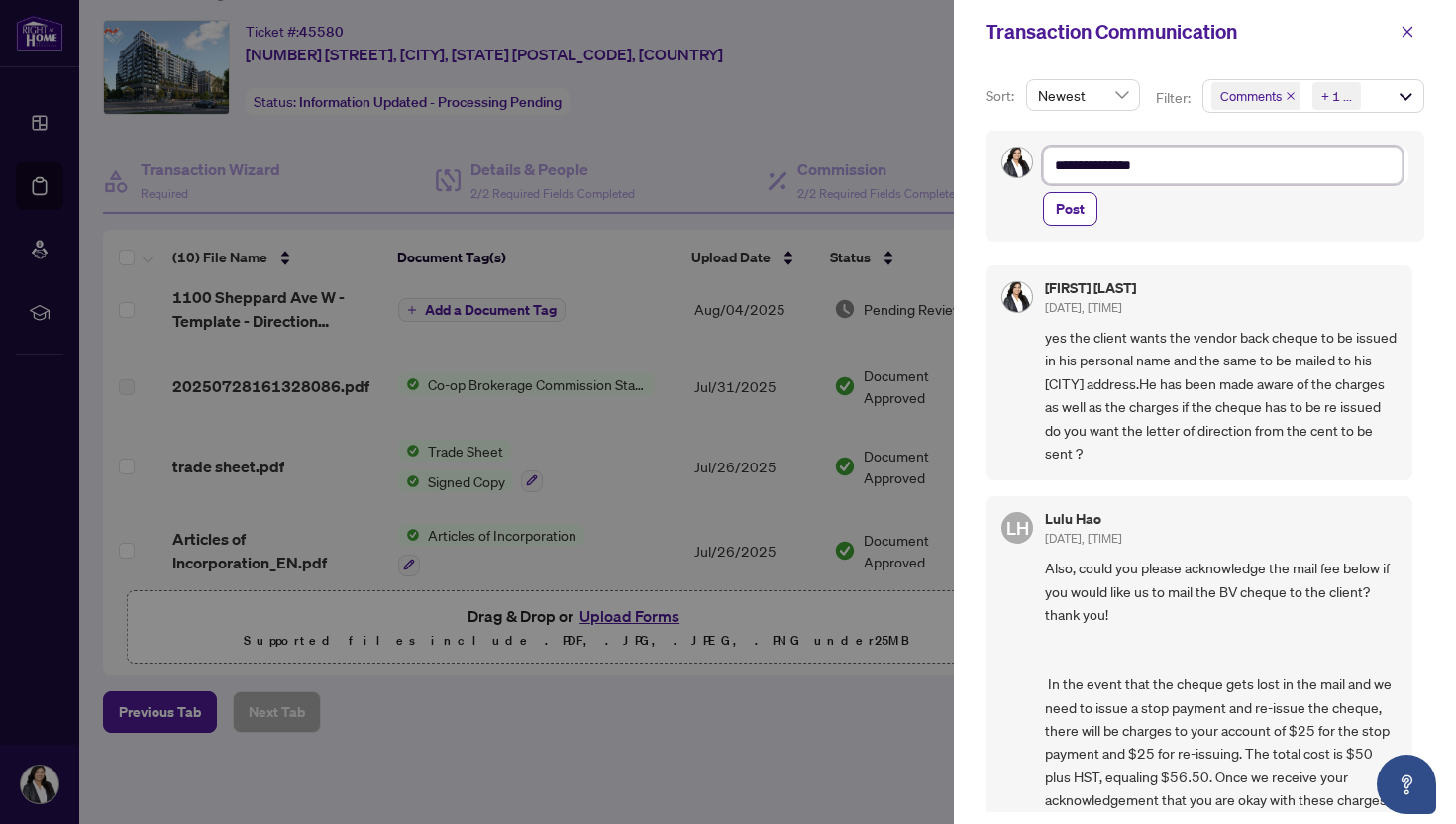 type on "**********" 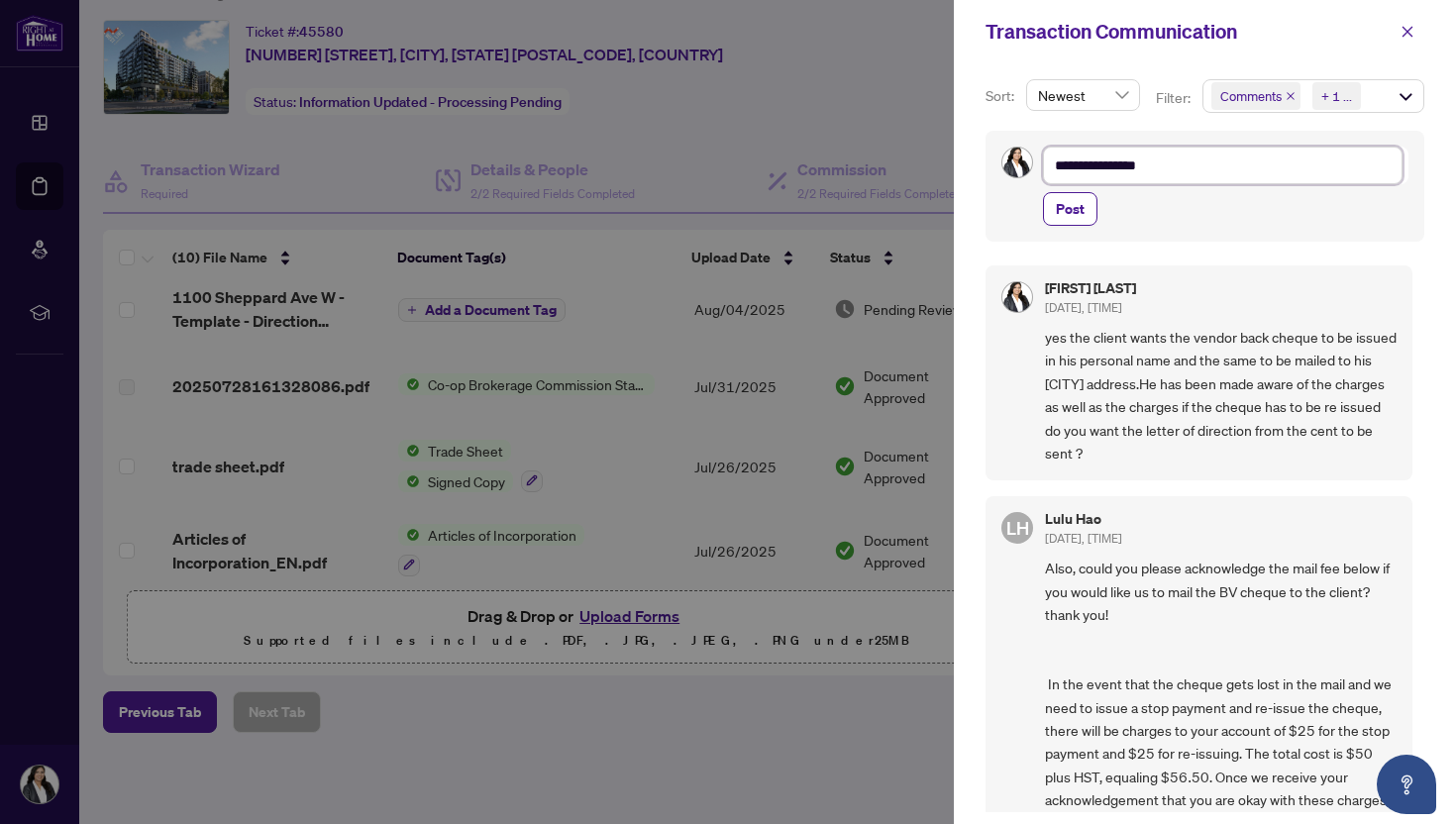 type on "**********" 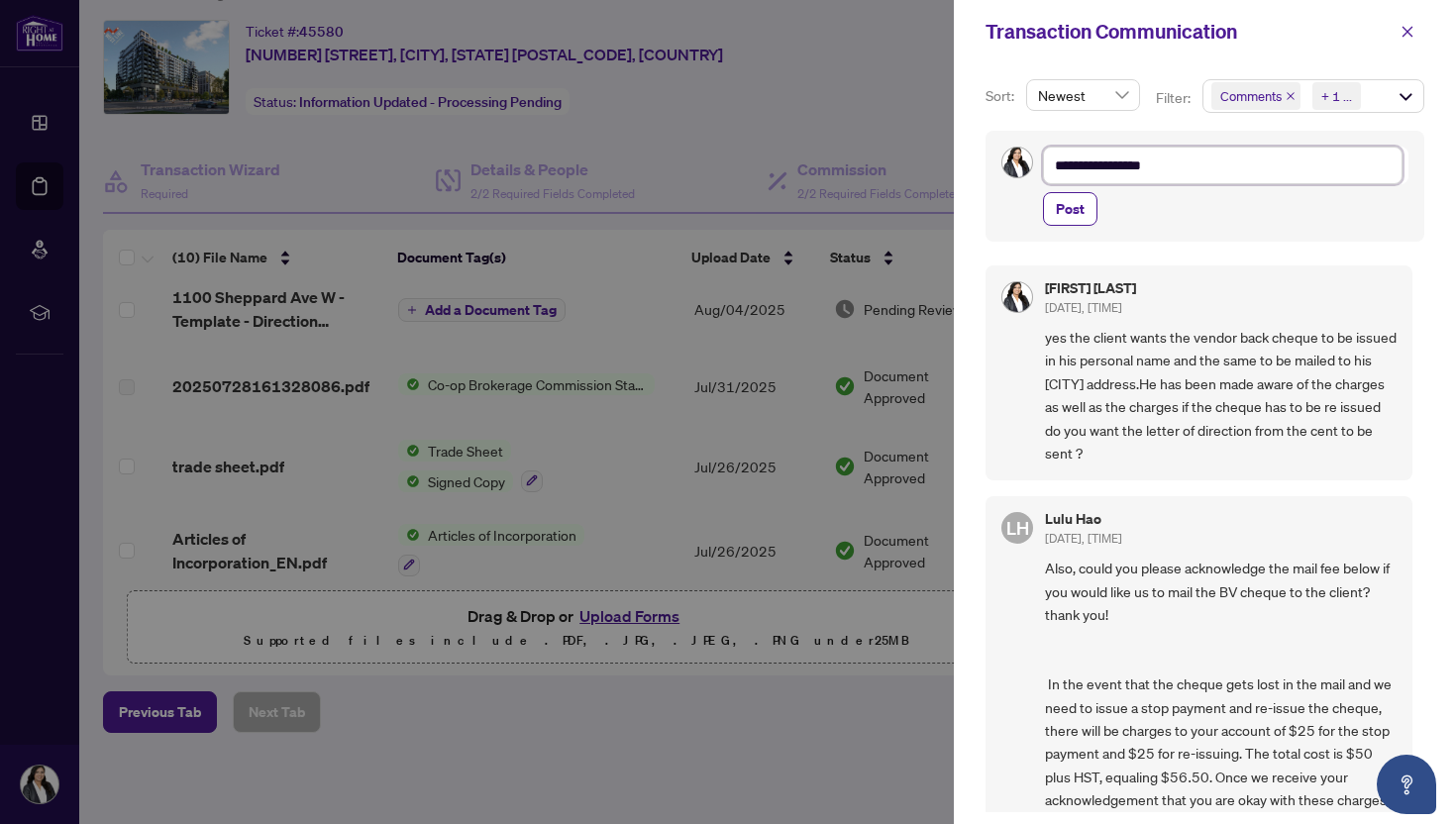 type on "**********" 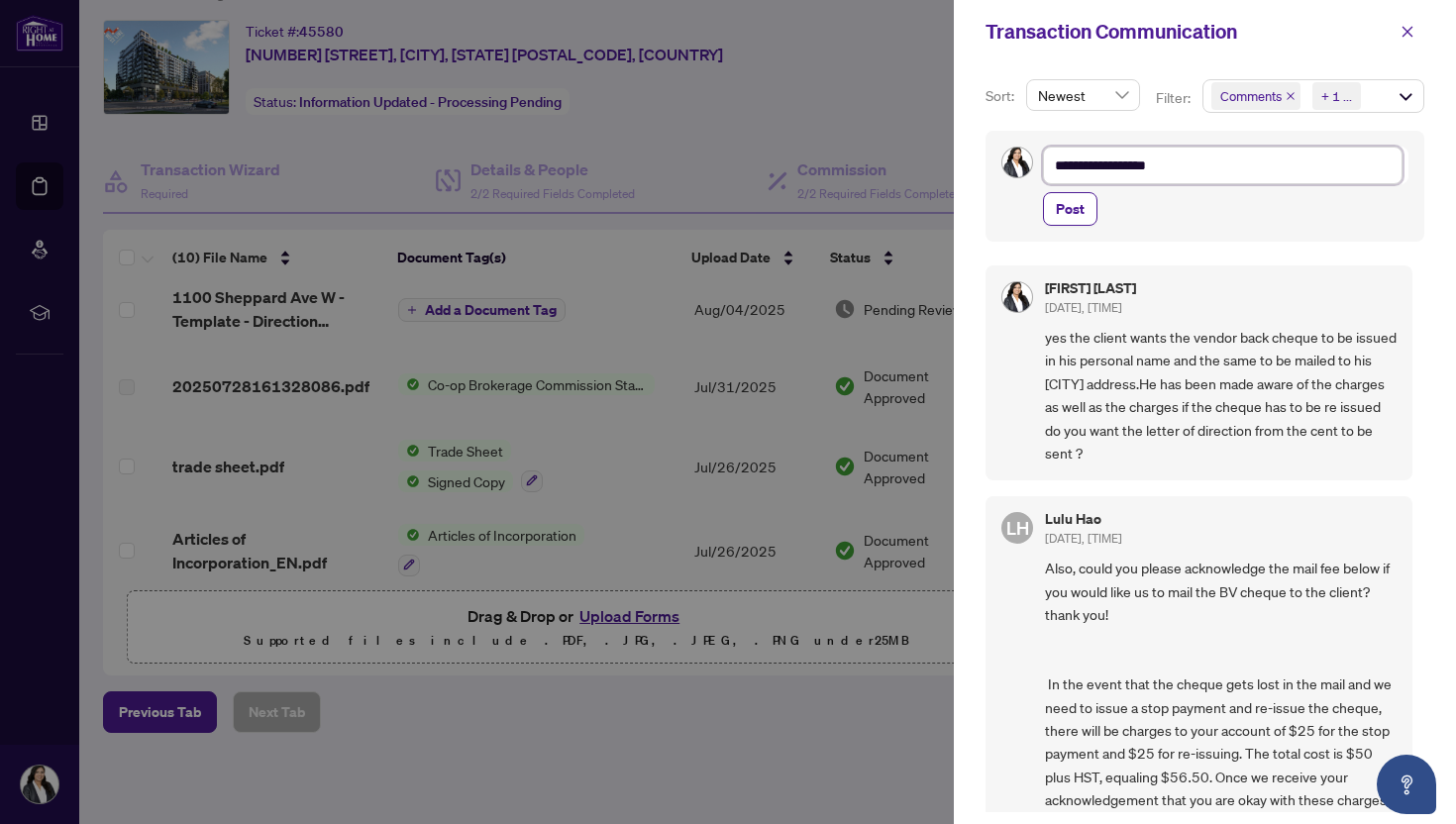 type on "**********" 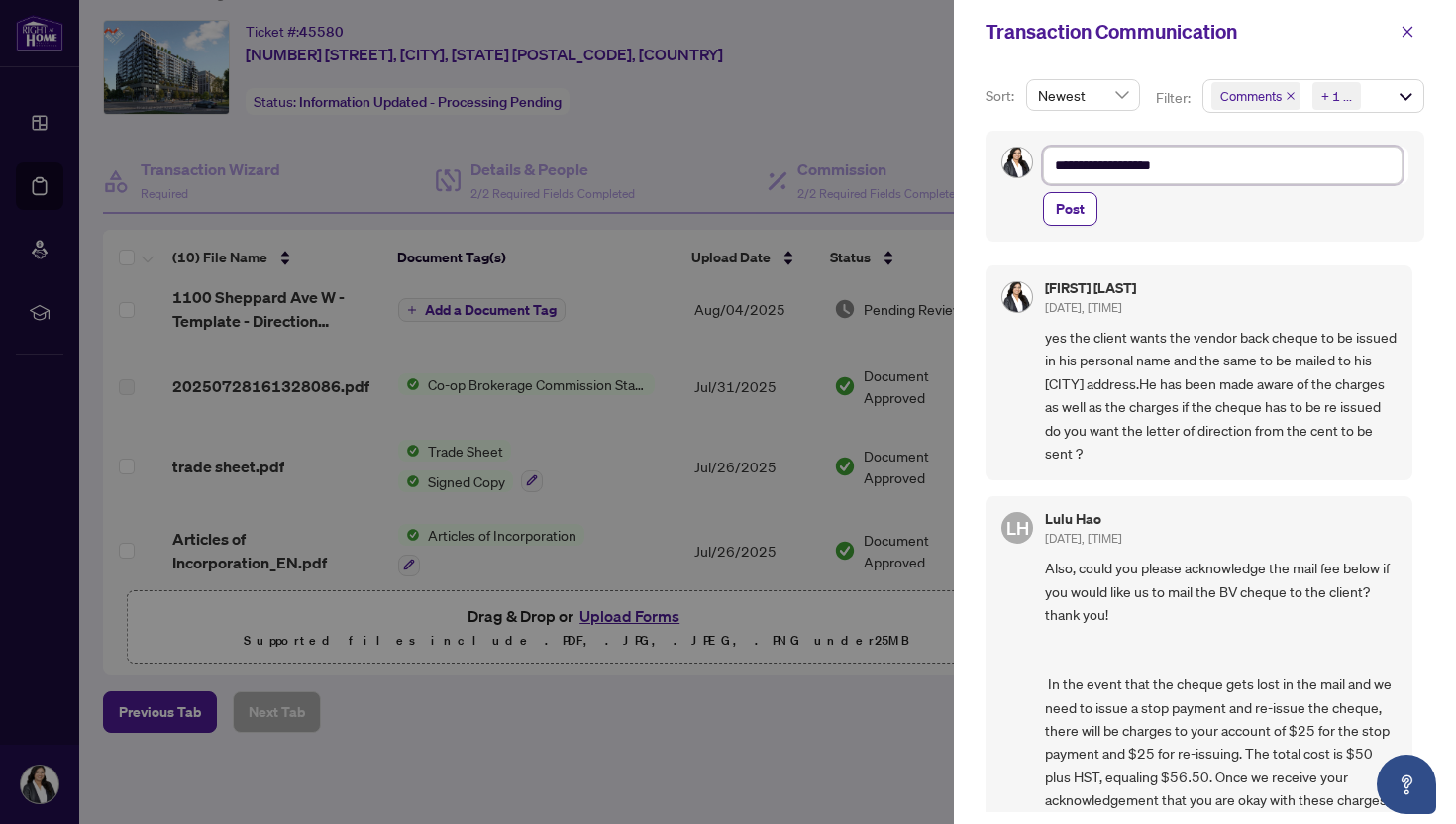 type on "**********" 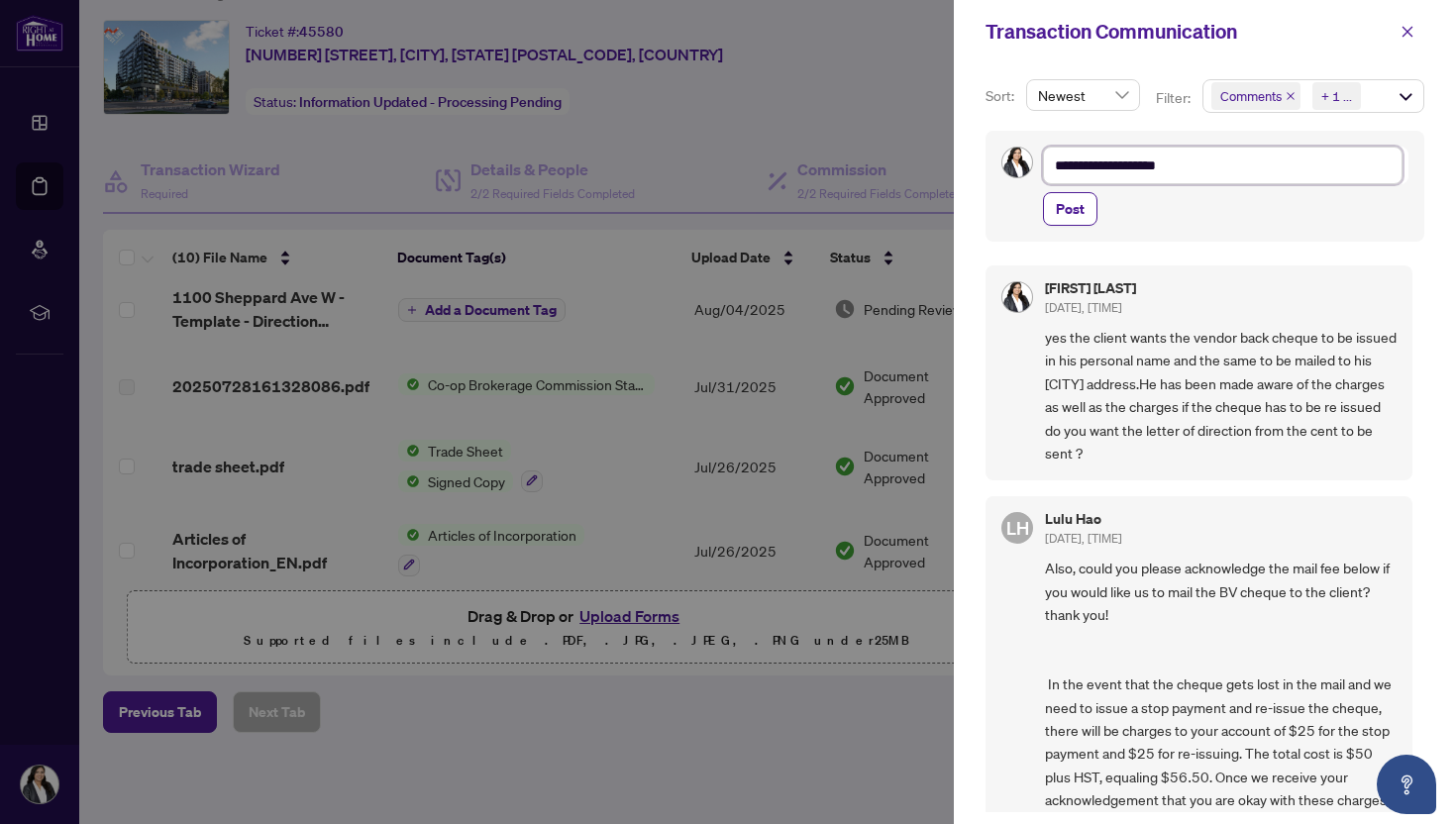 type on "**********" 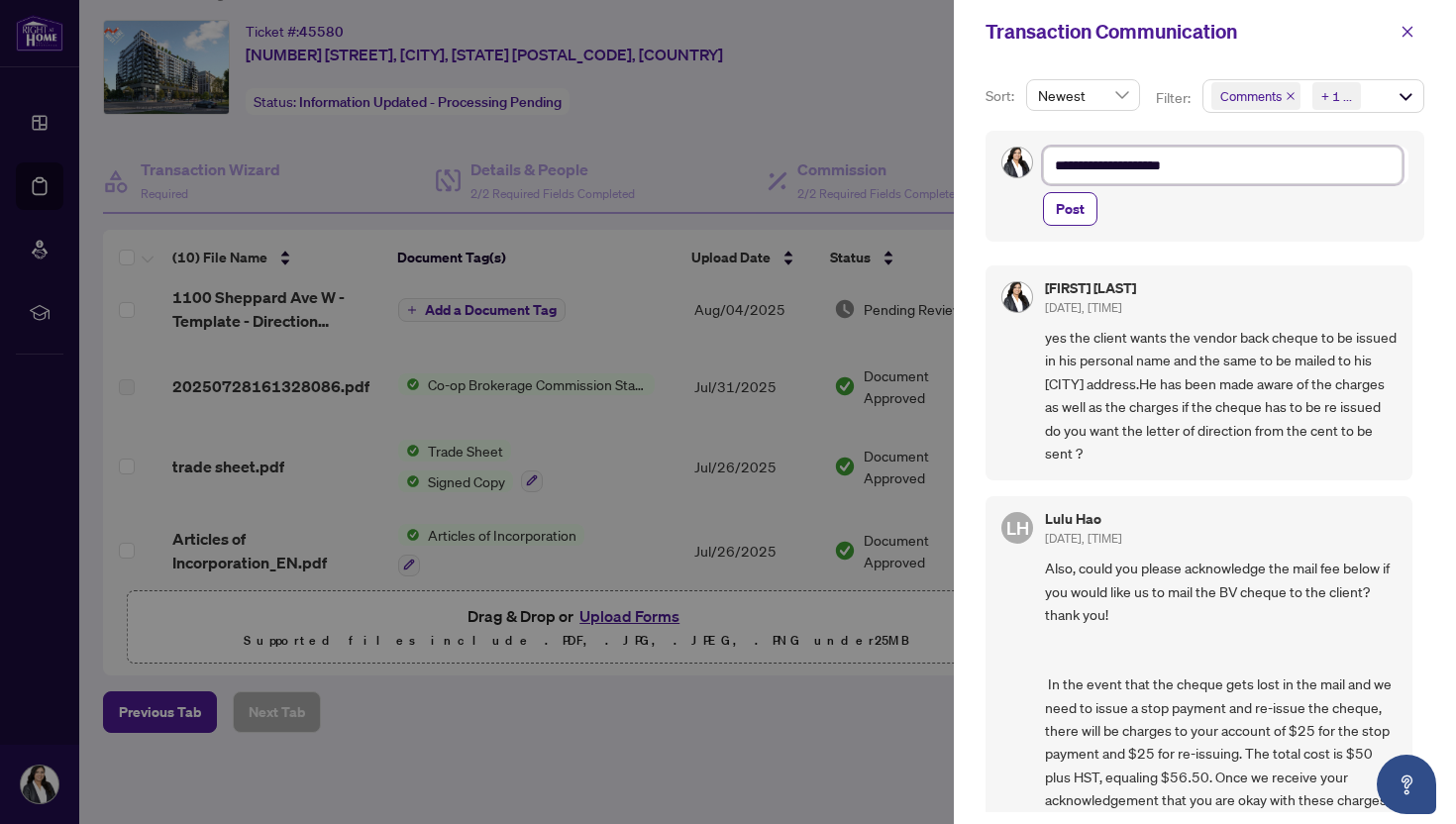 type on "**********" 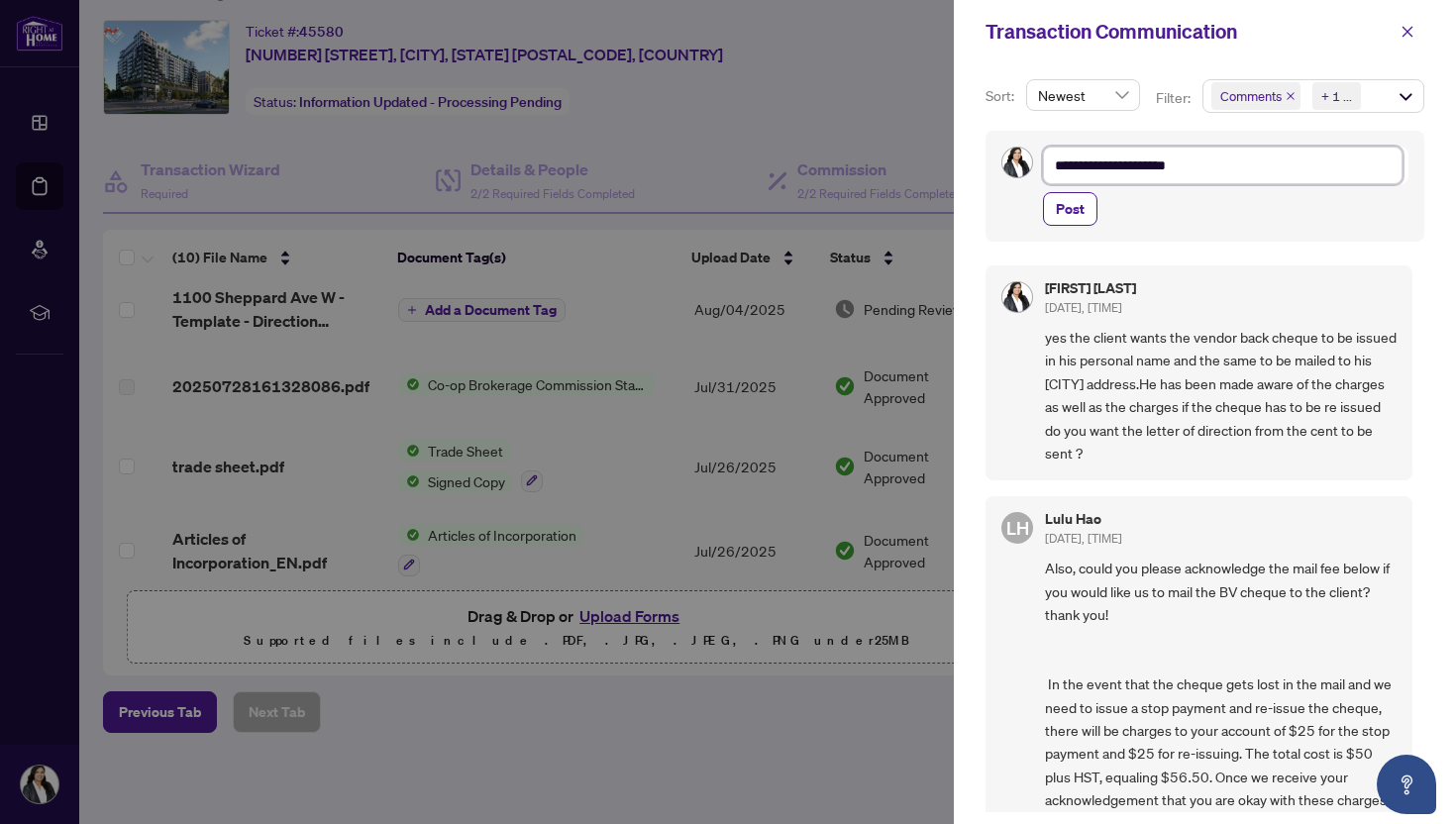 type on "**********" 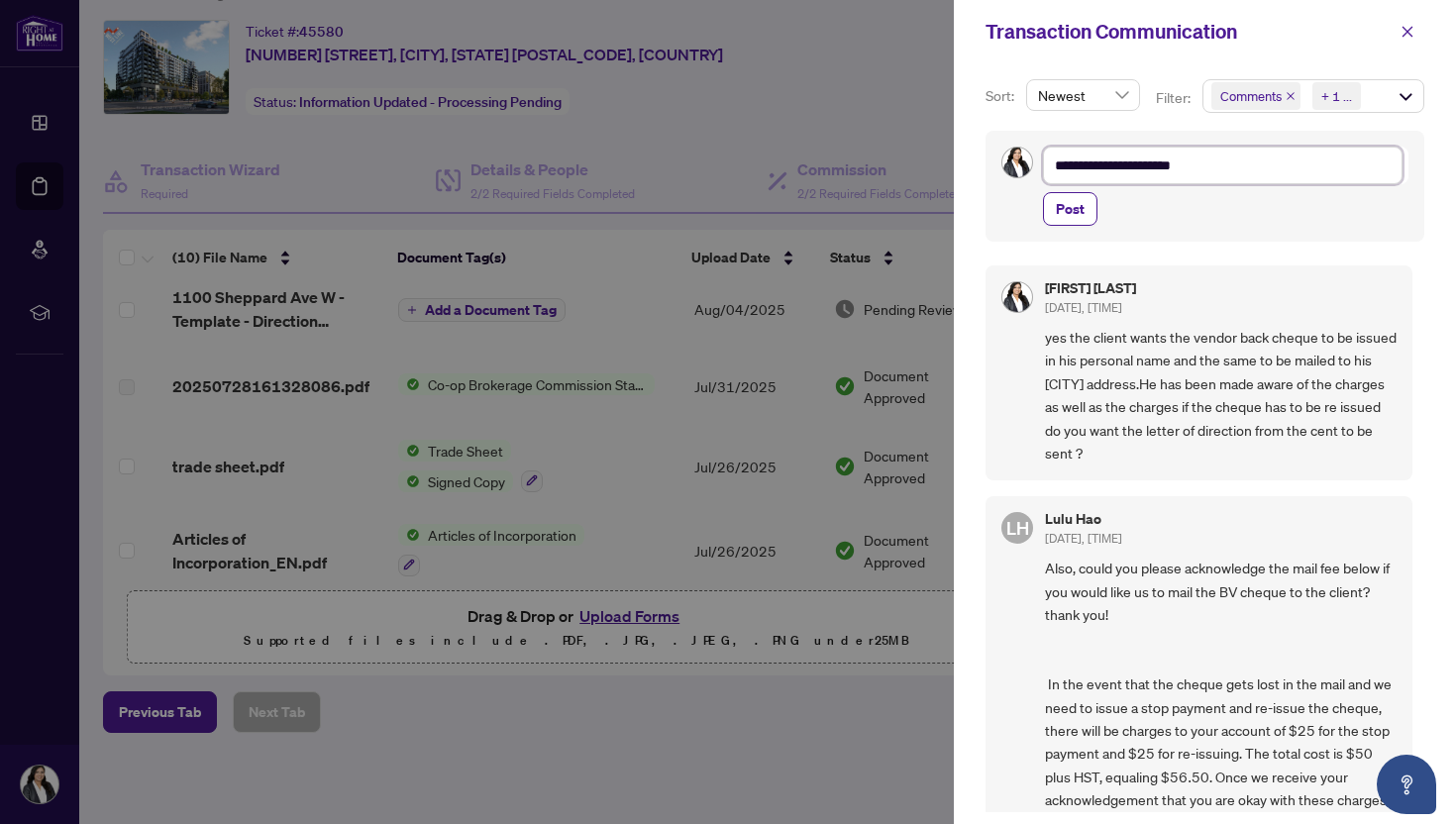 type on "**********" 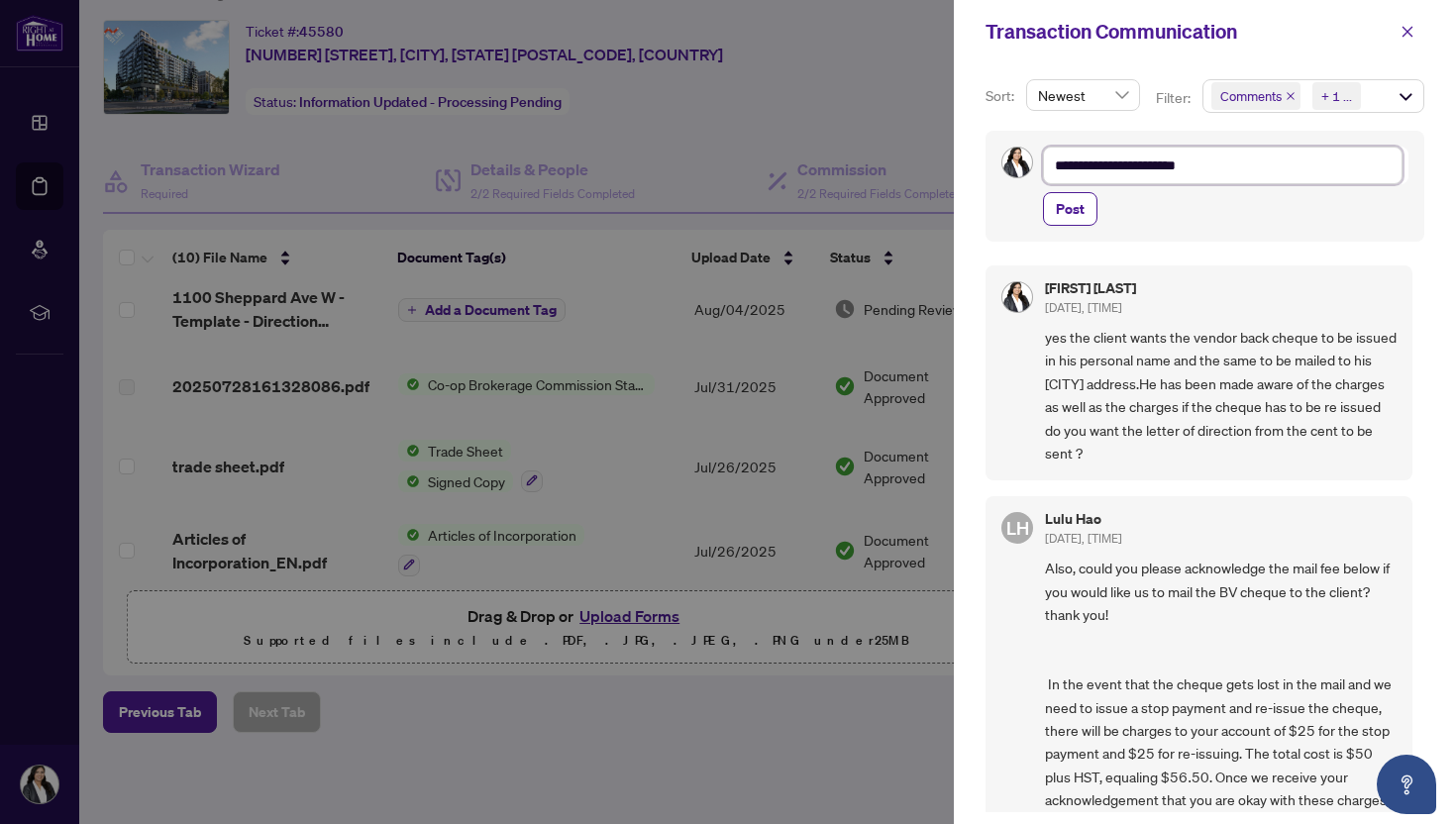 type on "**********" 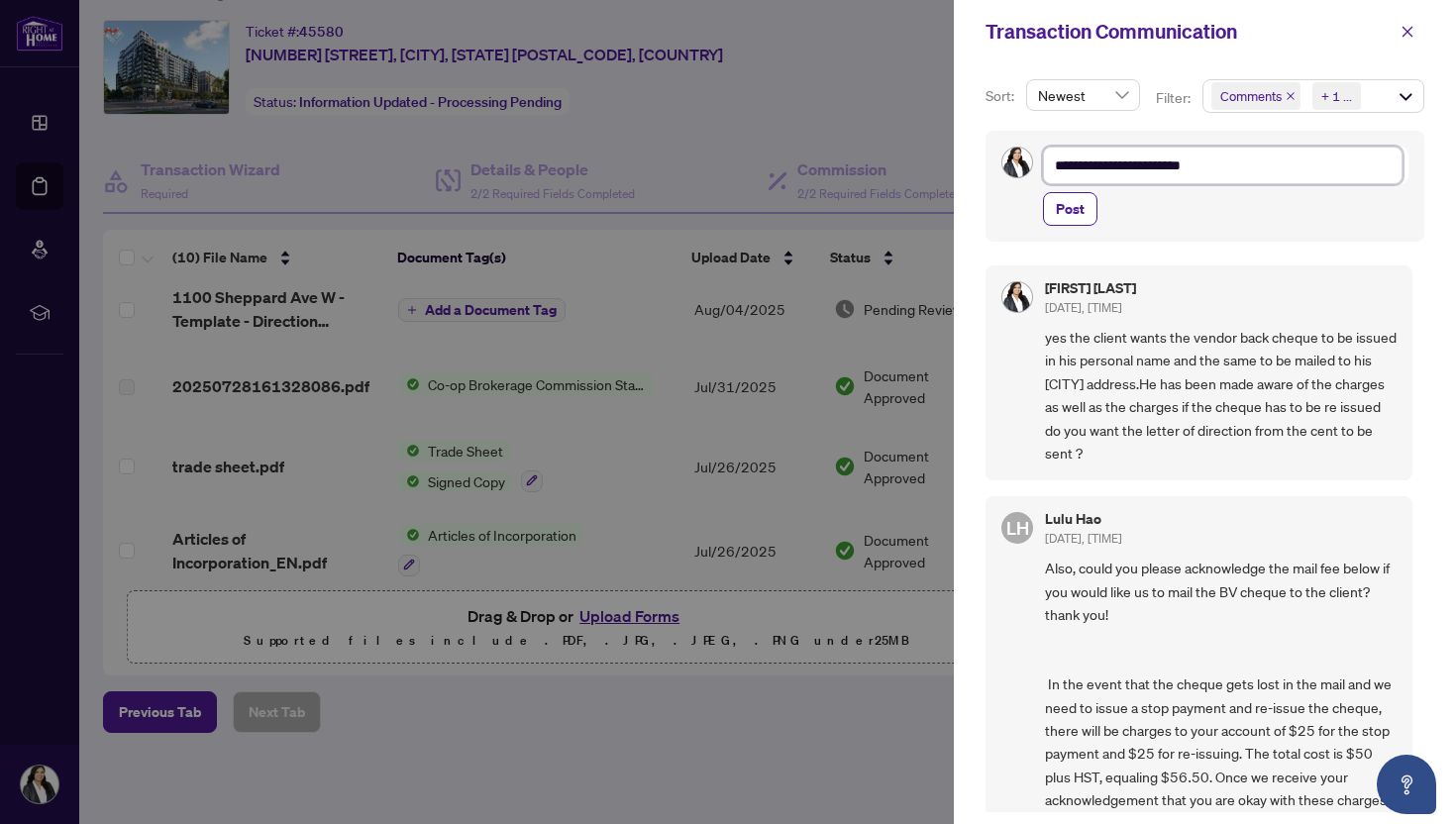 type on "**********" 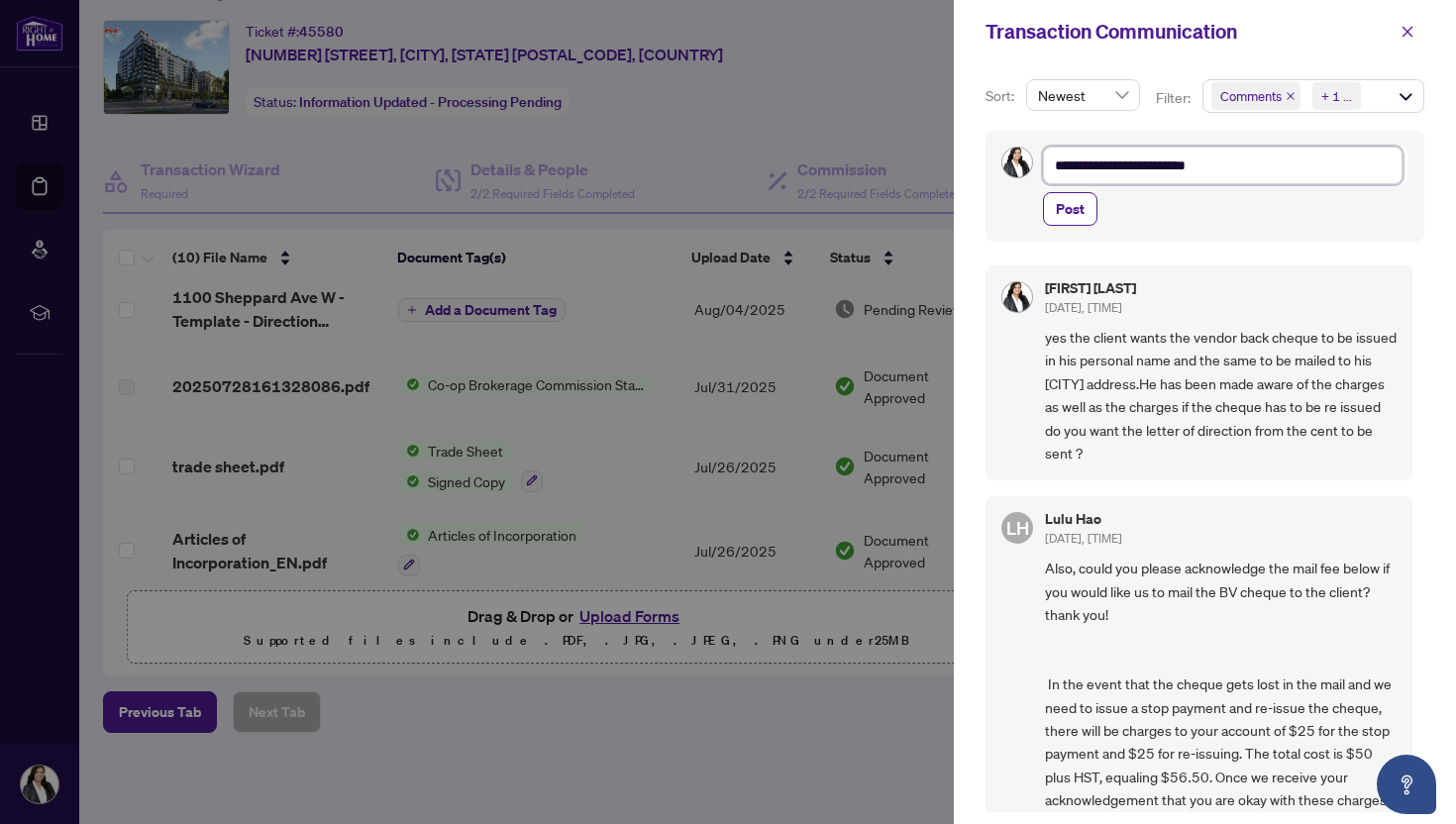 type on "**********" 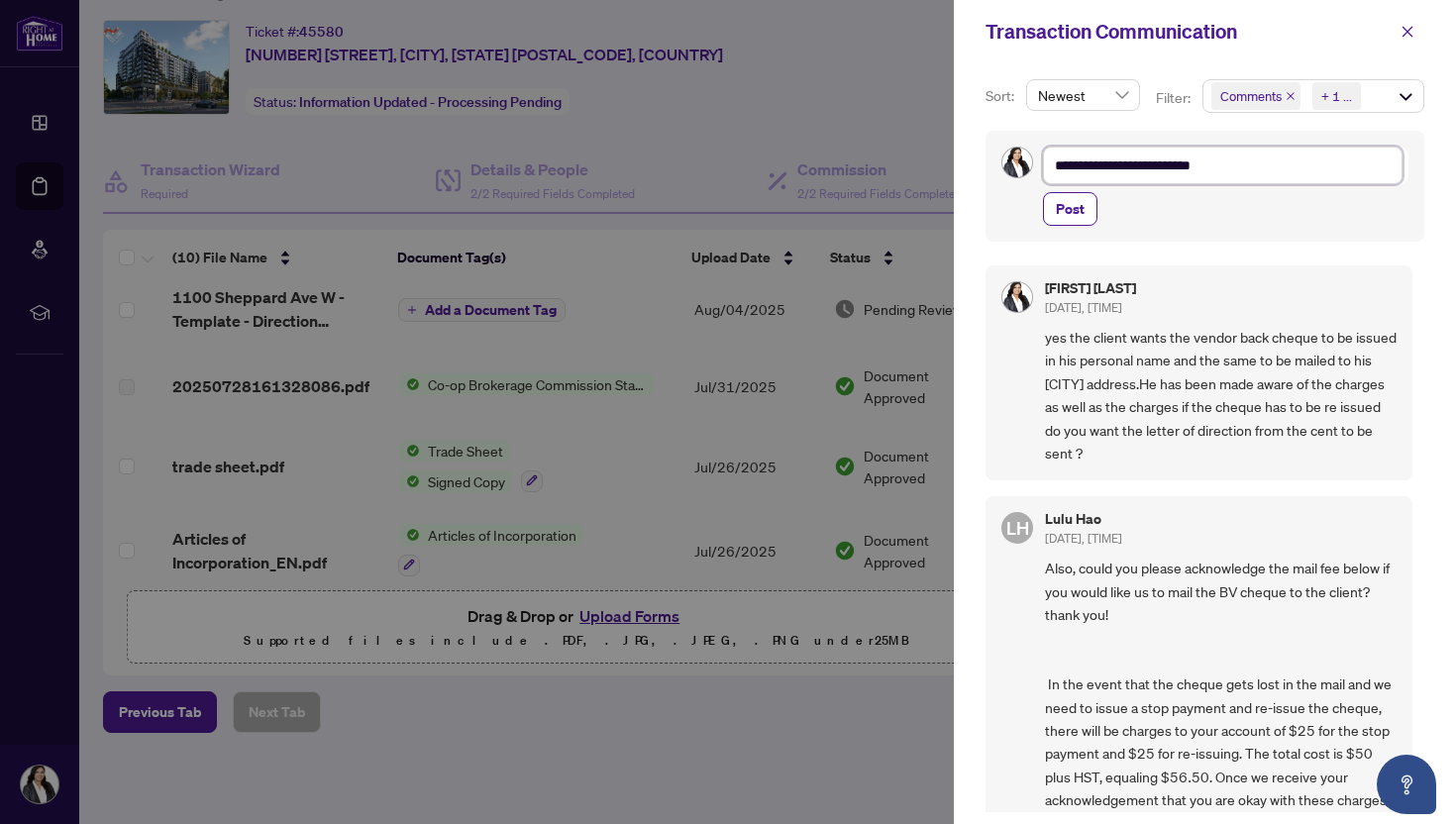 type on "**********" 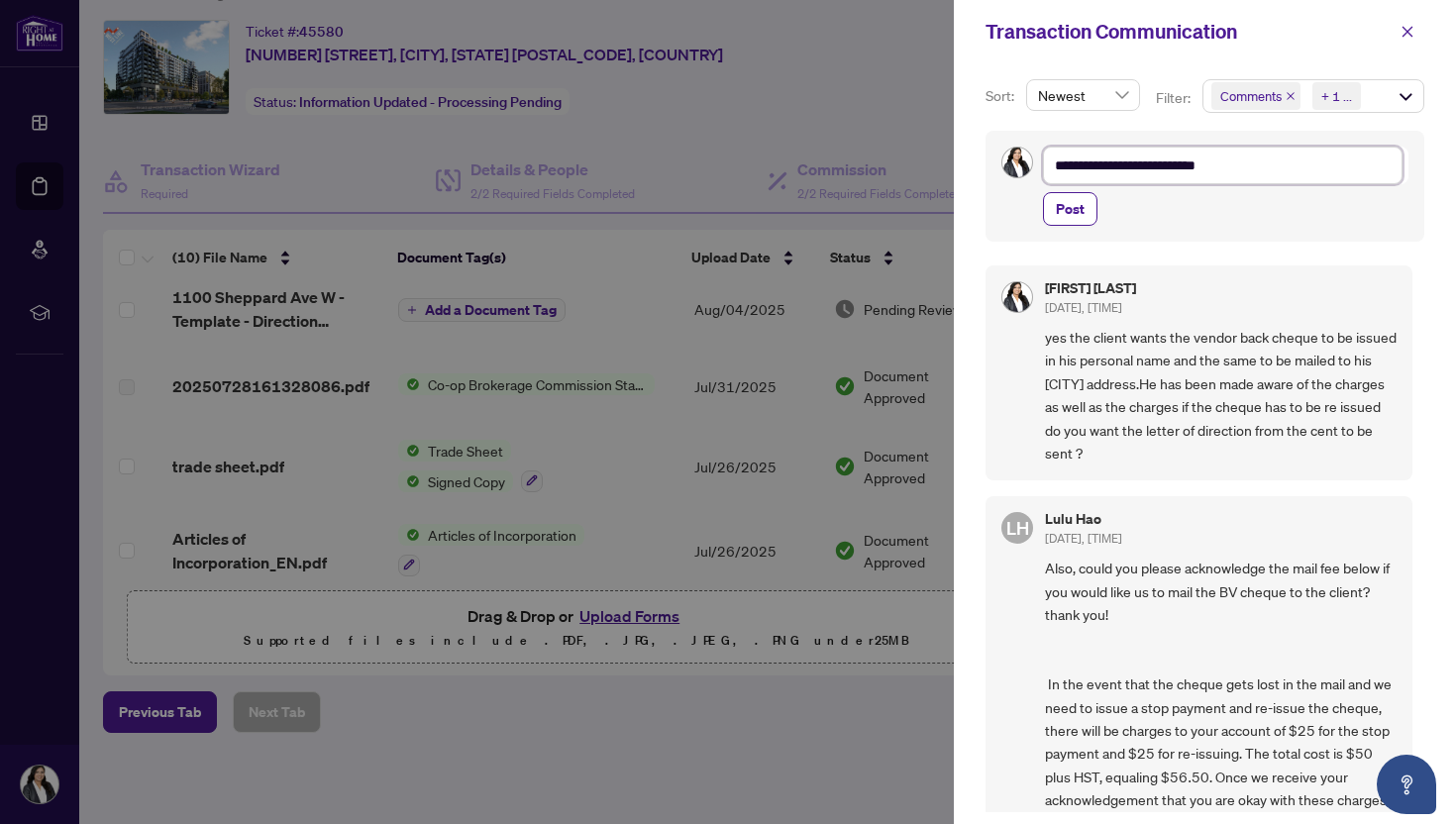 type on "**********" 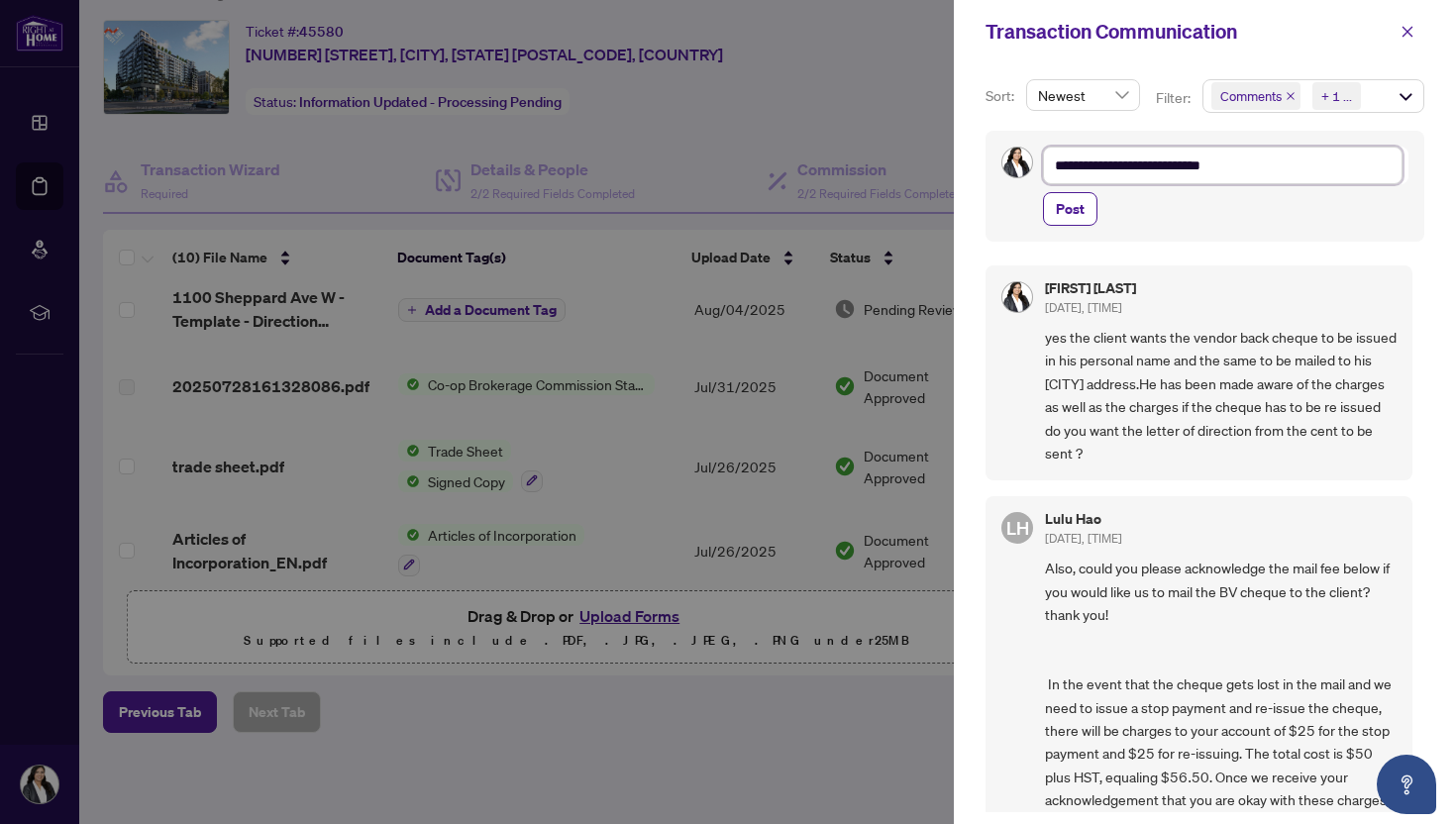 type on "**********" 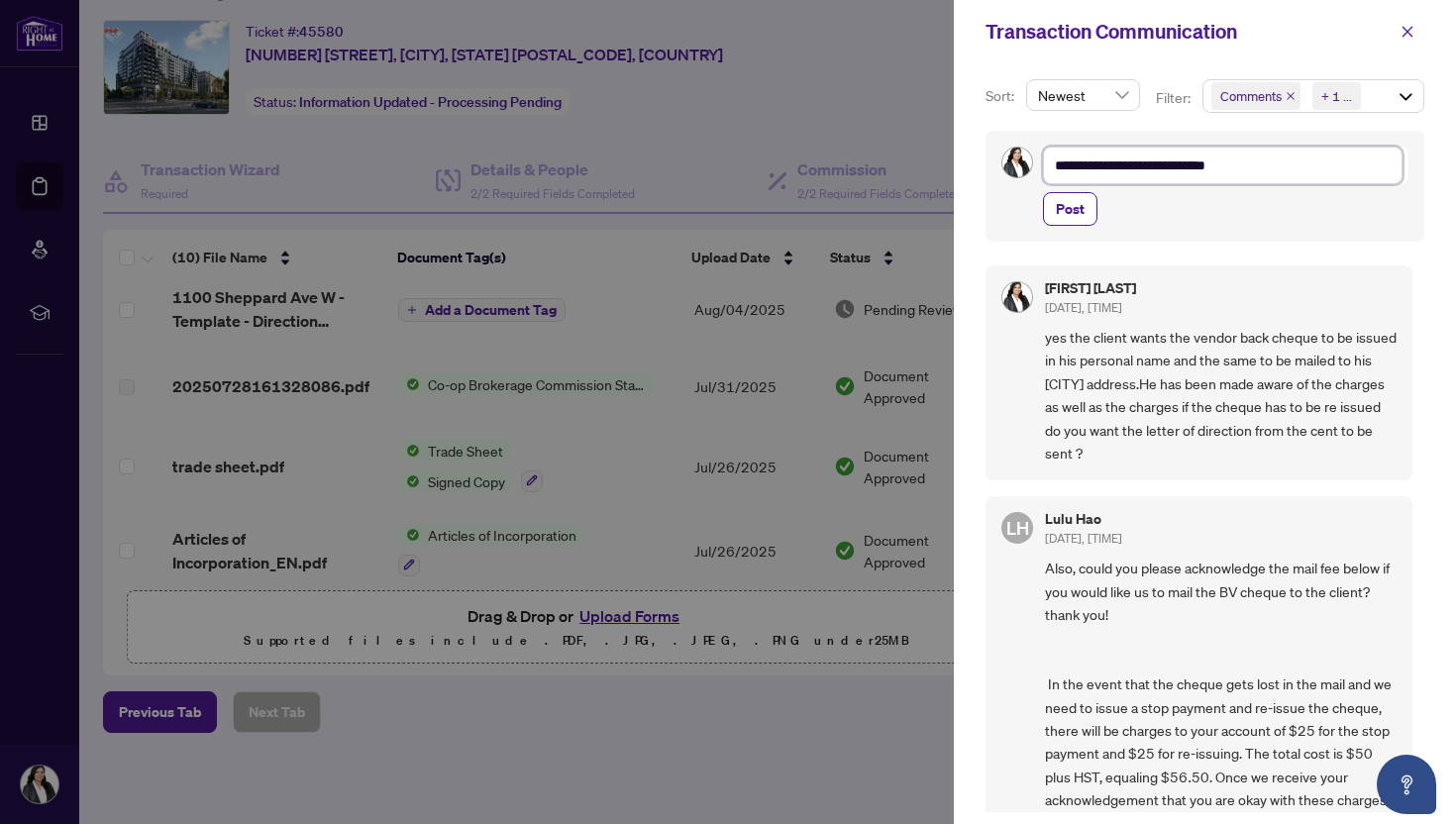 type on "**********" 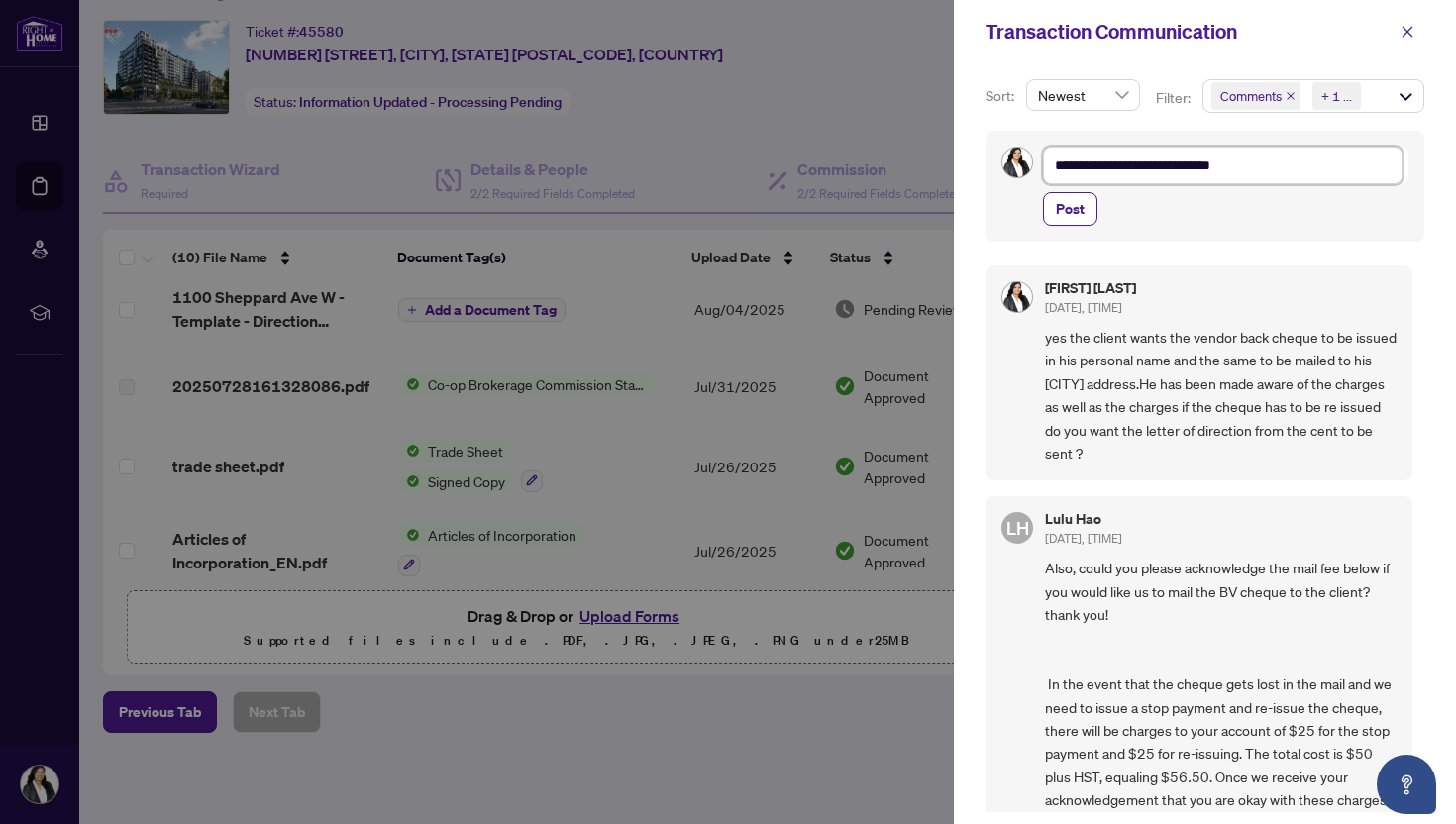 type on "**********" 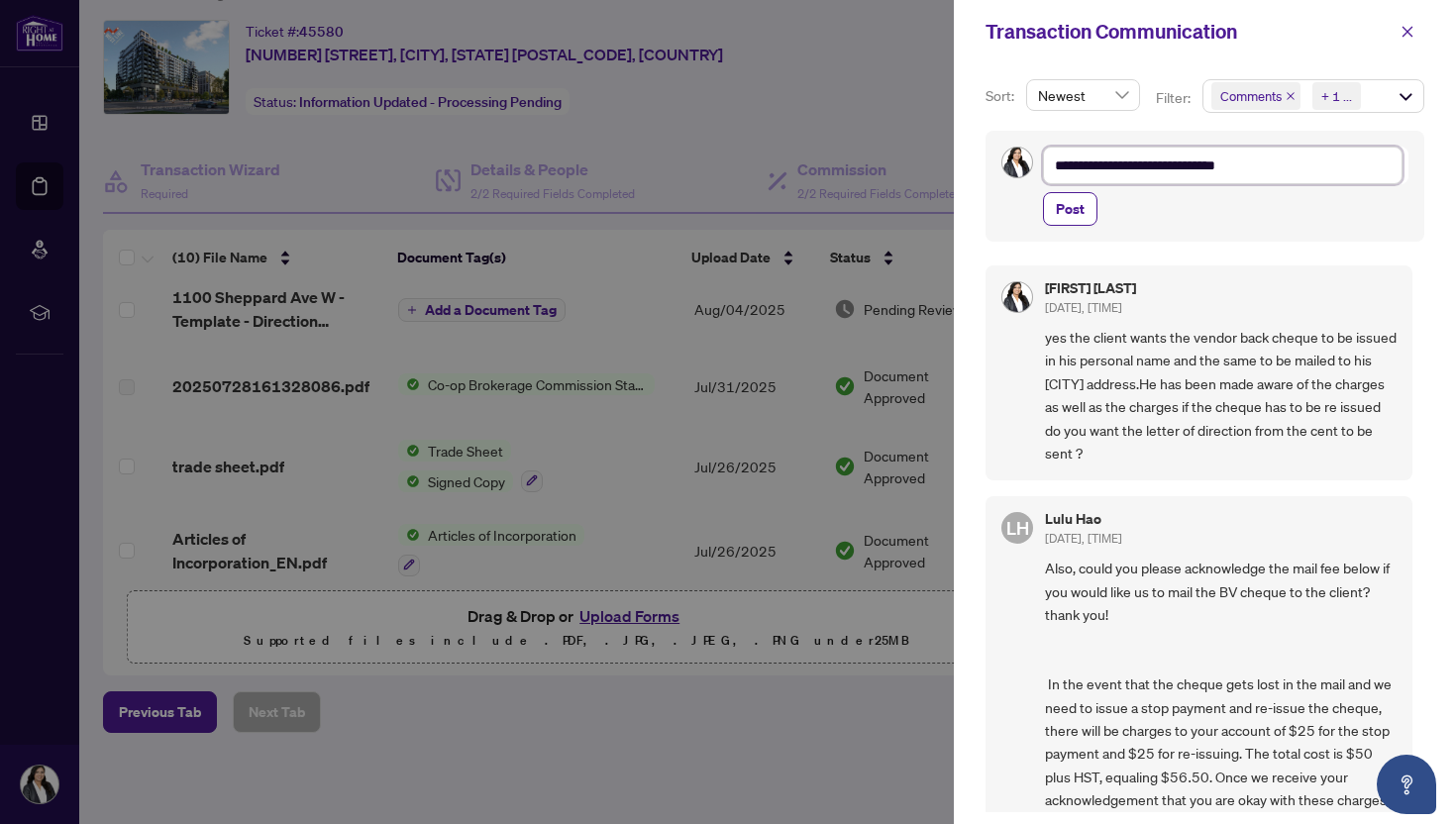type on "**********" 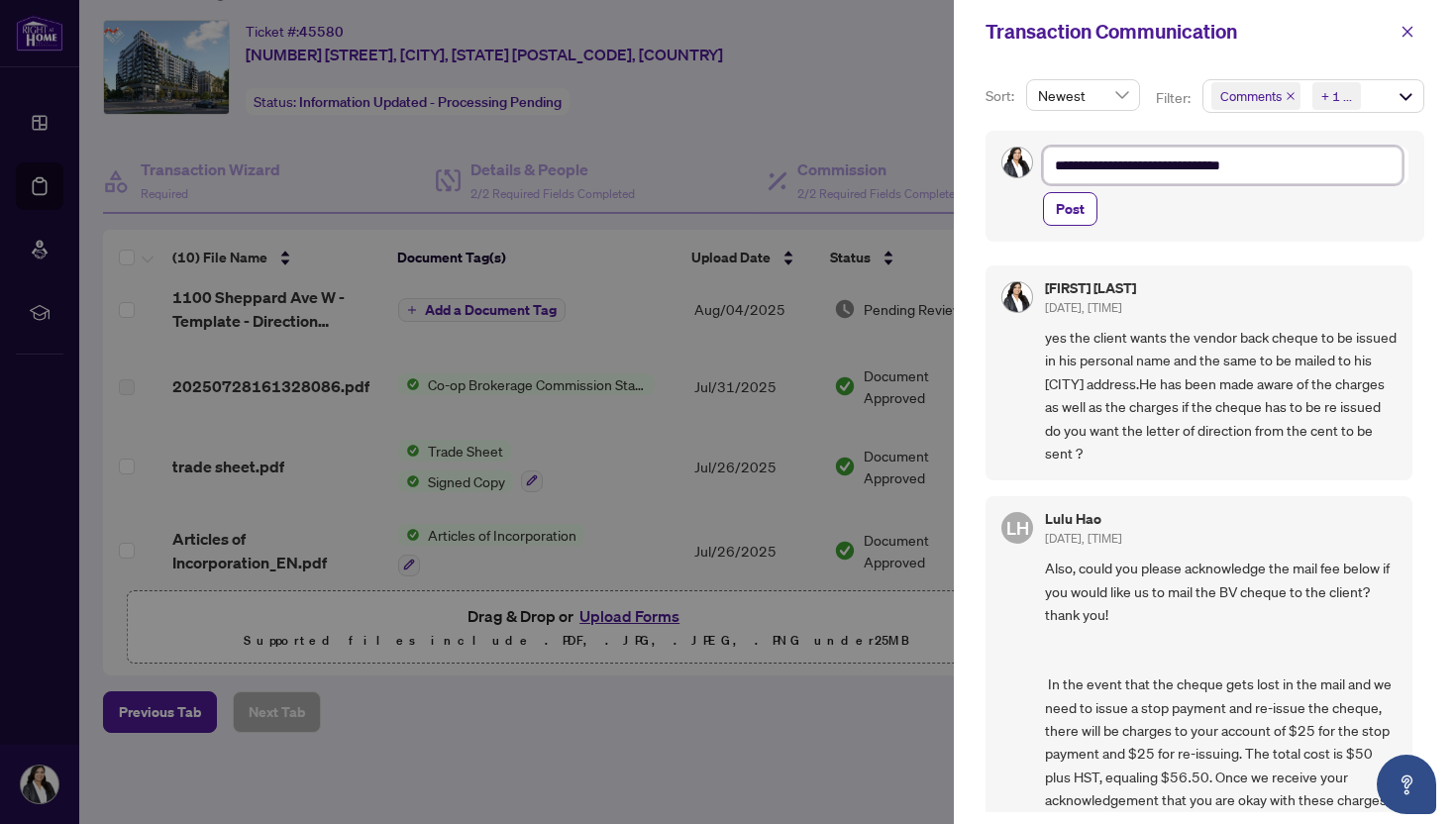 type on "**********" 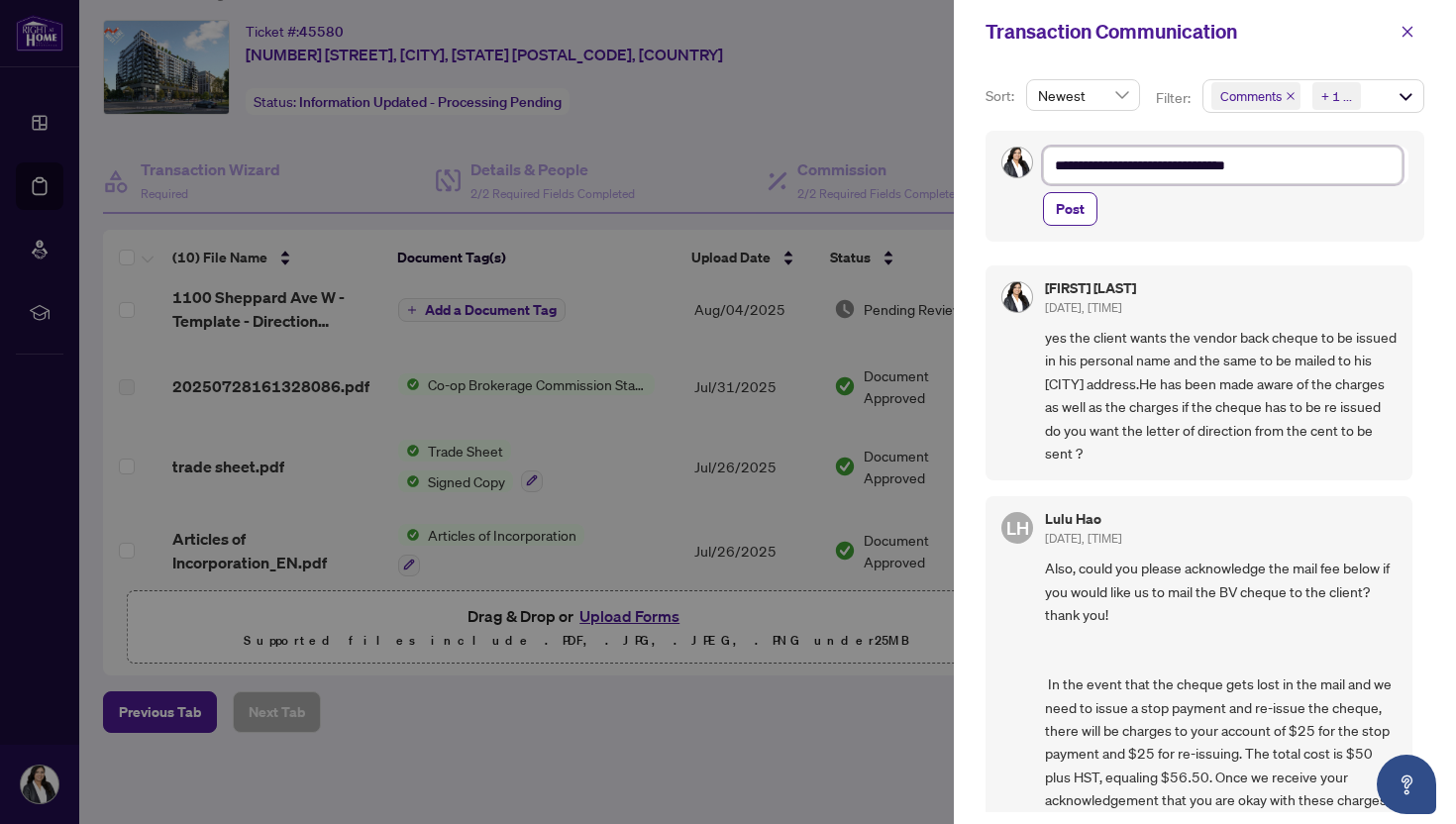 type on "**********" 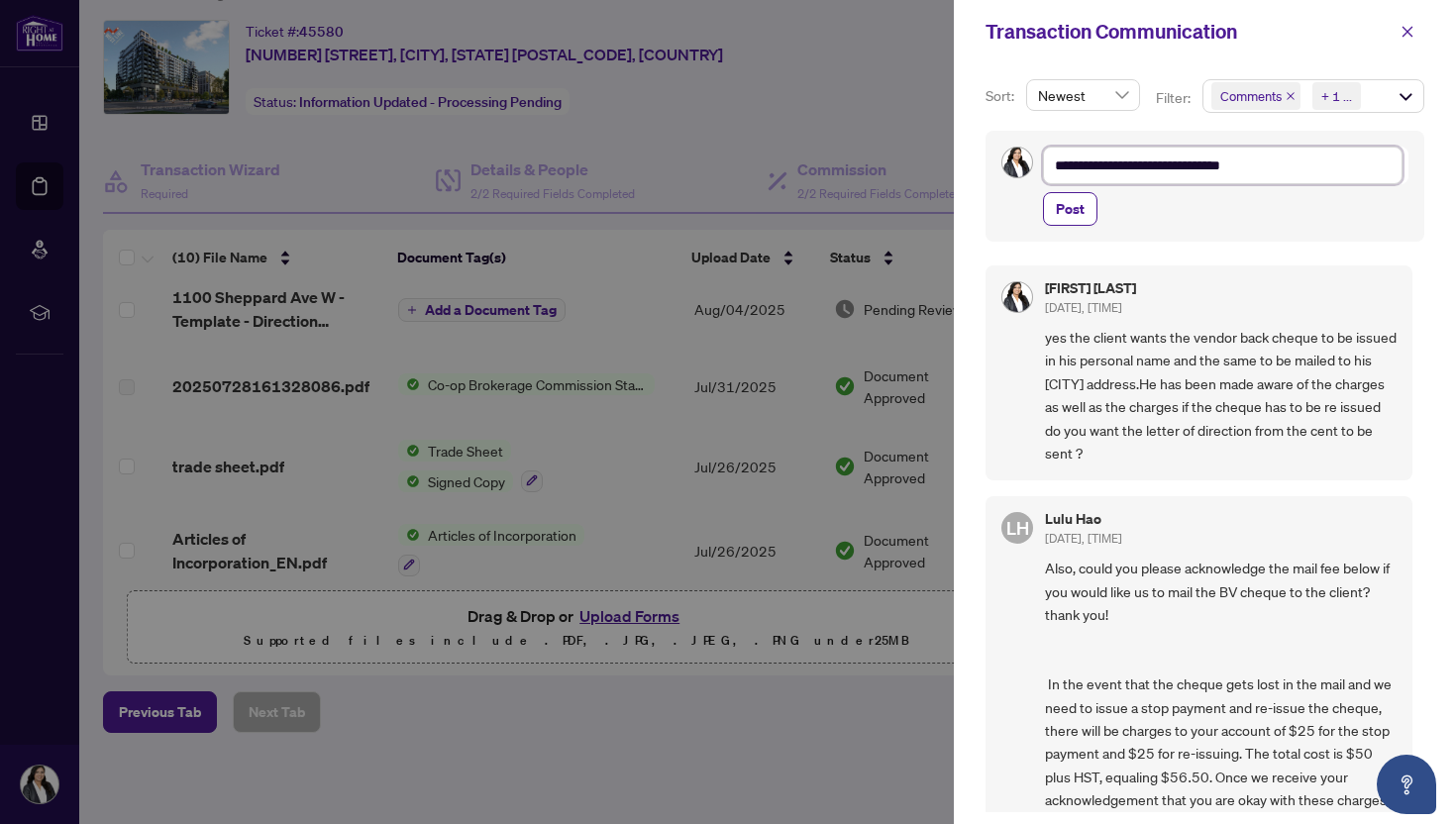type on "**********" 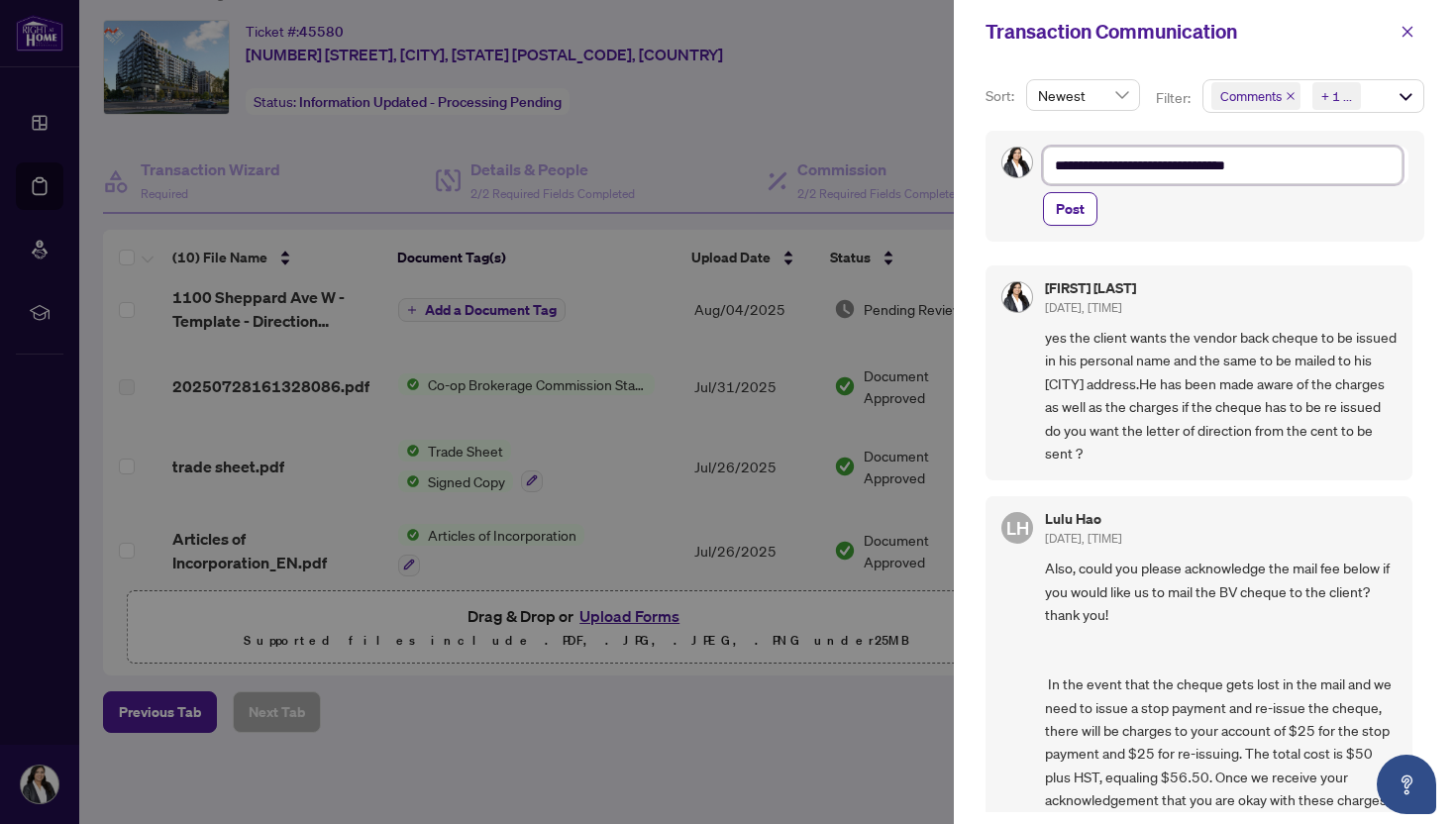 type on "**********" 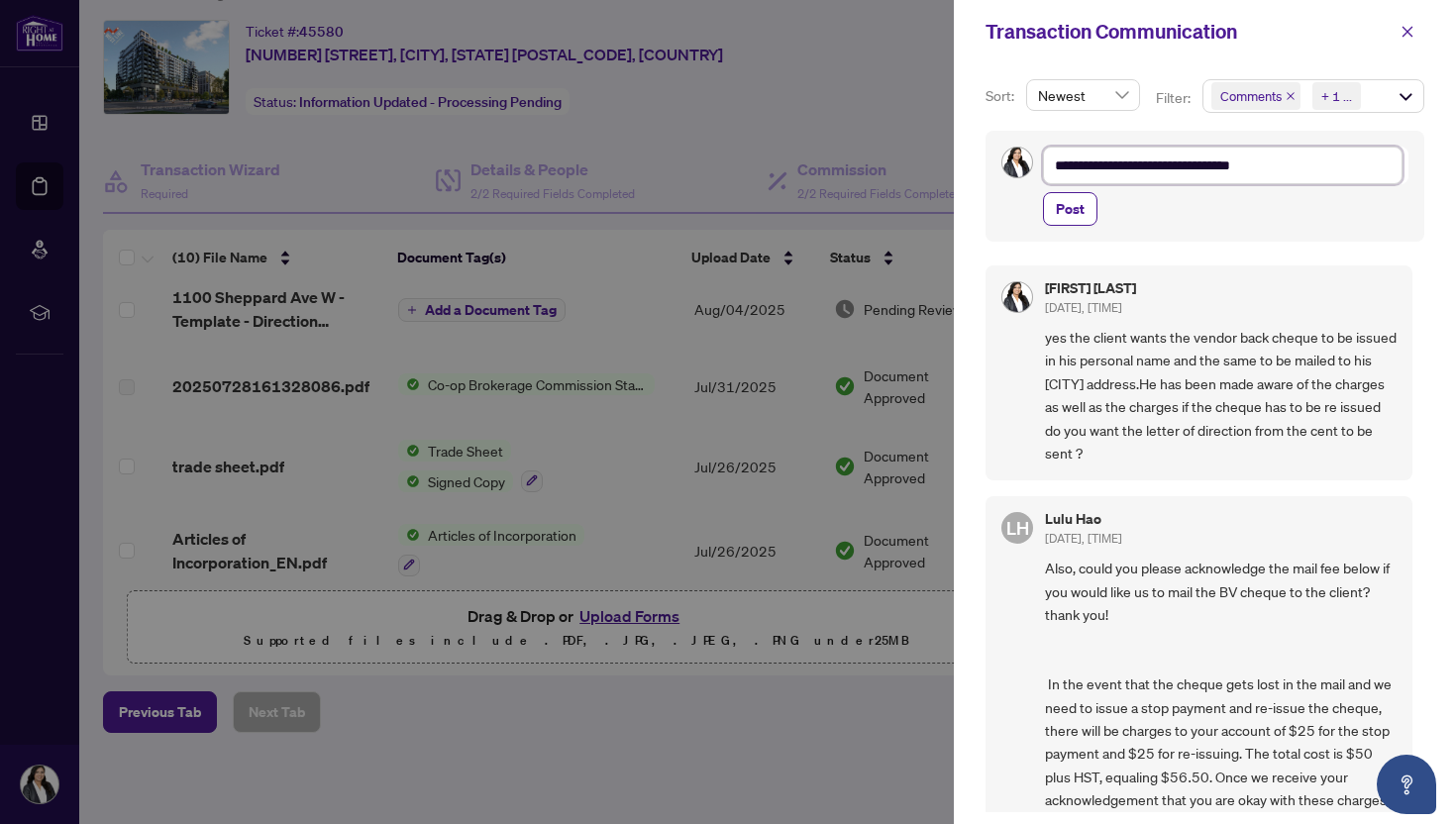 type on "**********" 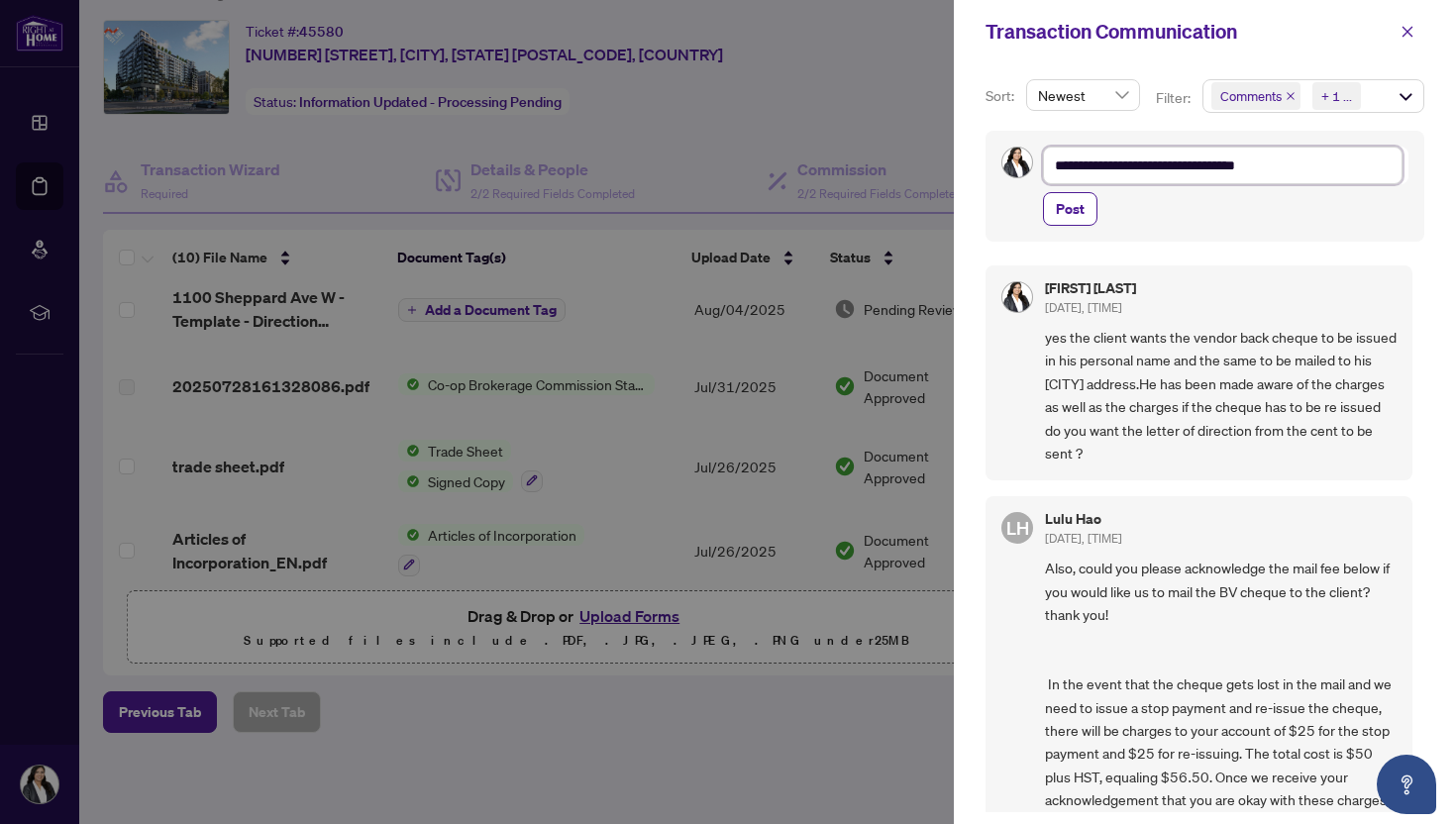 type on "**********" 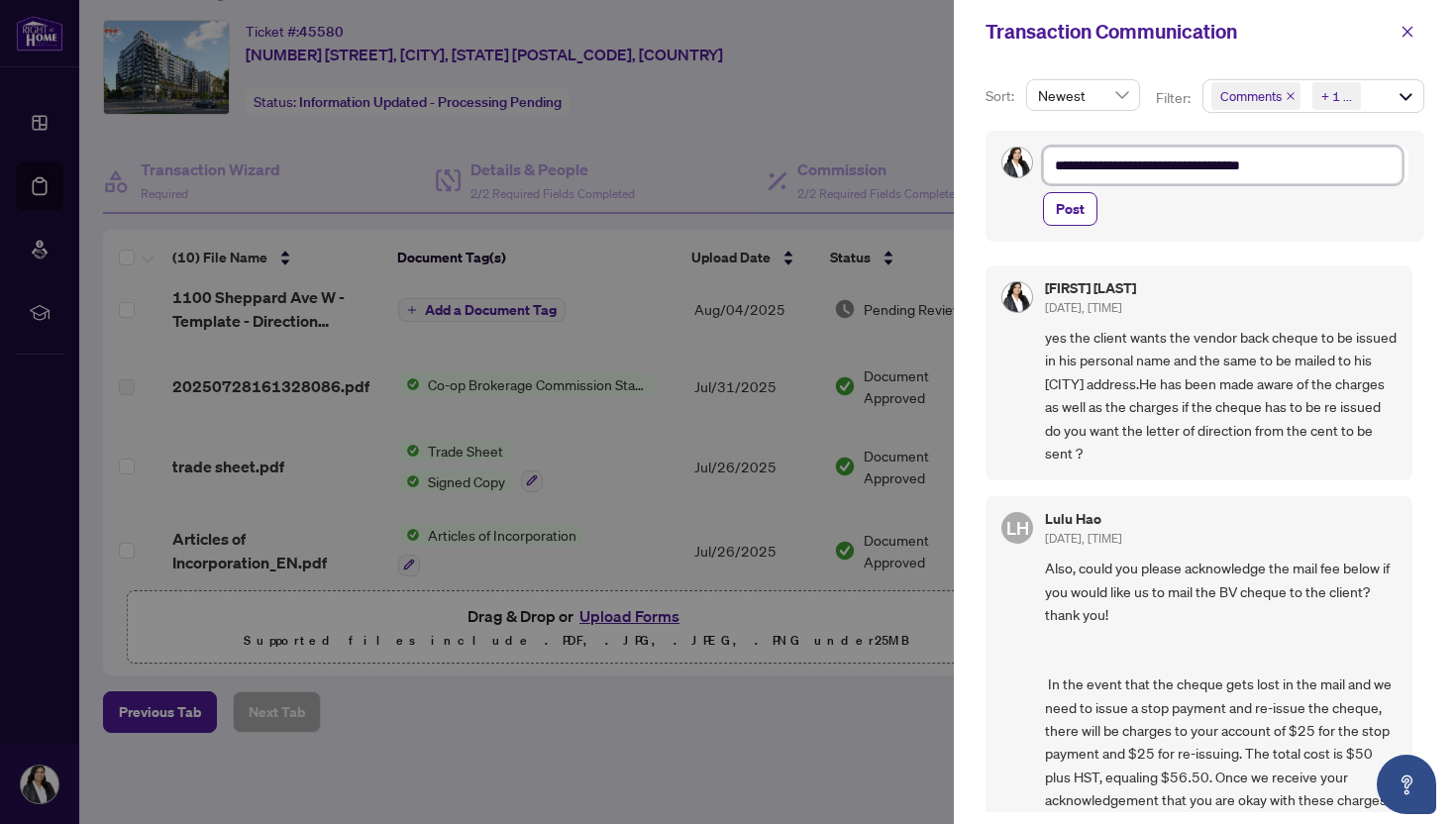 type on "**********" 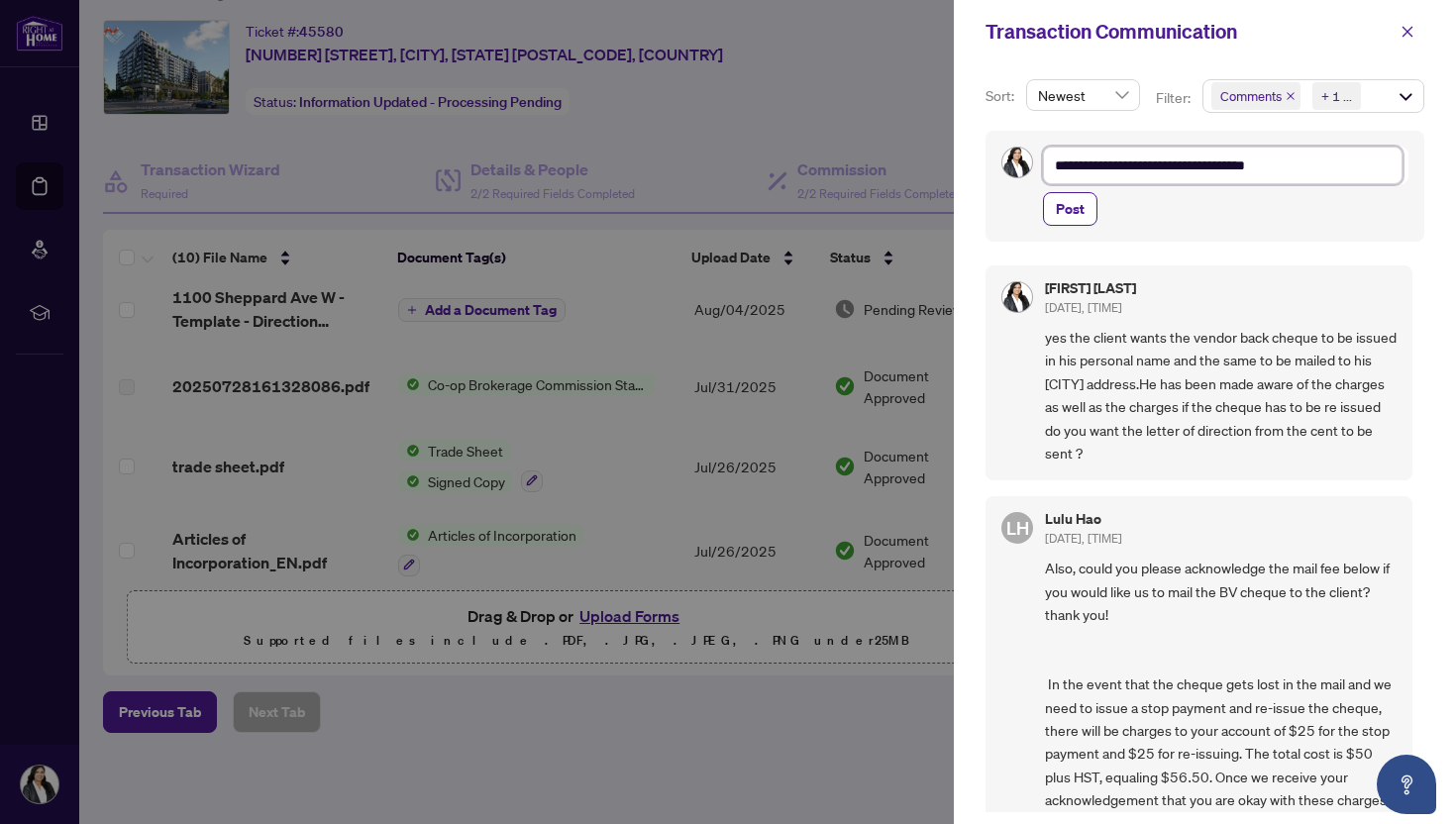 type on "**********" 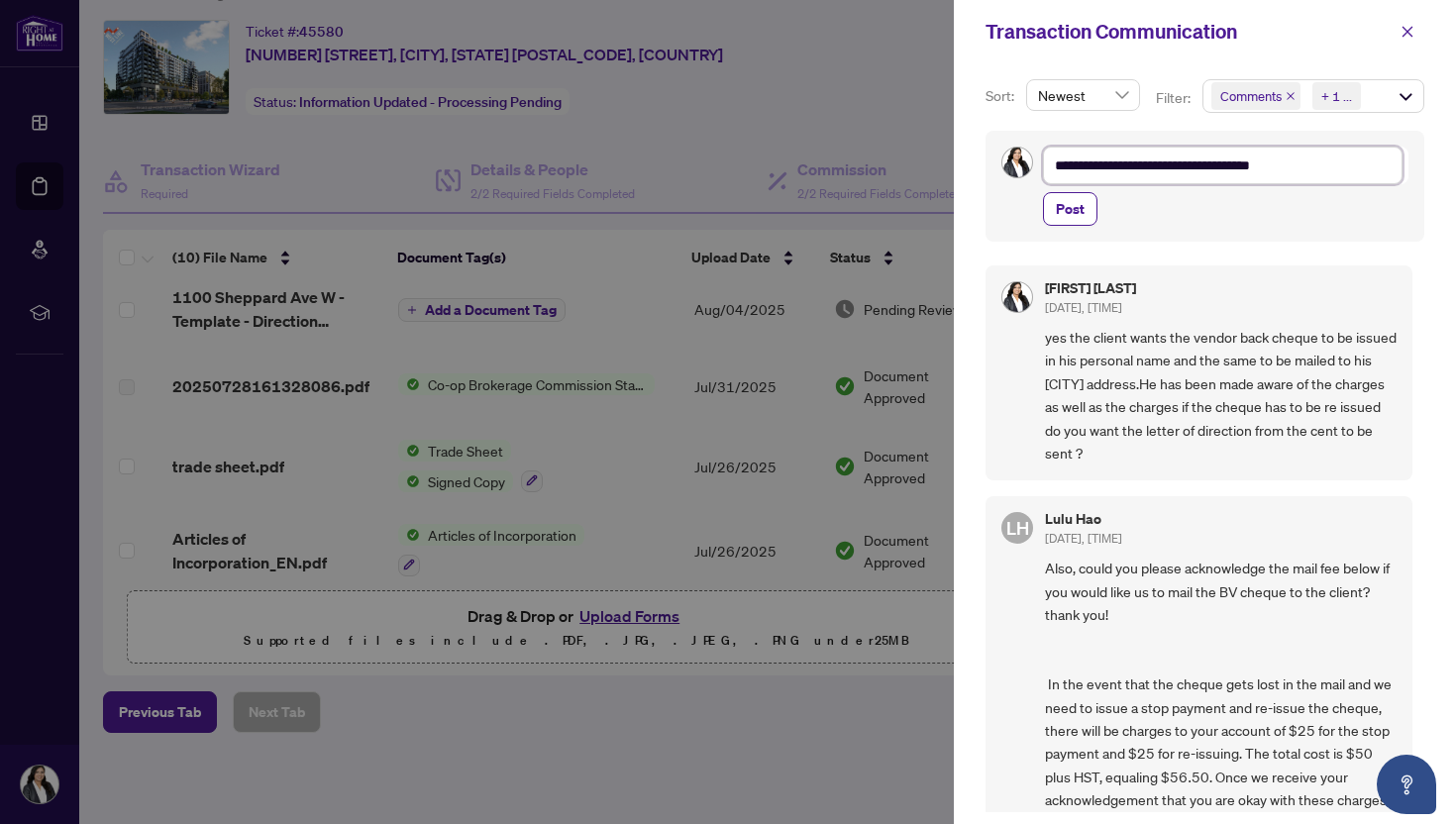 type on "**********" 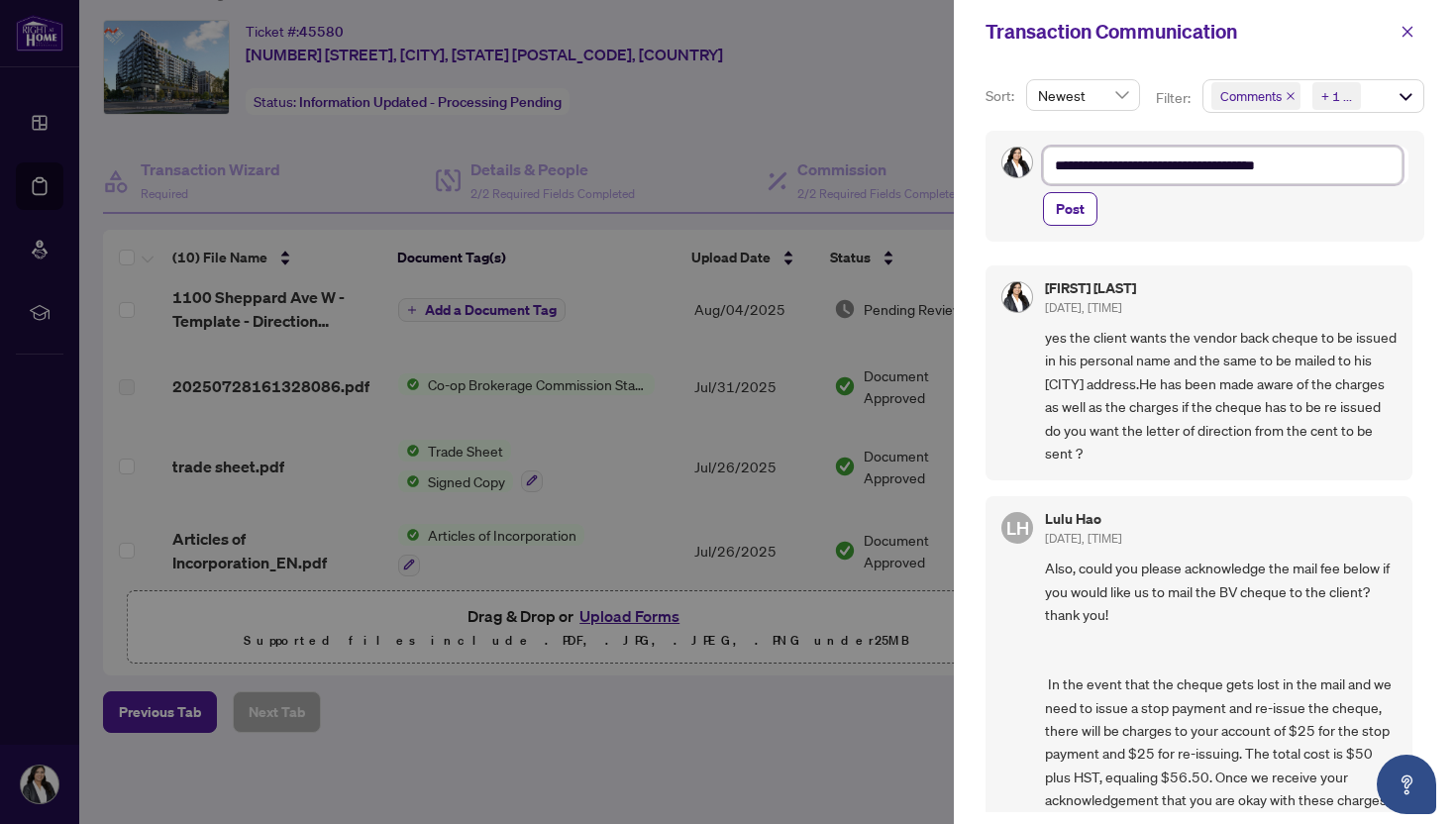 type on "**********" 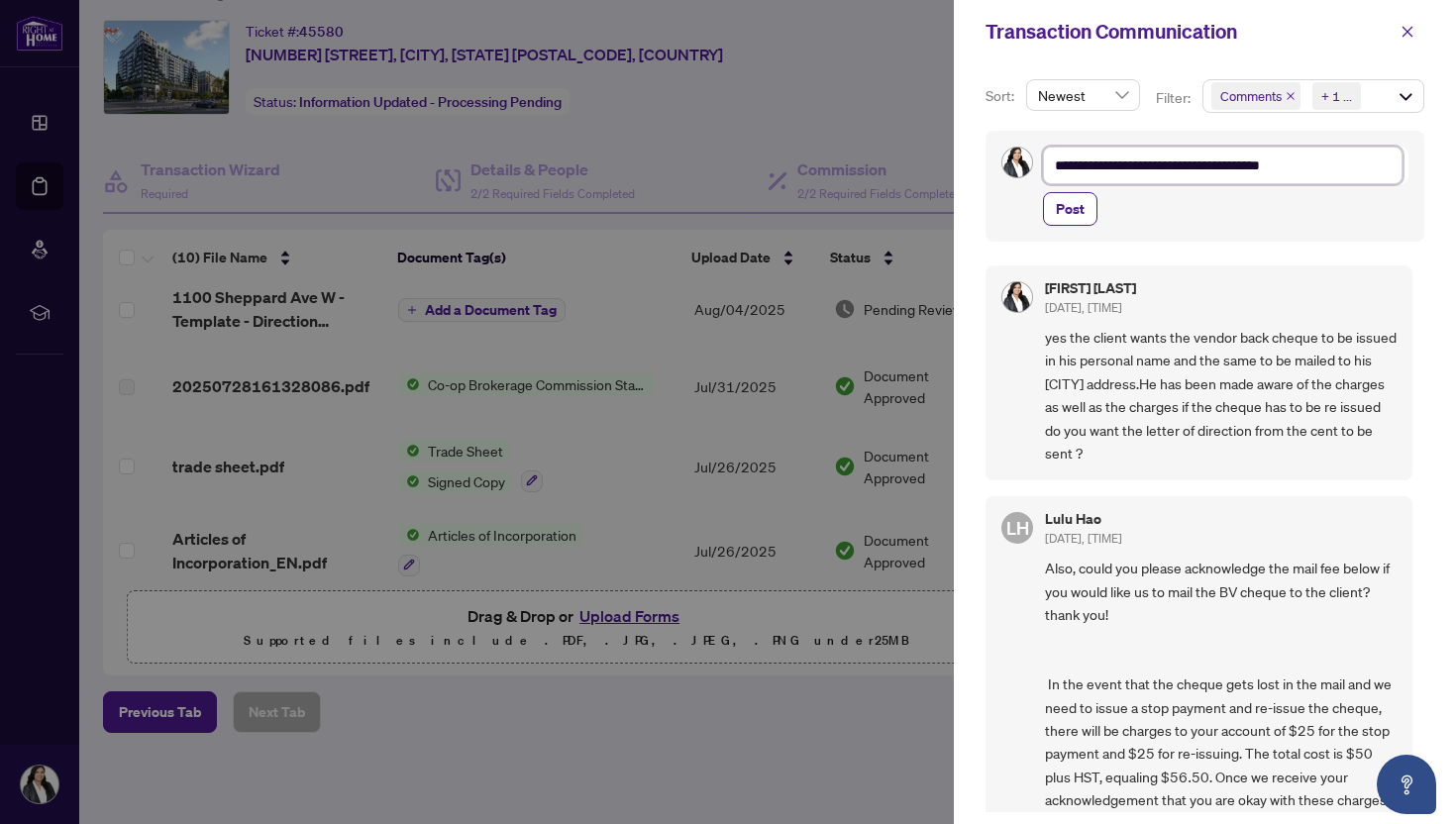 type on "**********" 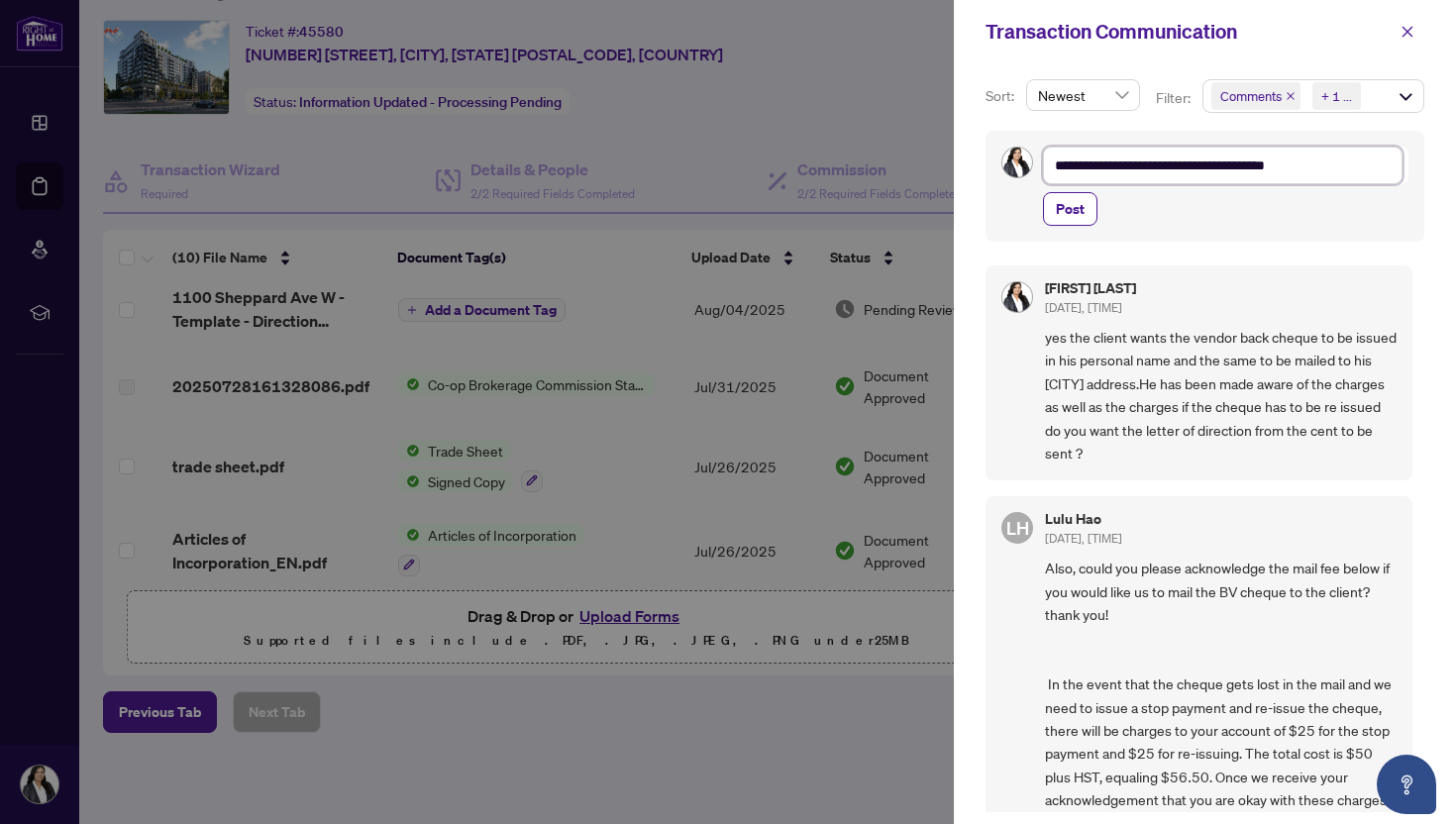 type on "**********" 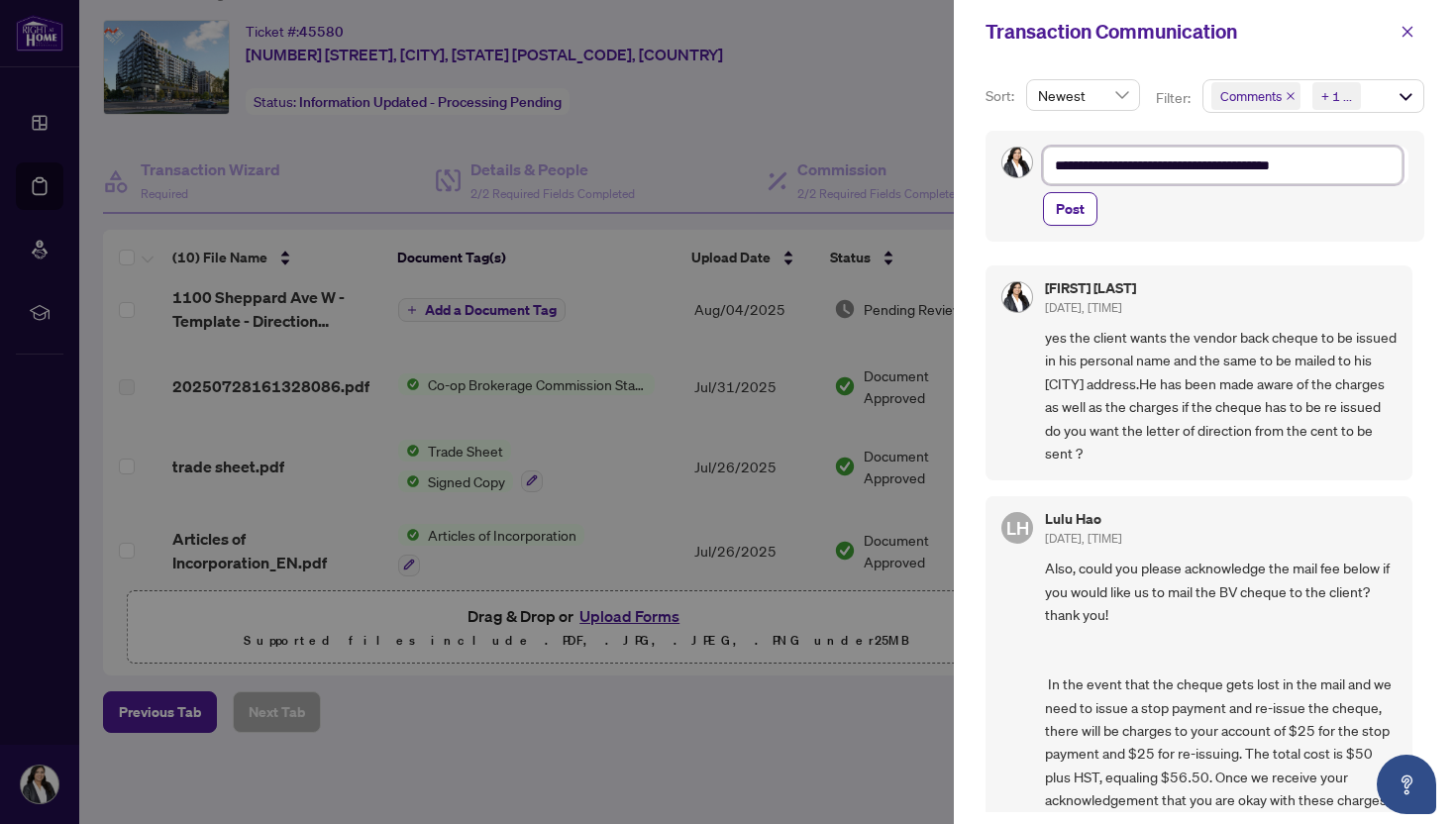 type on "**********" 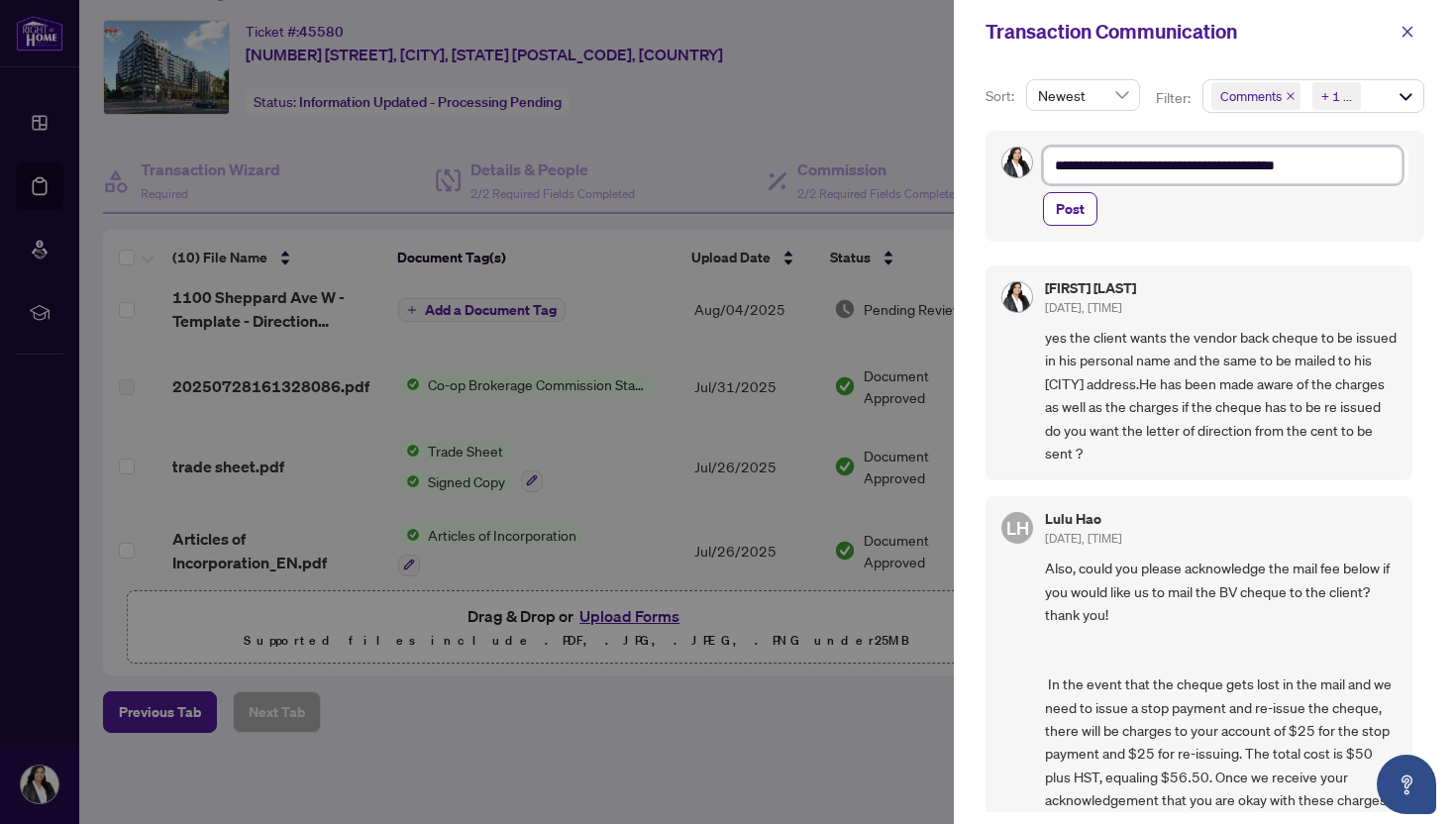 type on "**********" 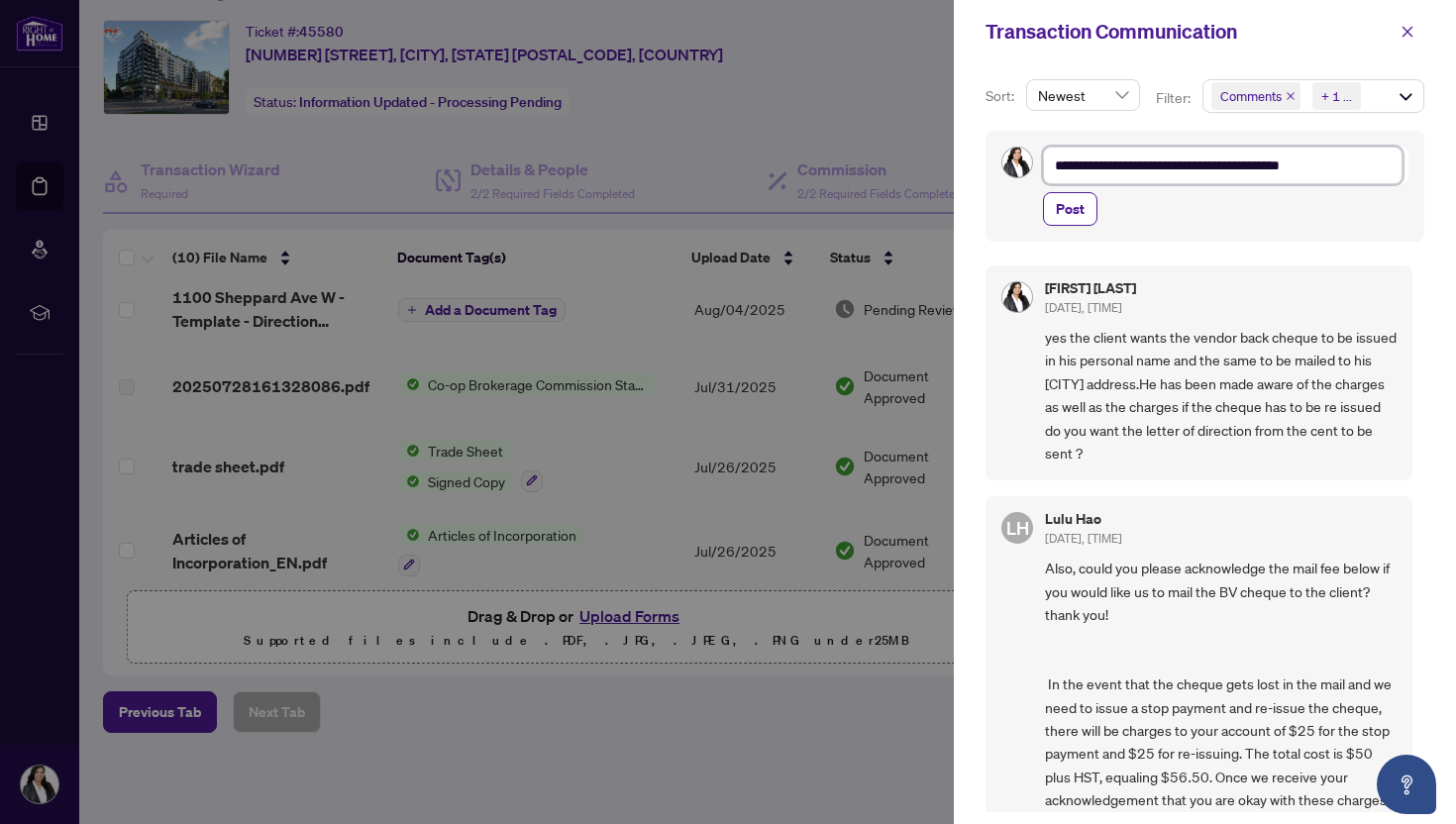 type on "**********" 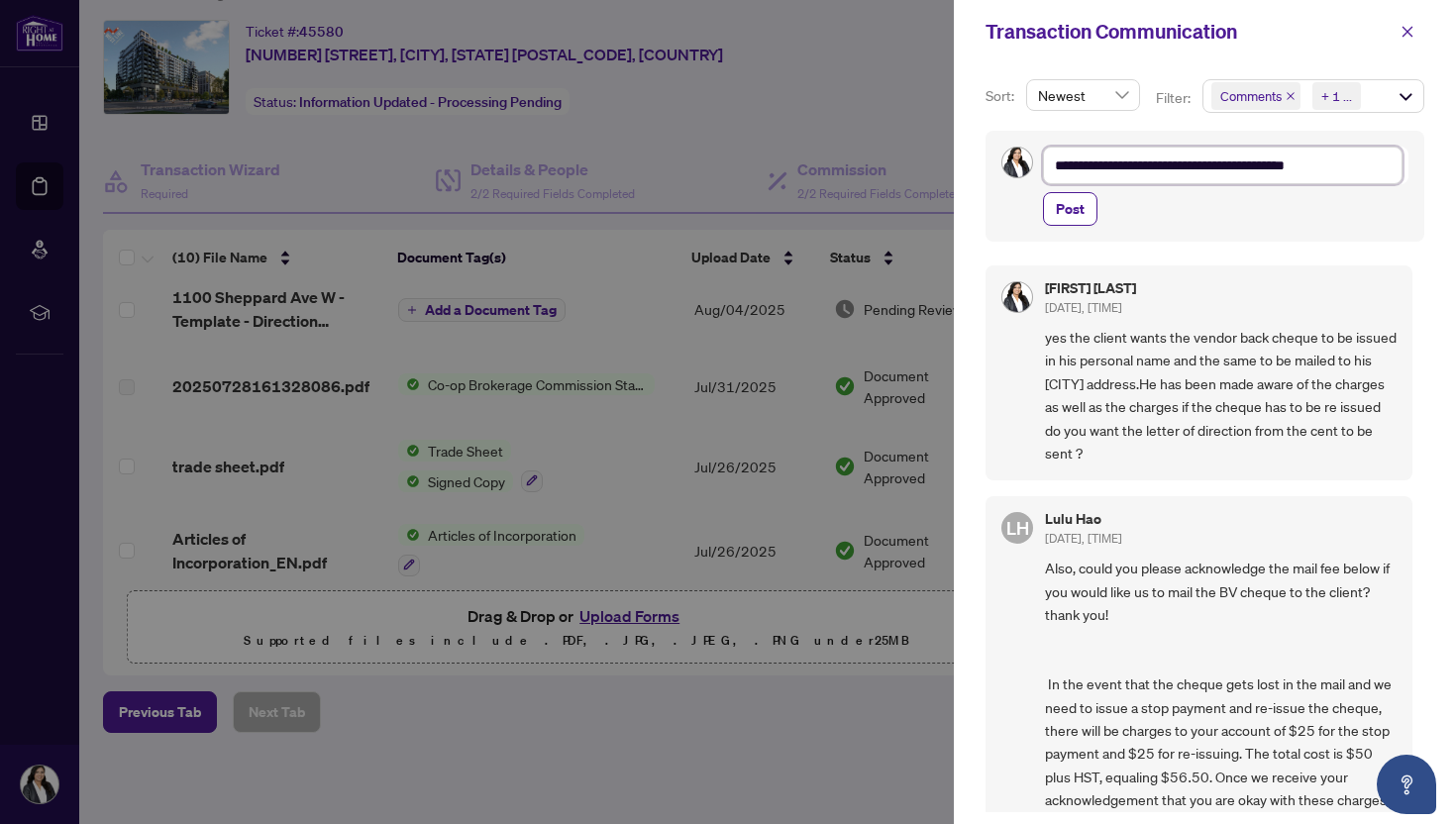 type on "**********" 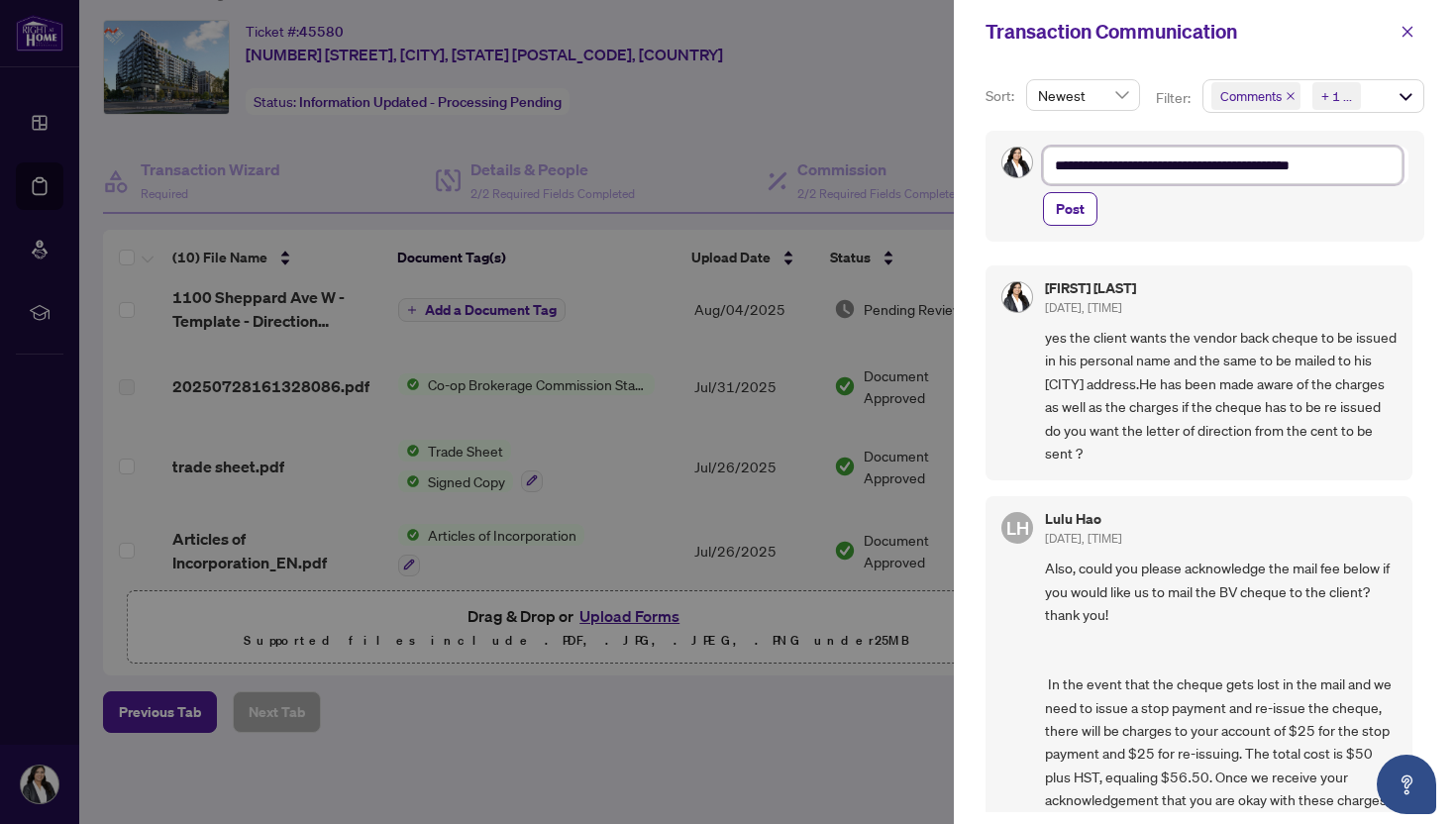type on "**********" 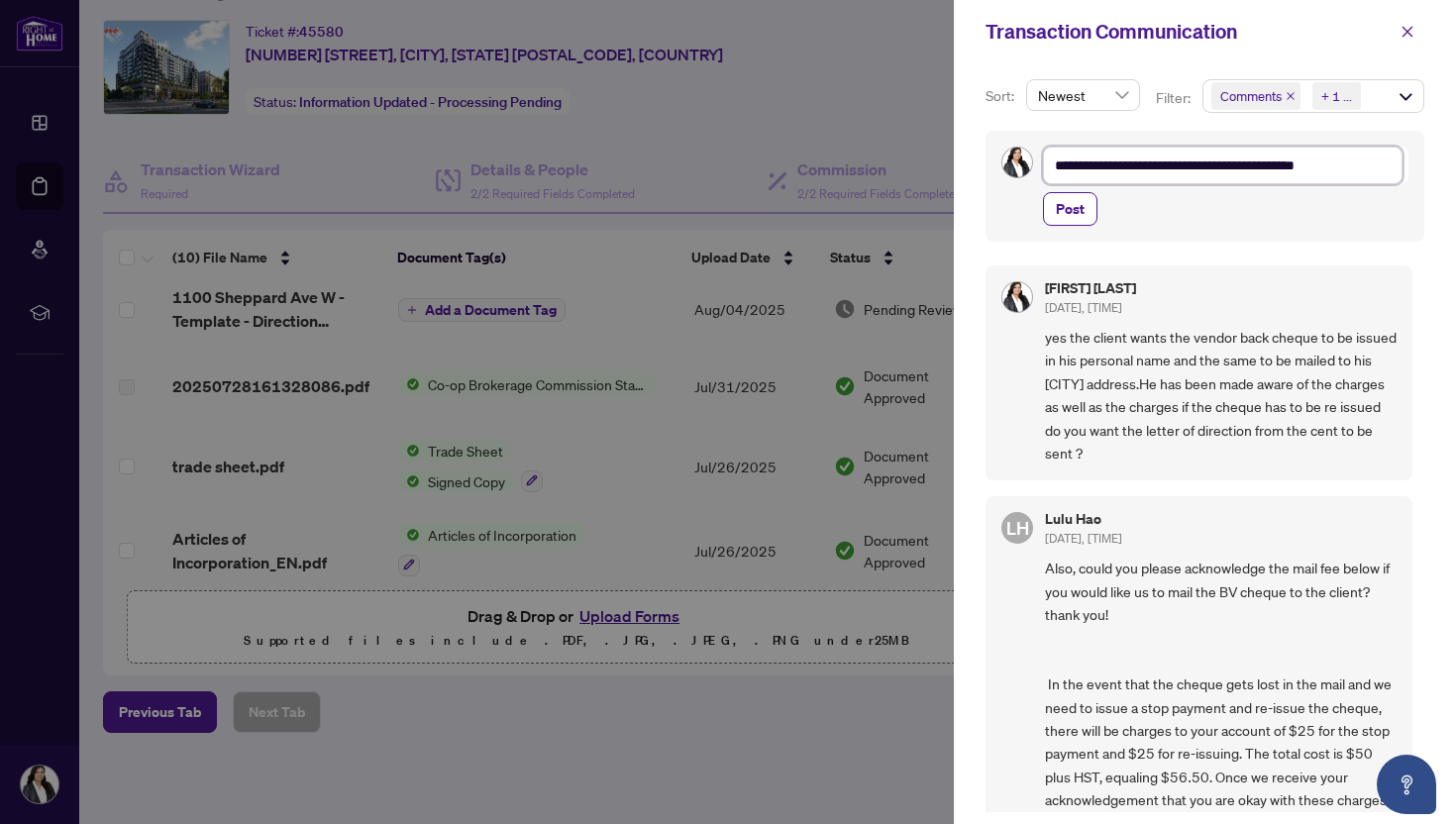 type on "**********" 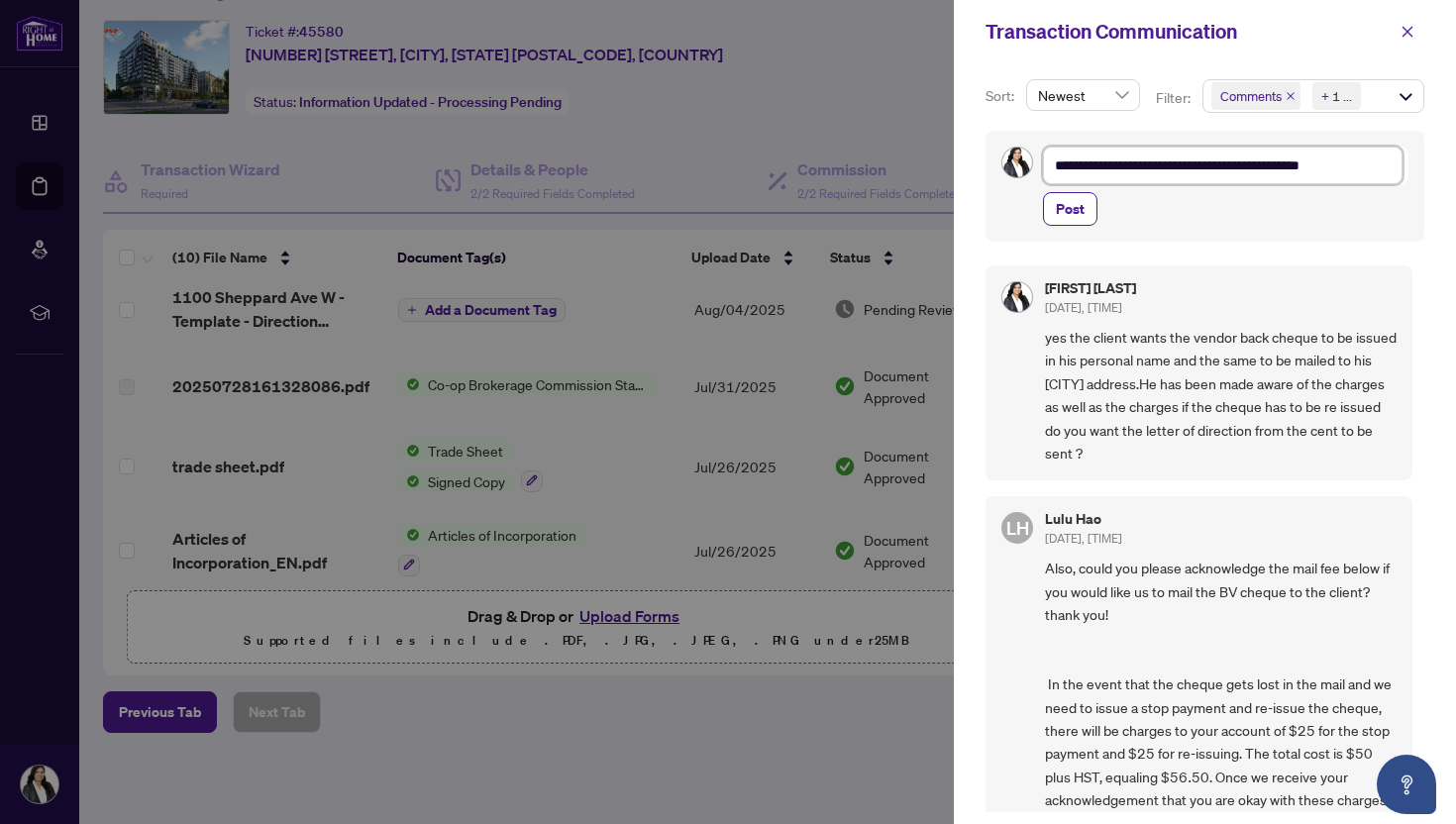 type on "**********" 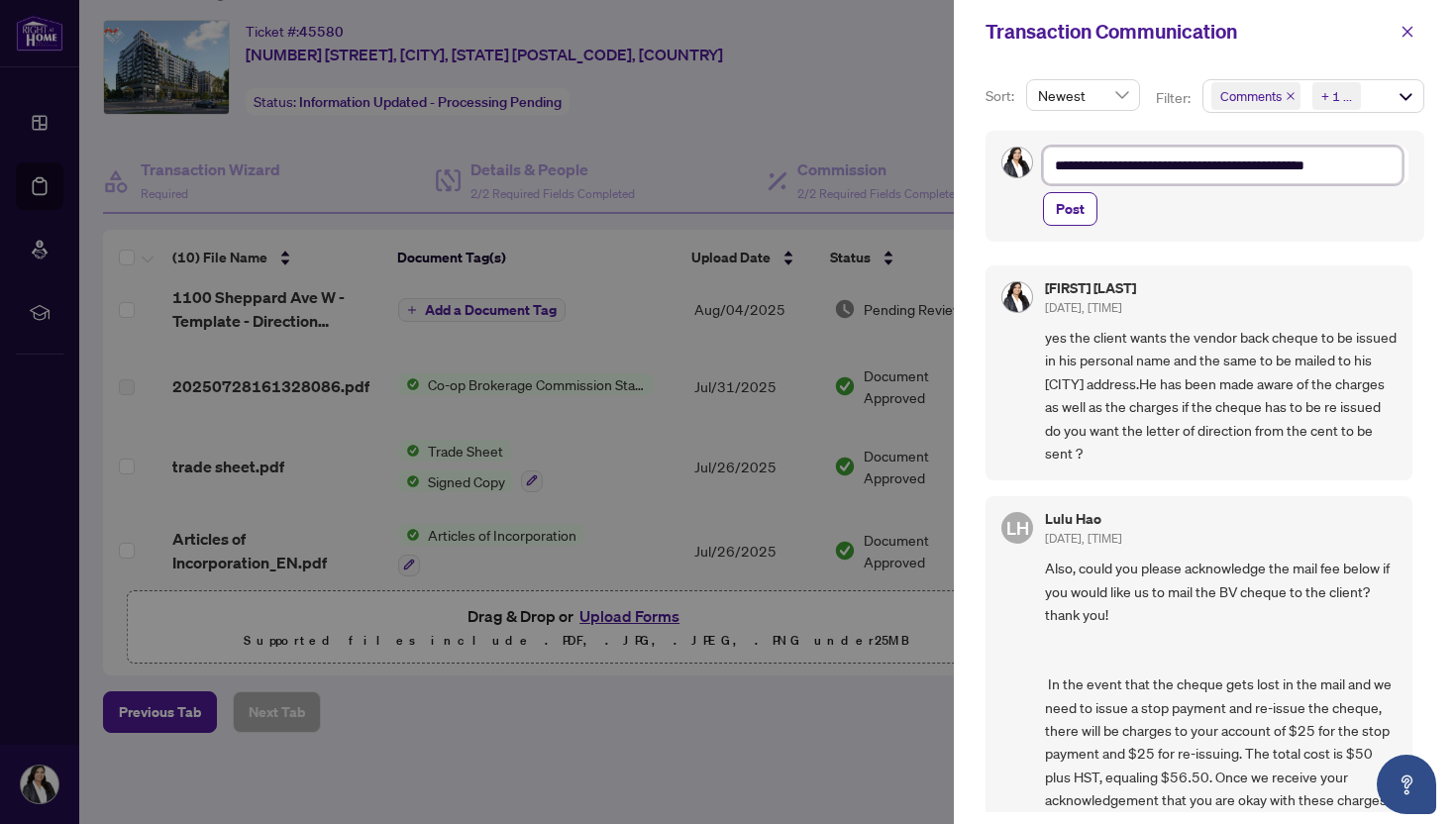 type on "**********" 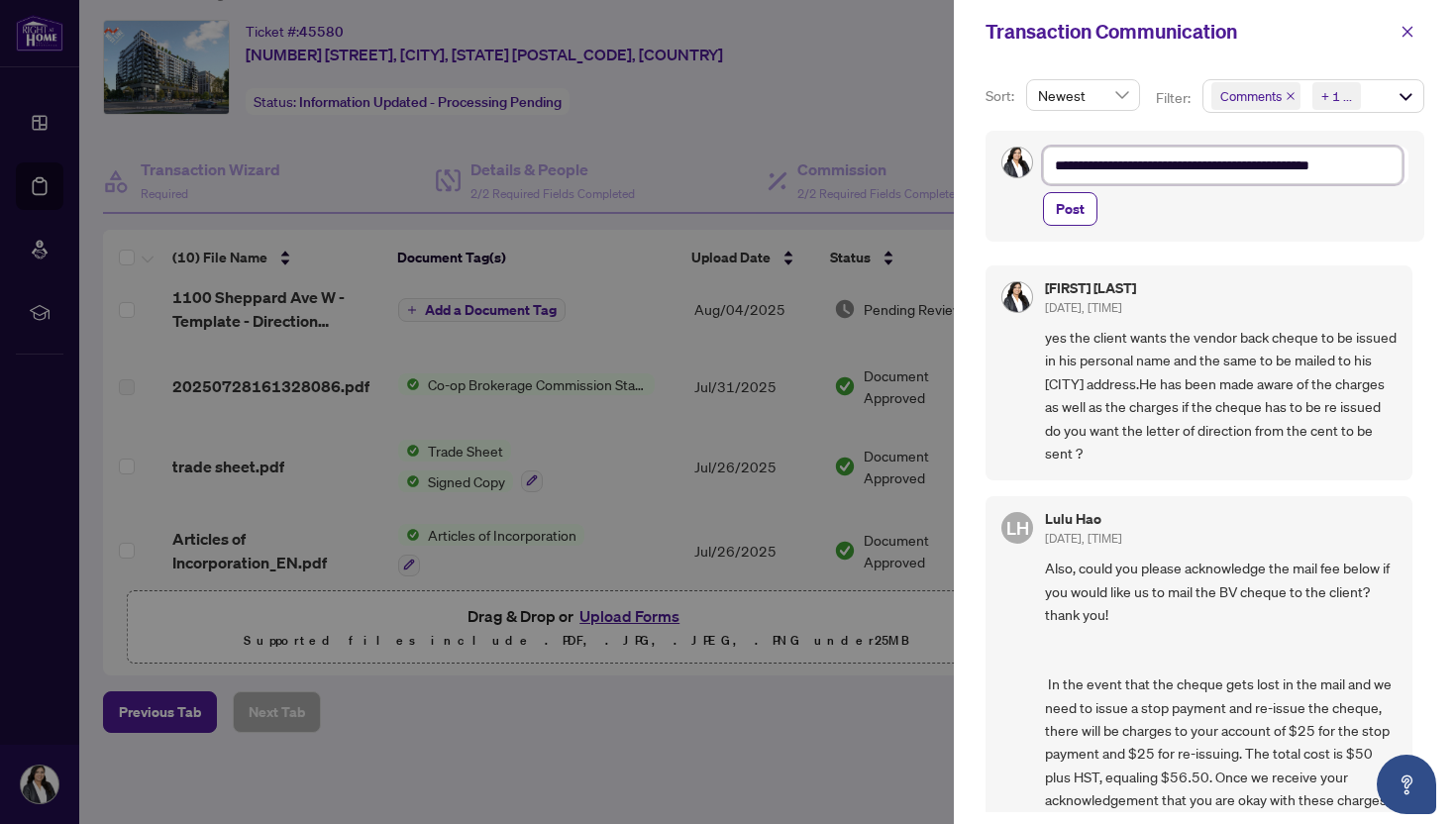 type on "**********" 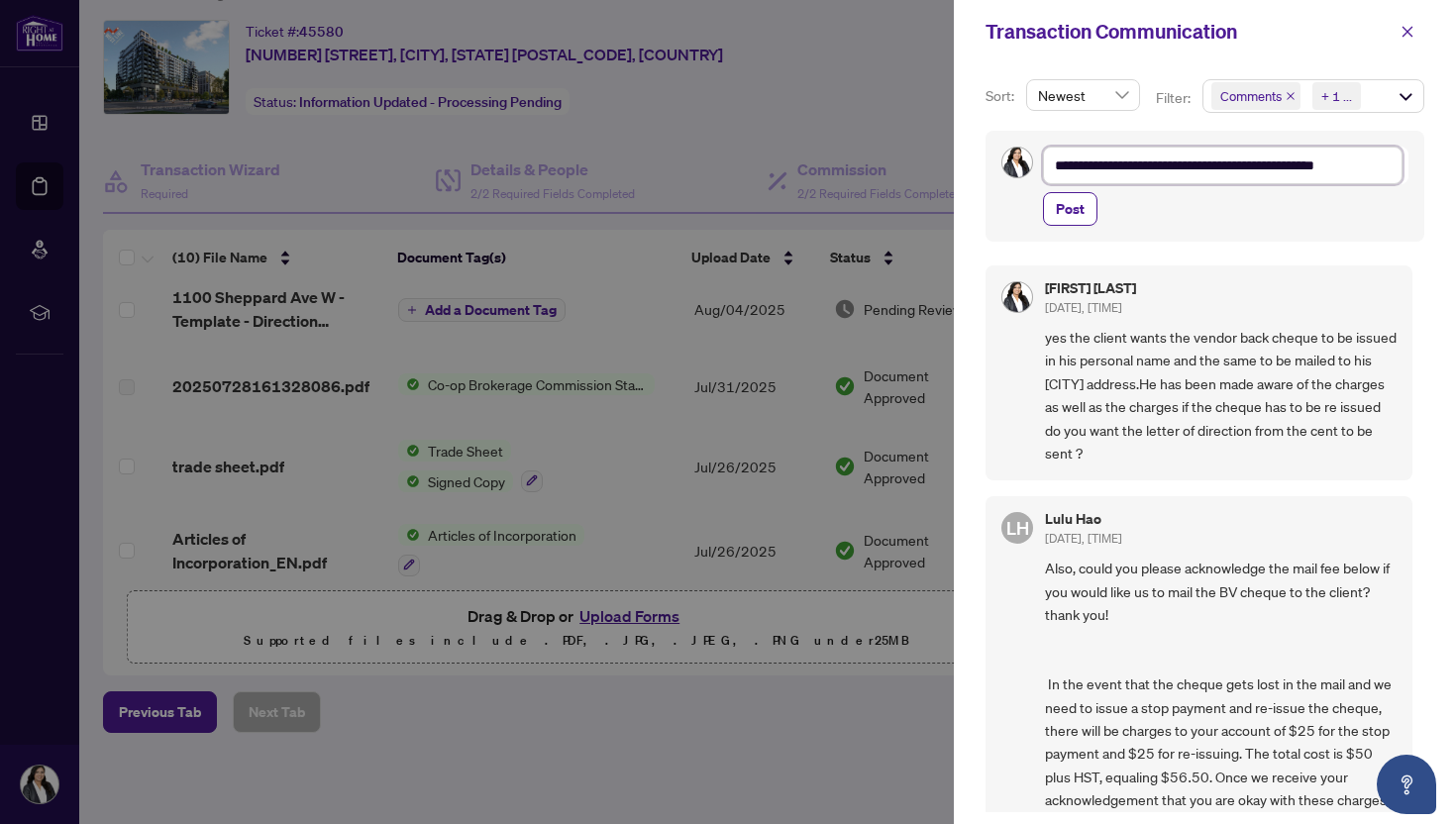 type on "**********" 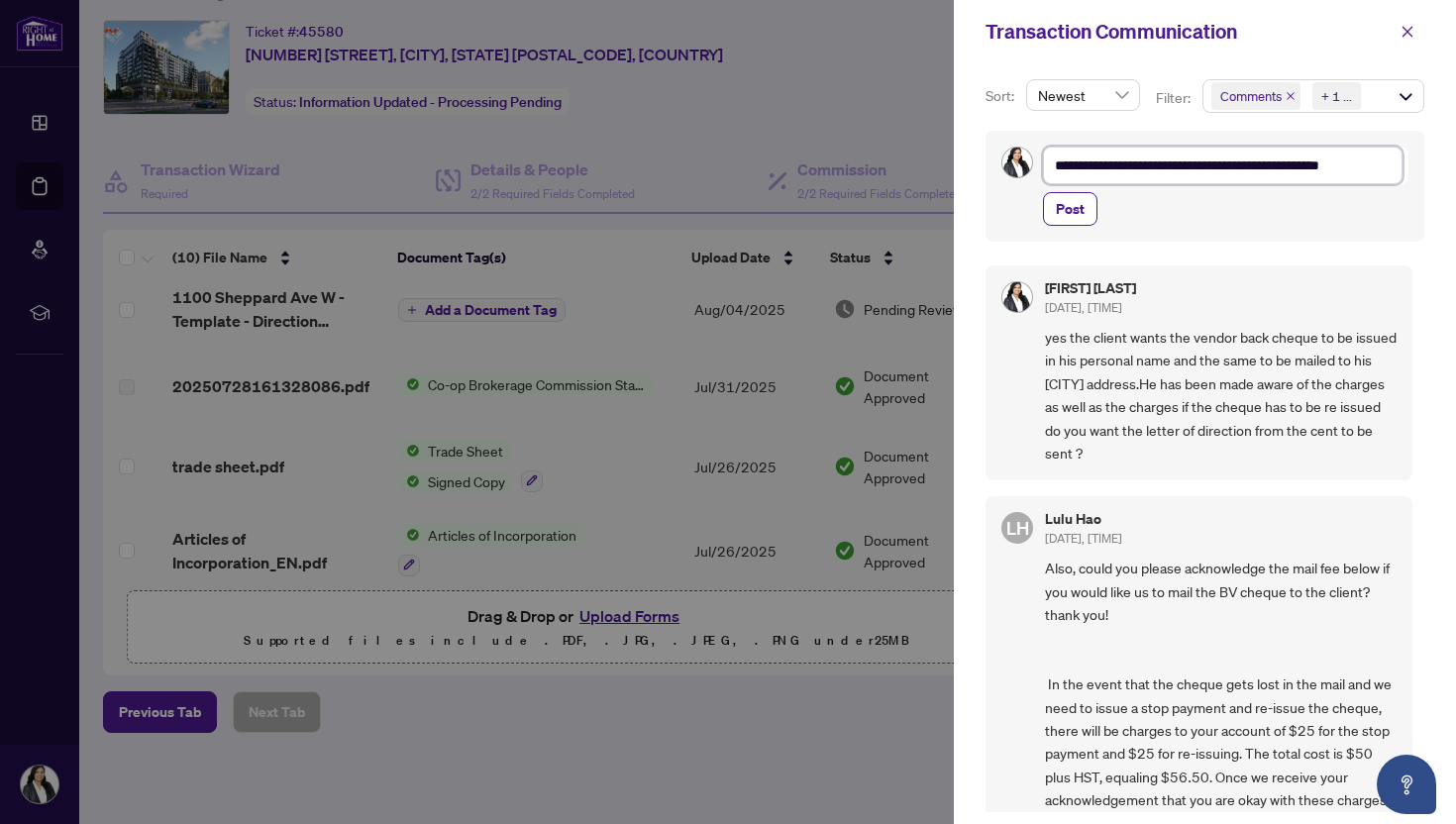 type on "**********" 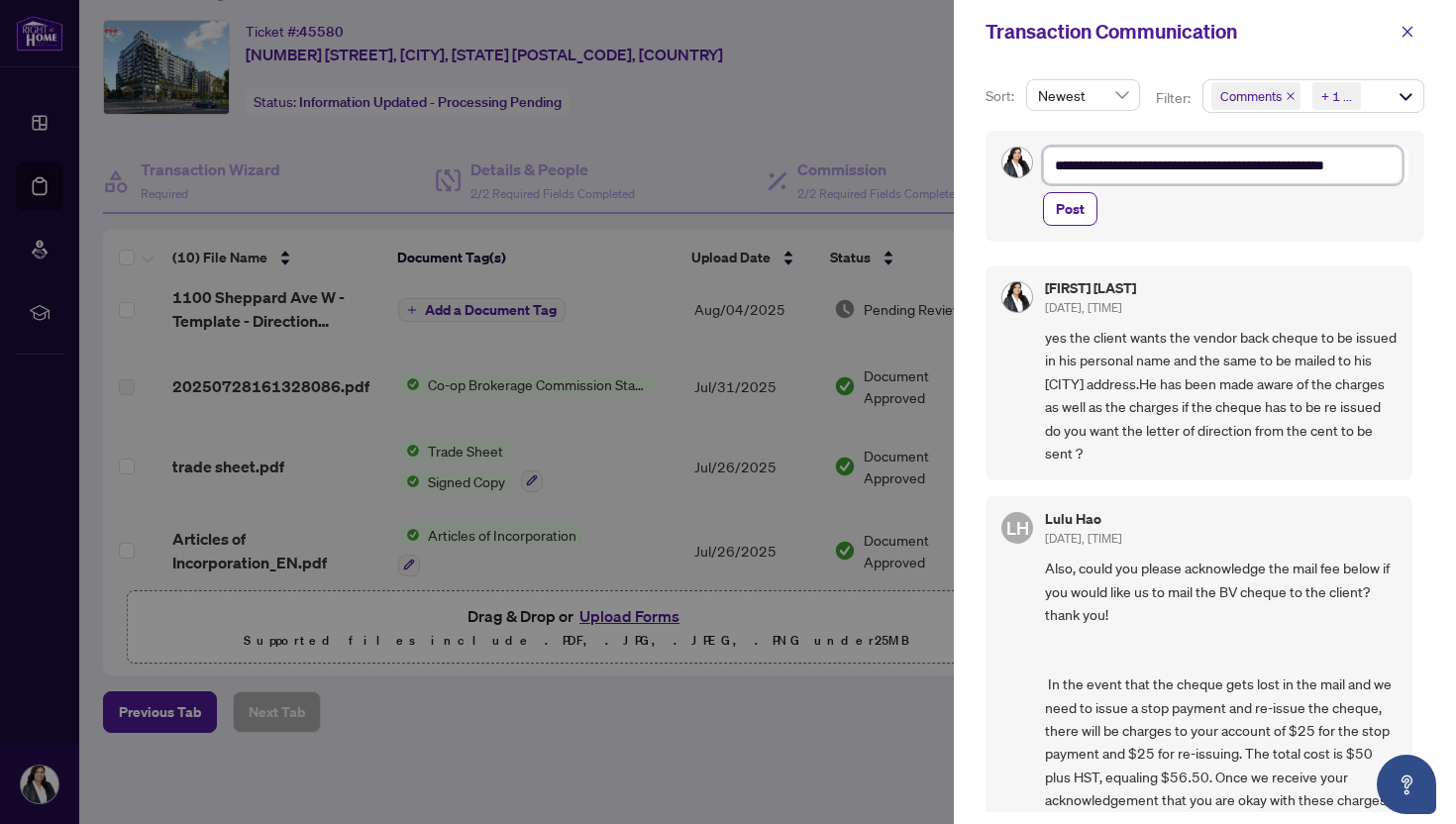 type on "**********" 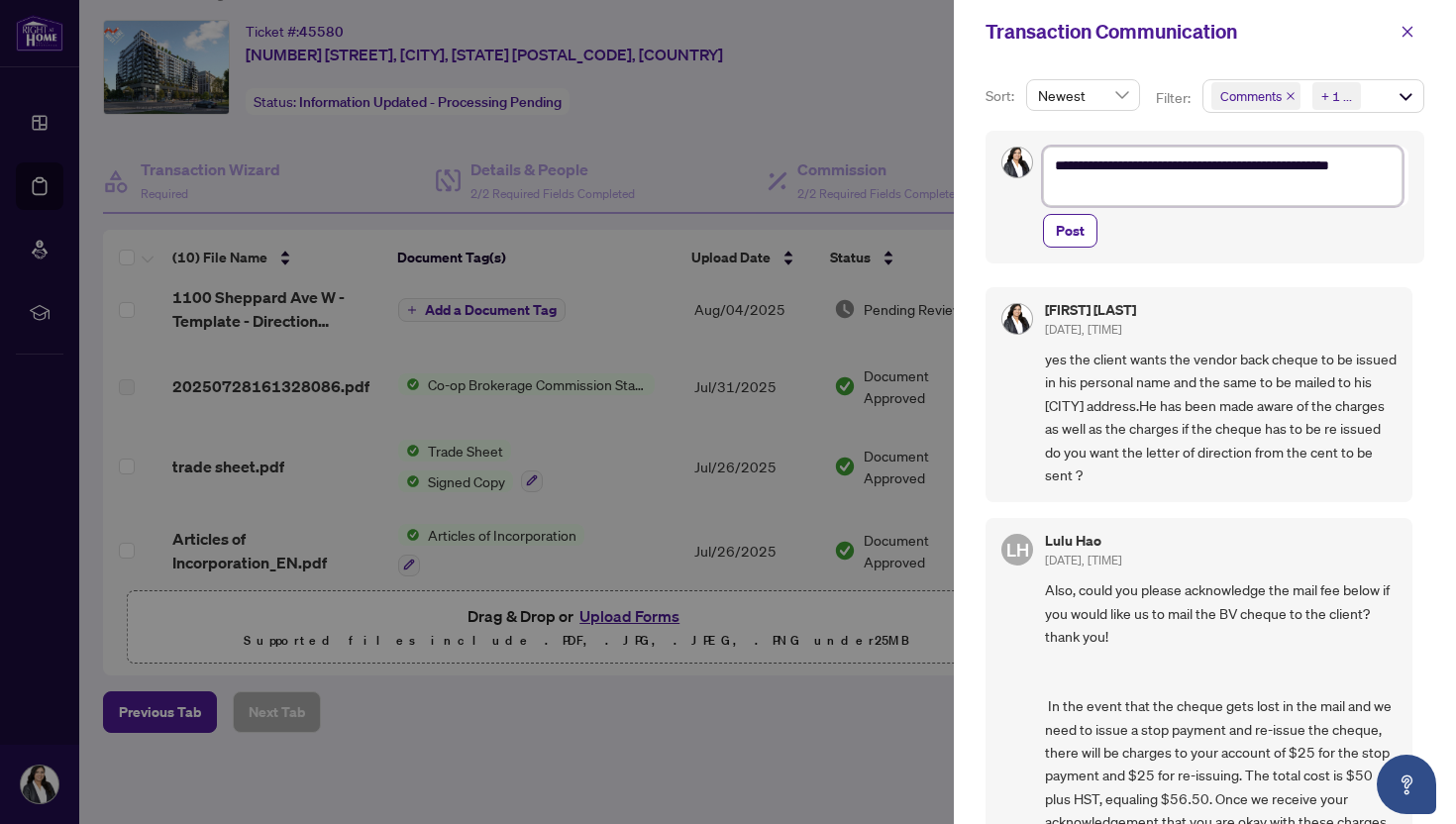 type on "**********" 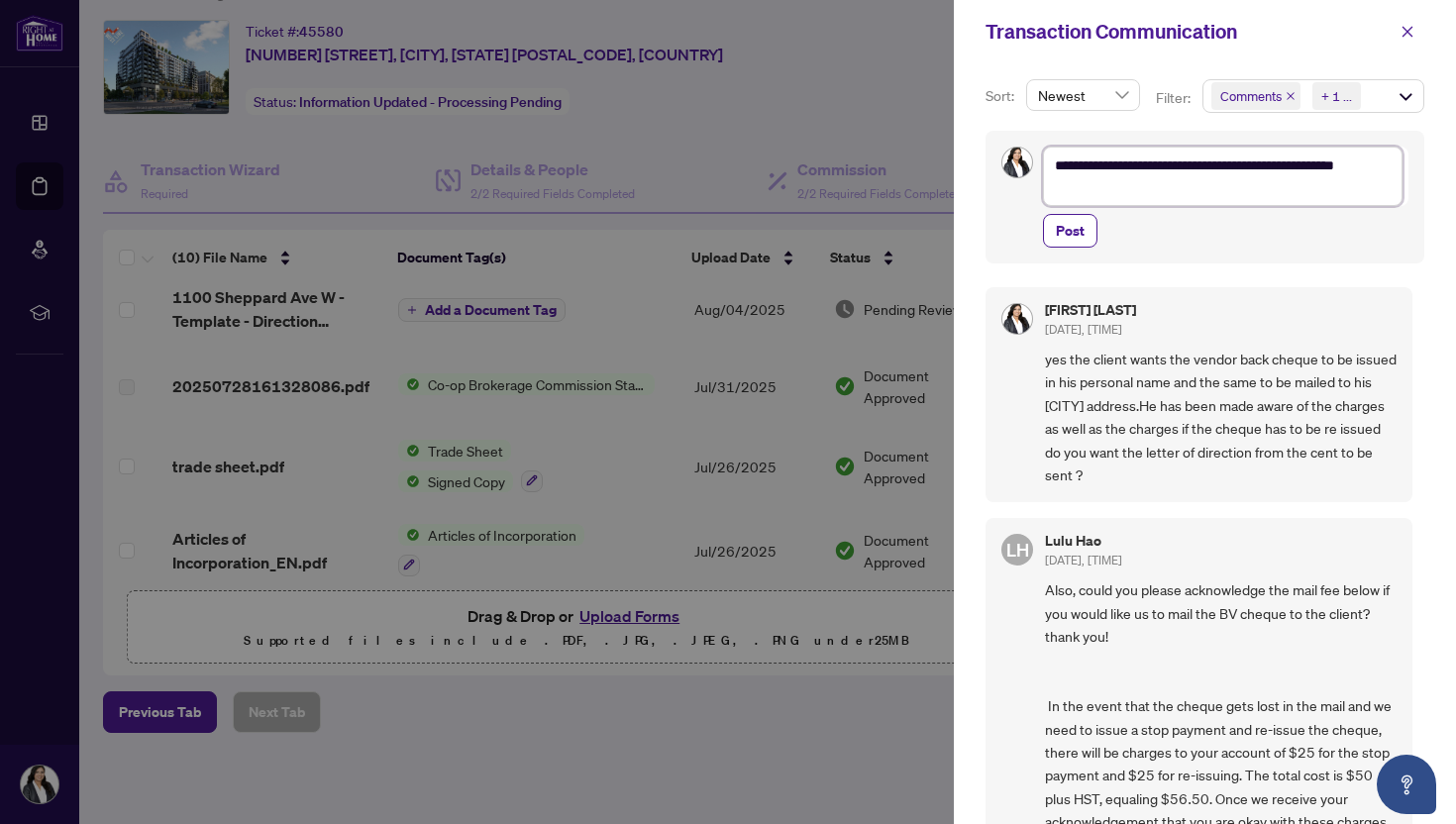 type on "**********" 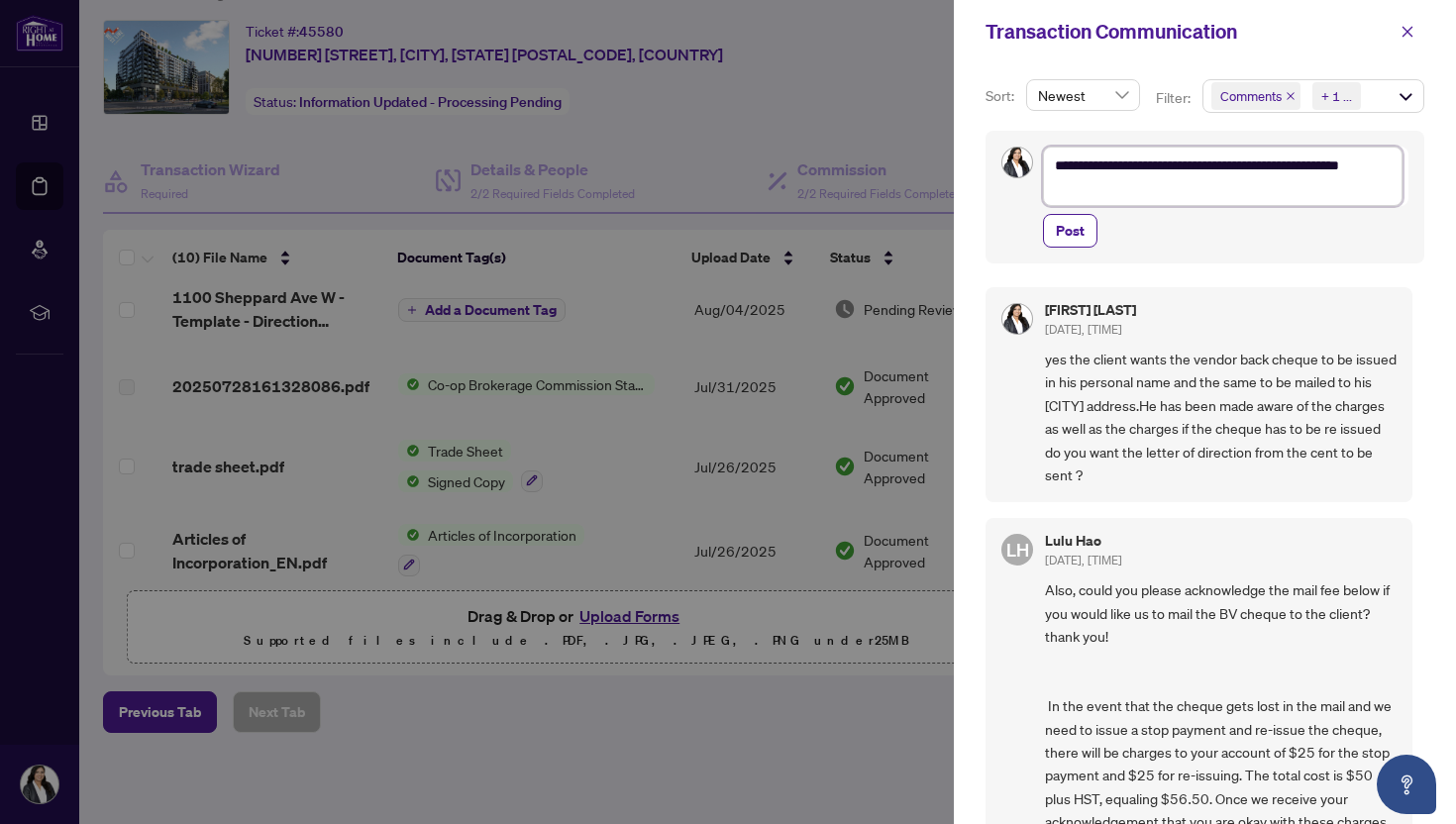 type on "**********" 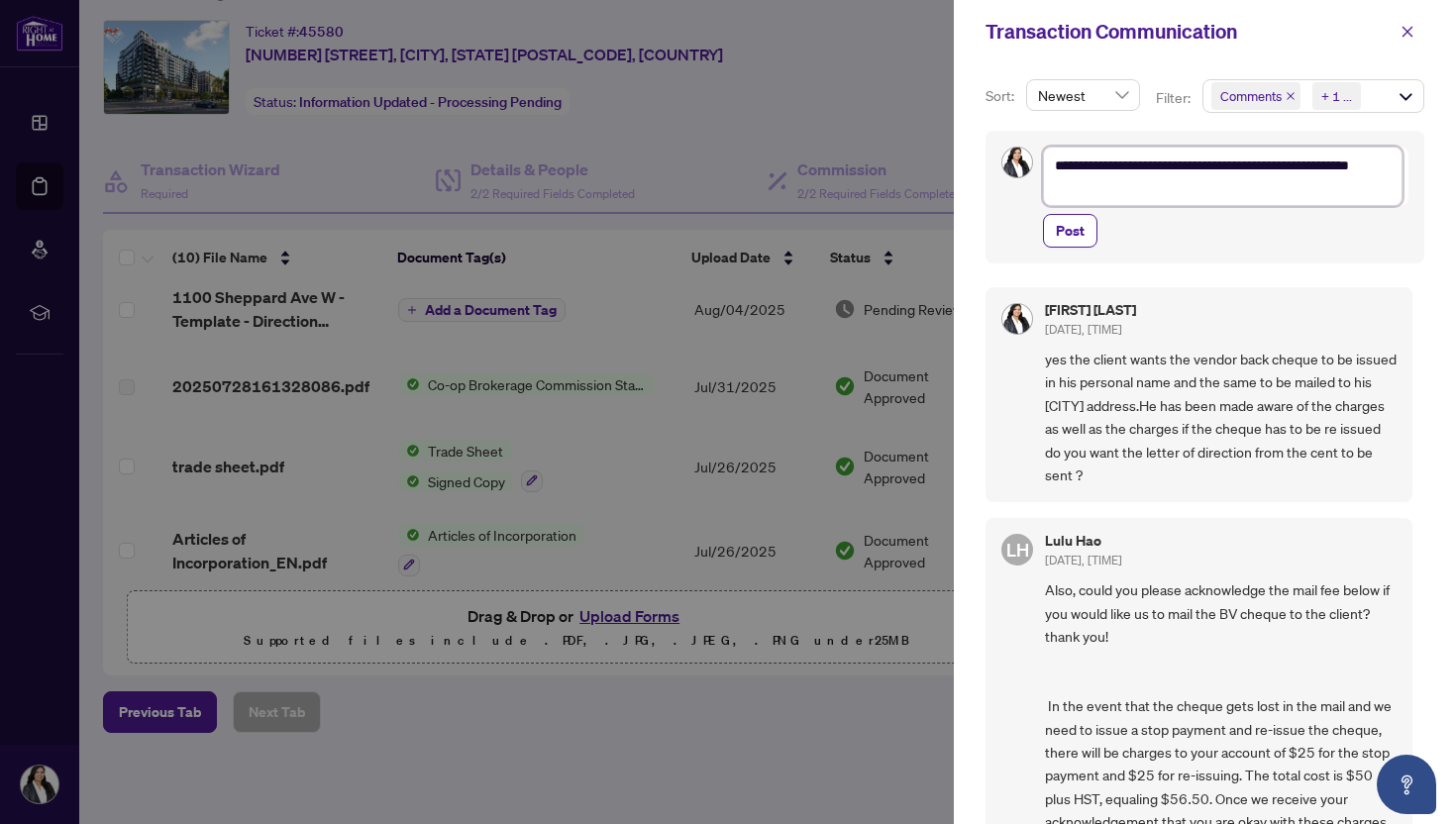 type on "**********" 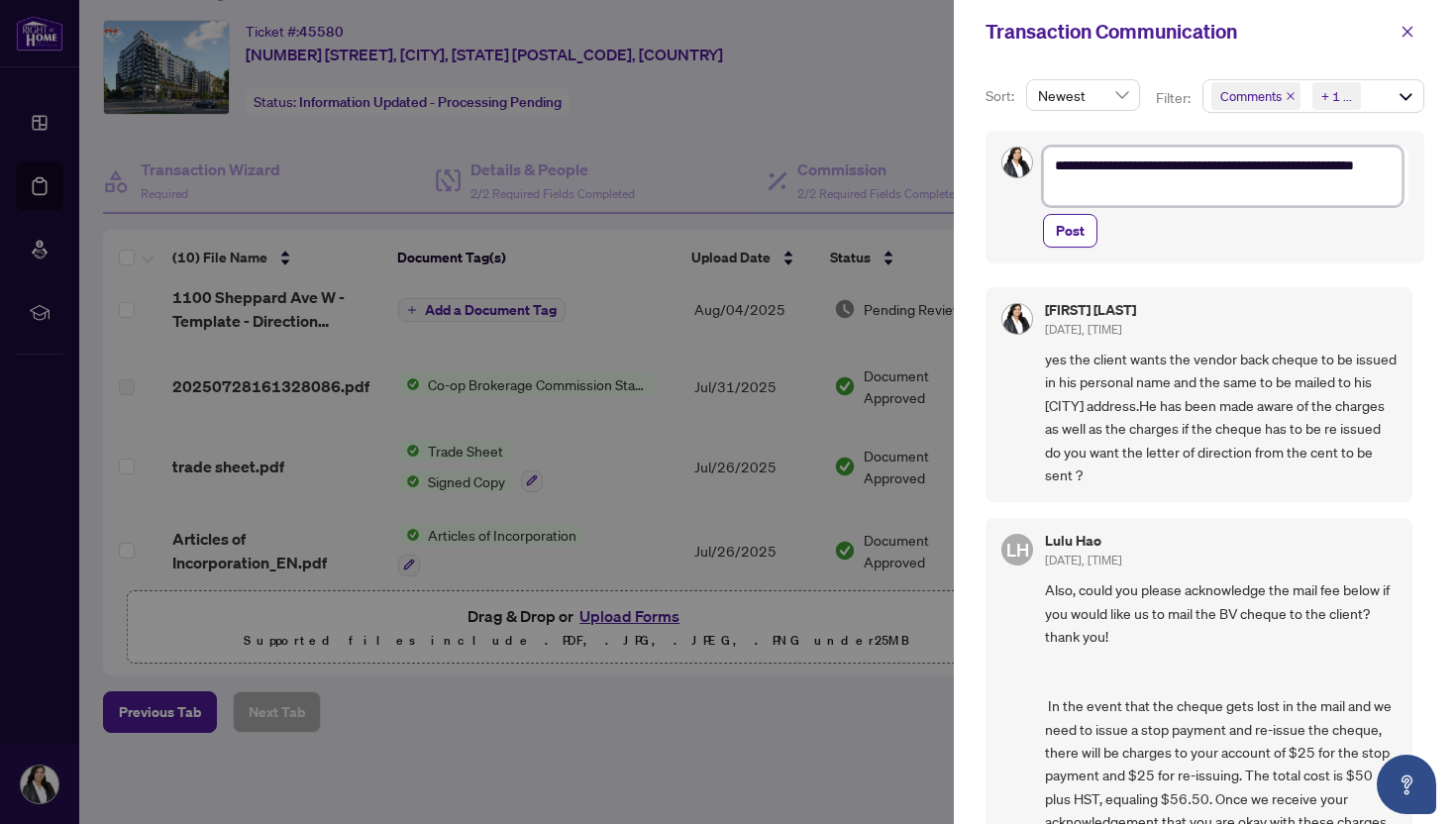type on "**********" 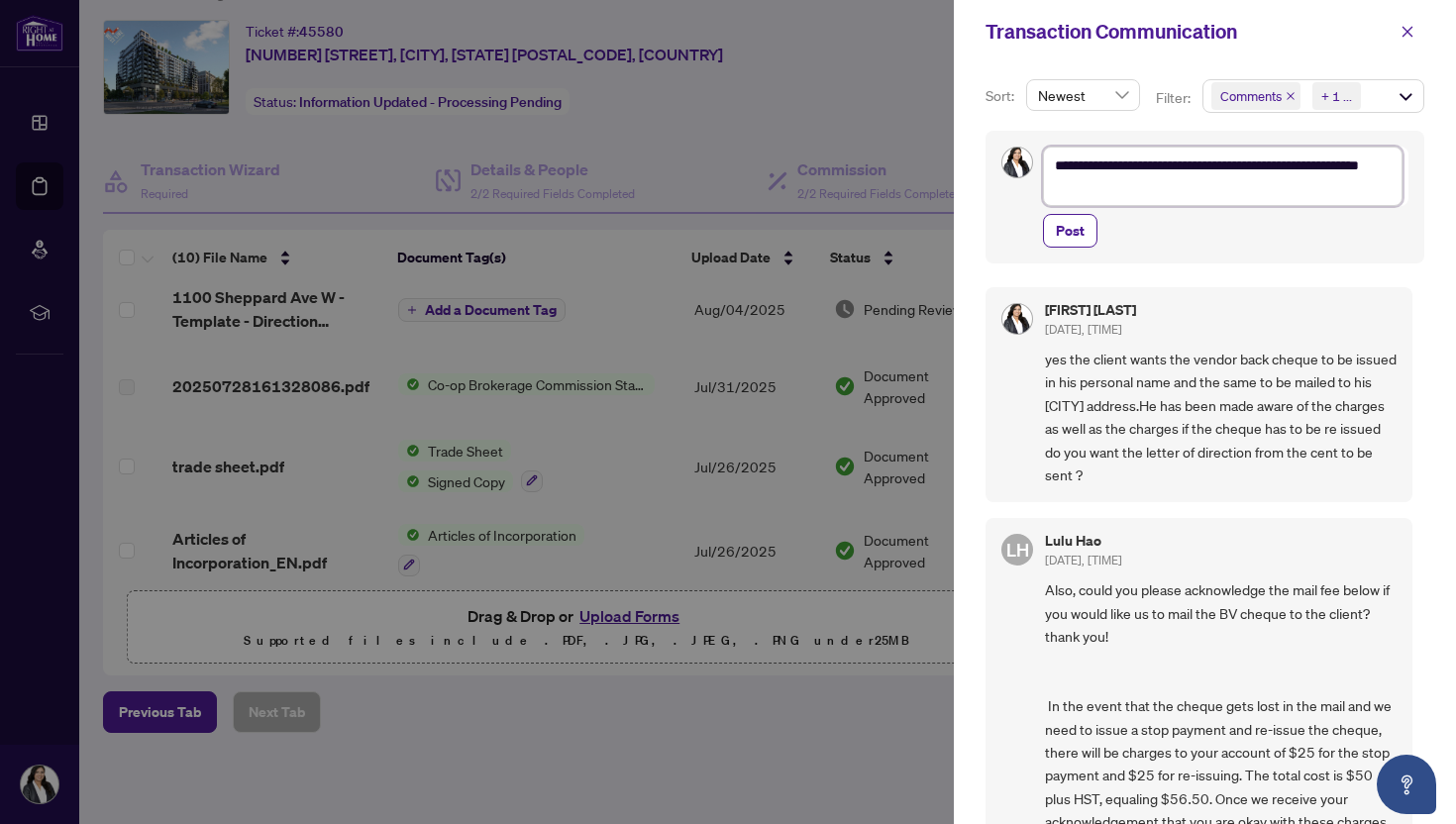 type on "**********" 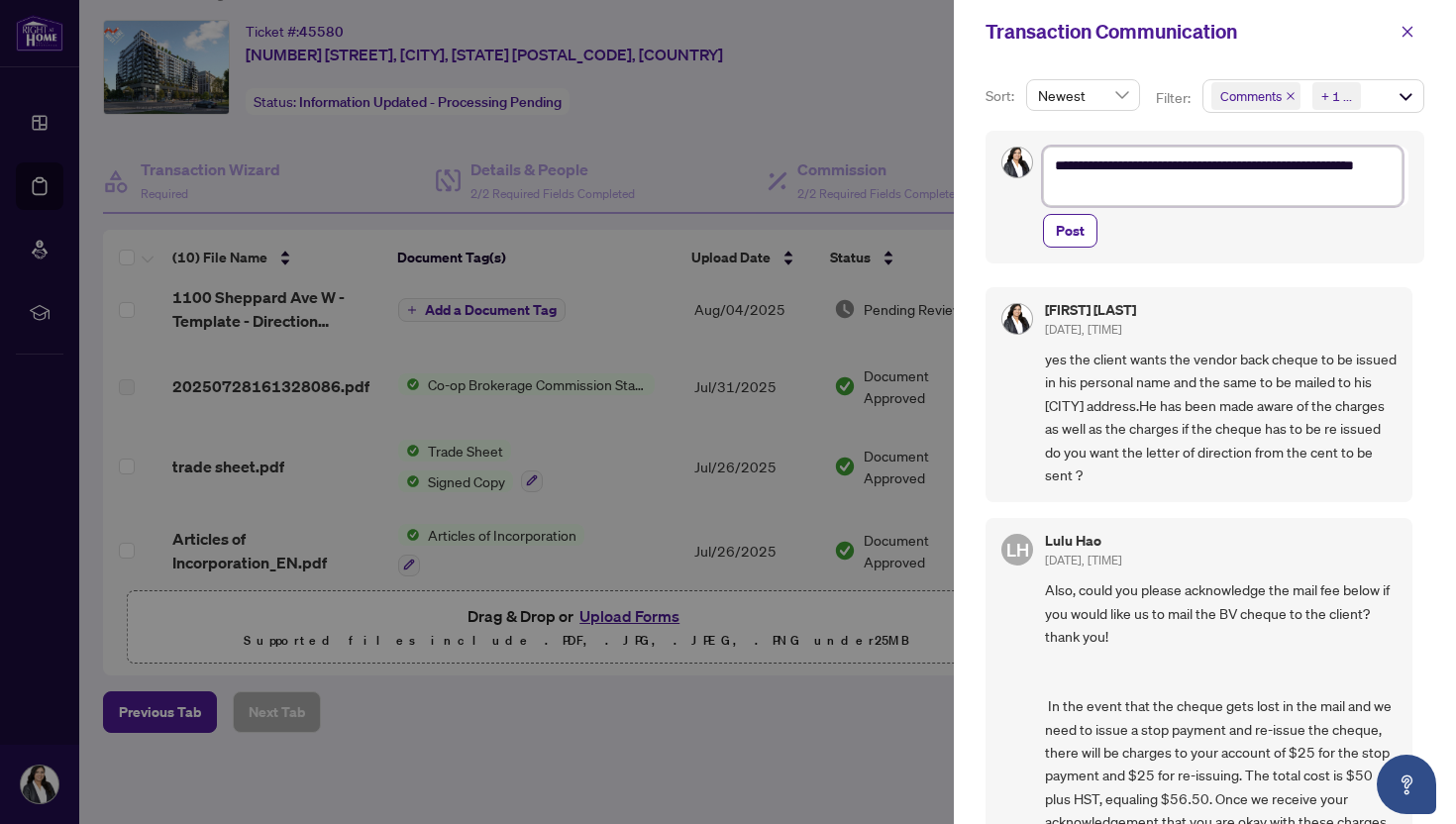 type on "**********" 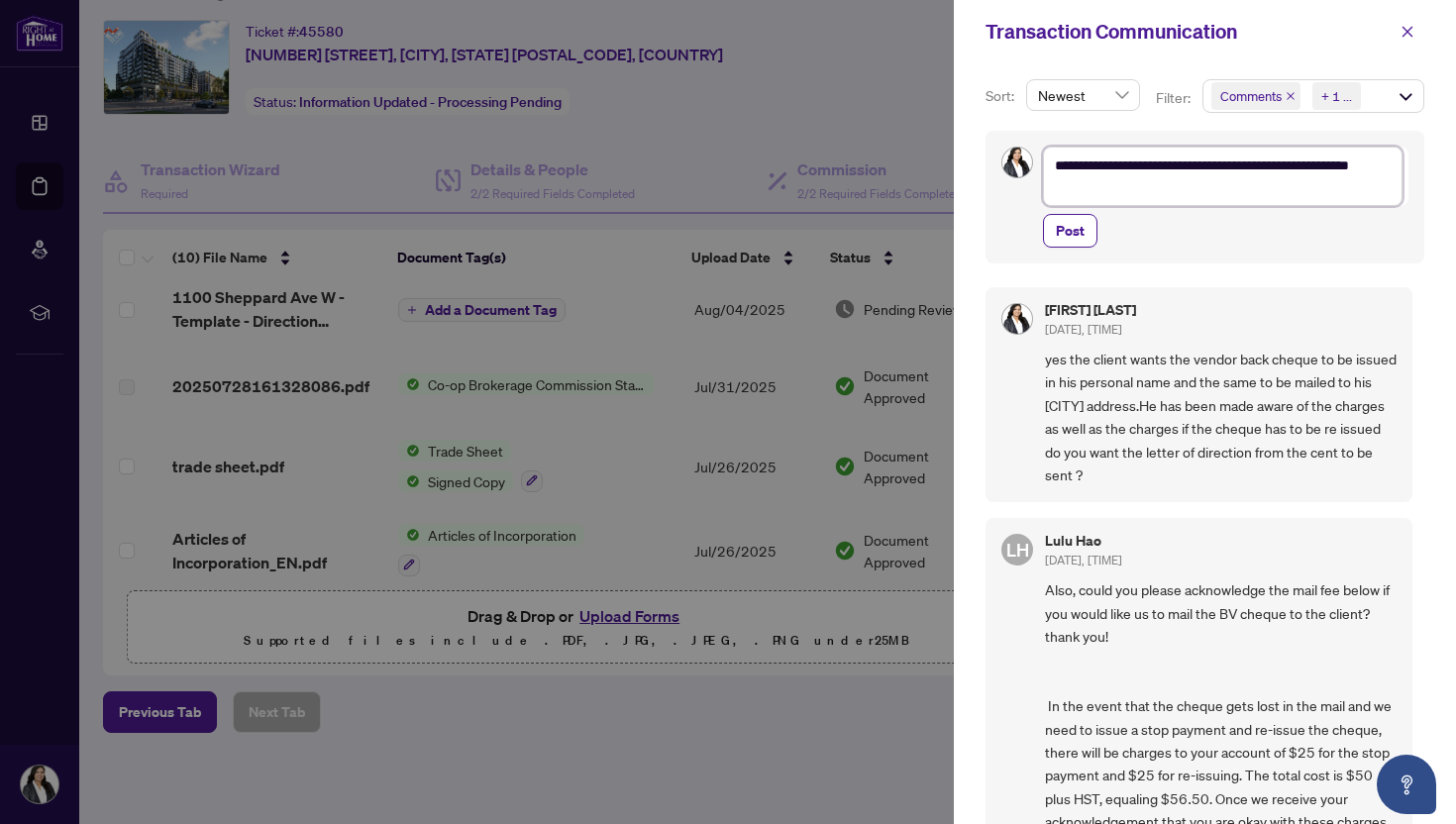 type on "**********" 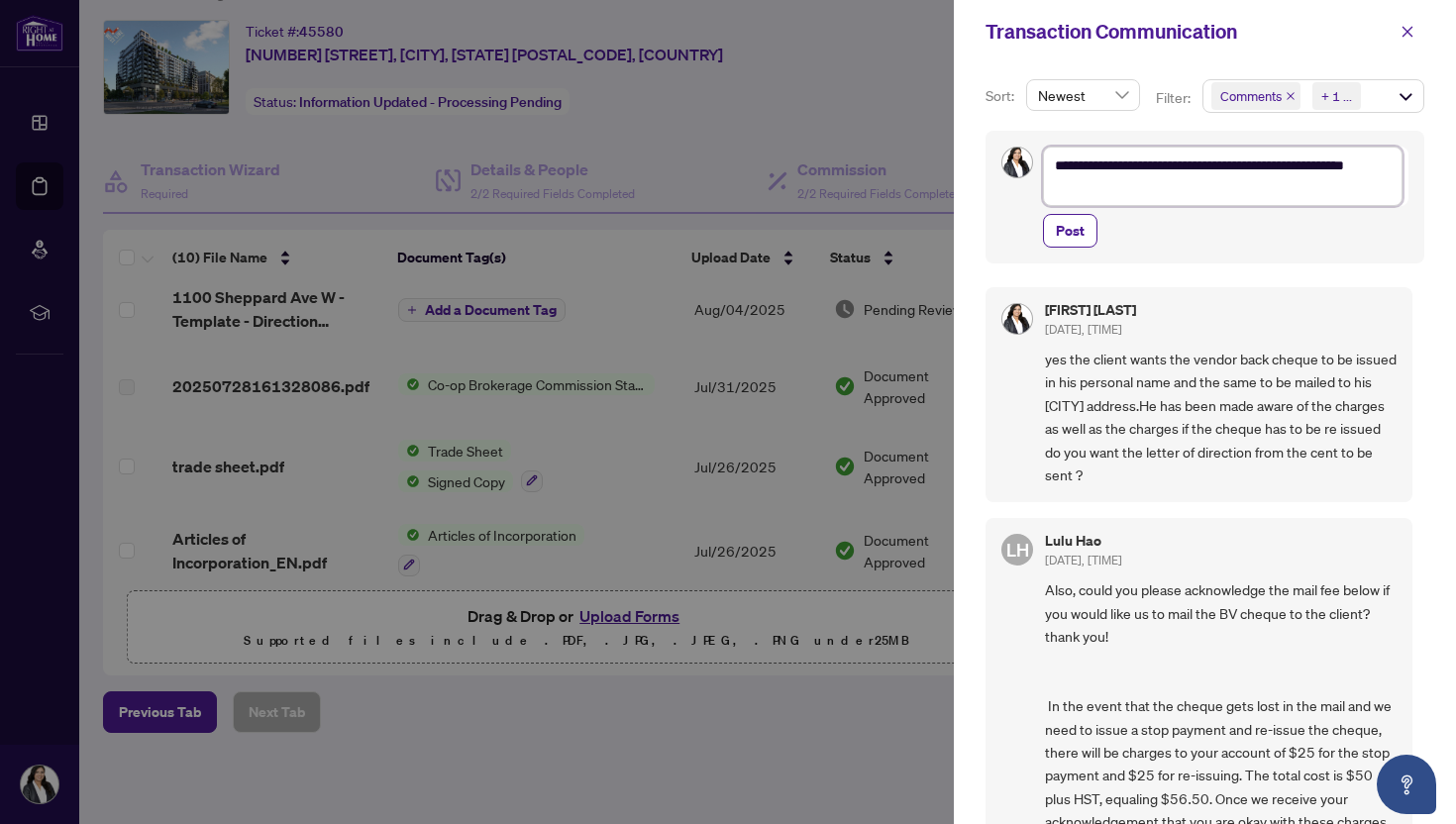 type on "**********" 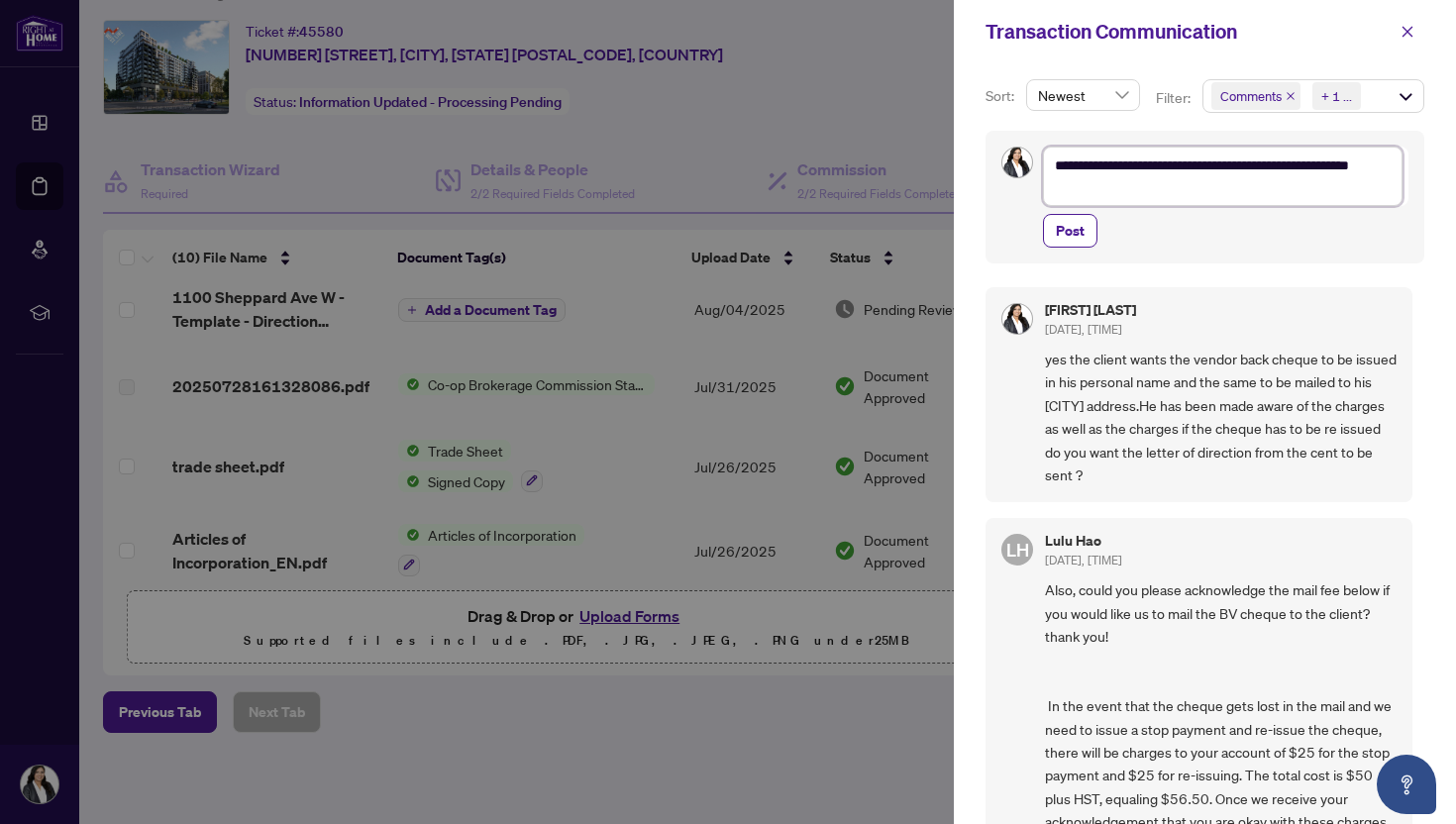 type on "**********" 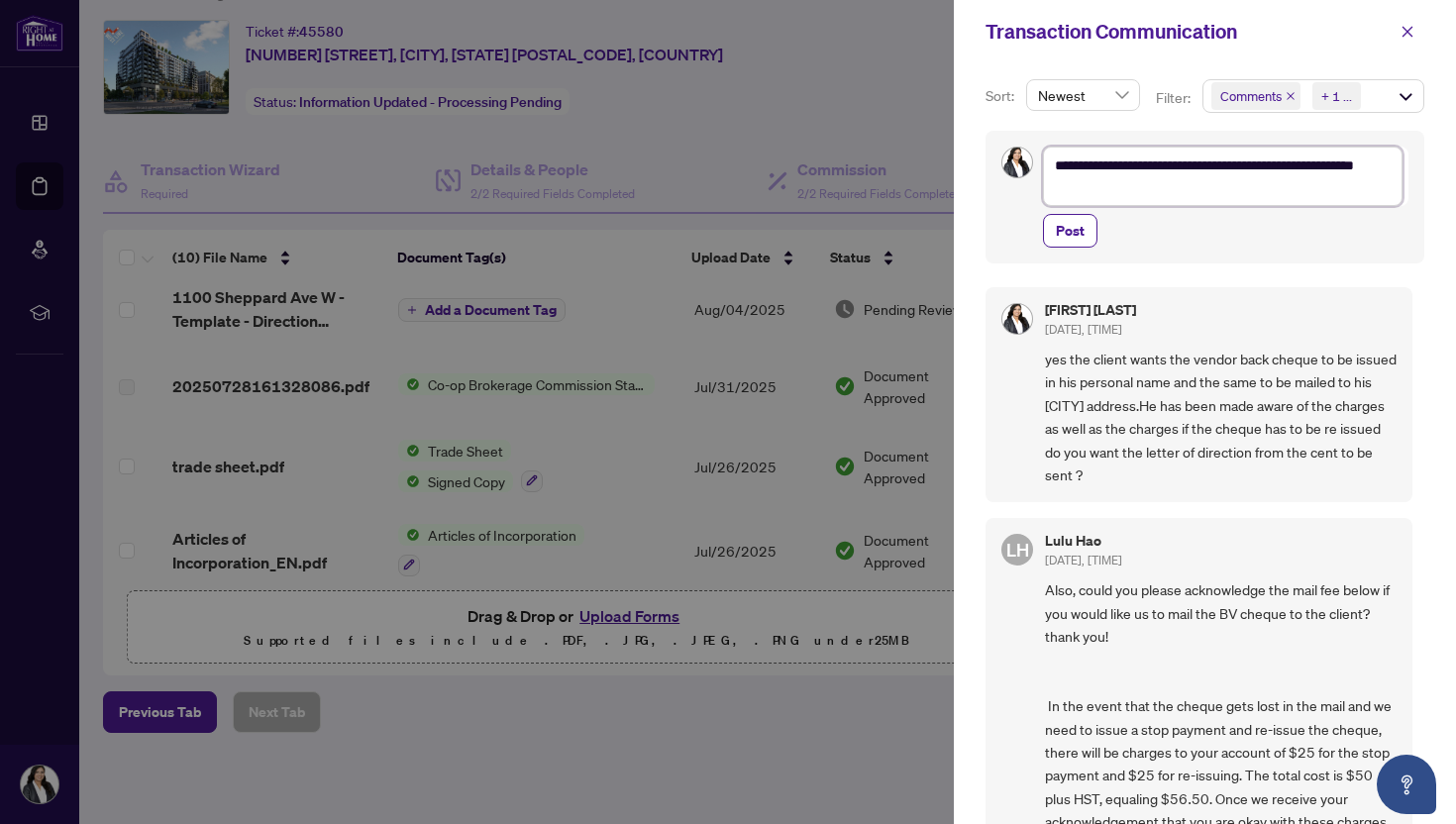 type on "**********" 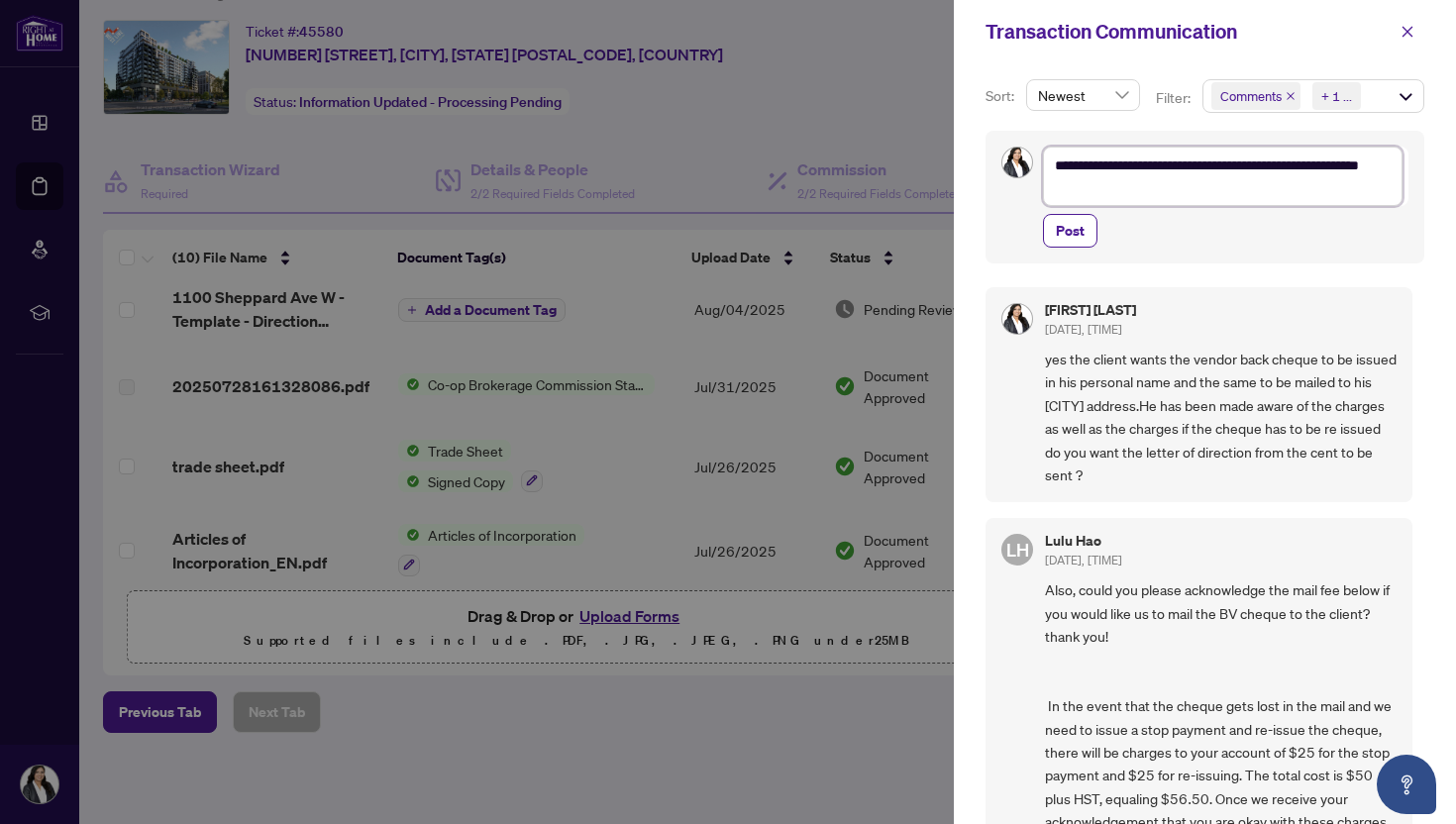 type on "**********" 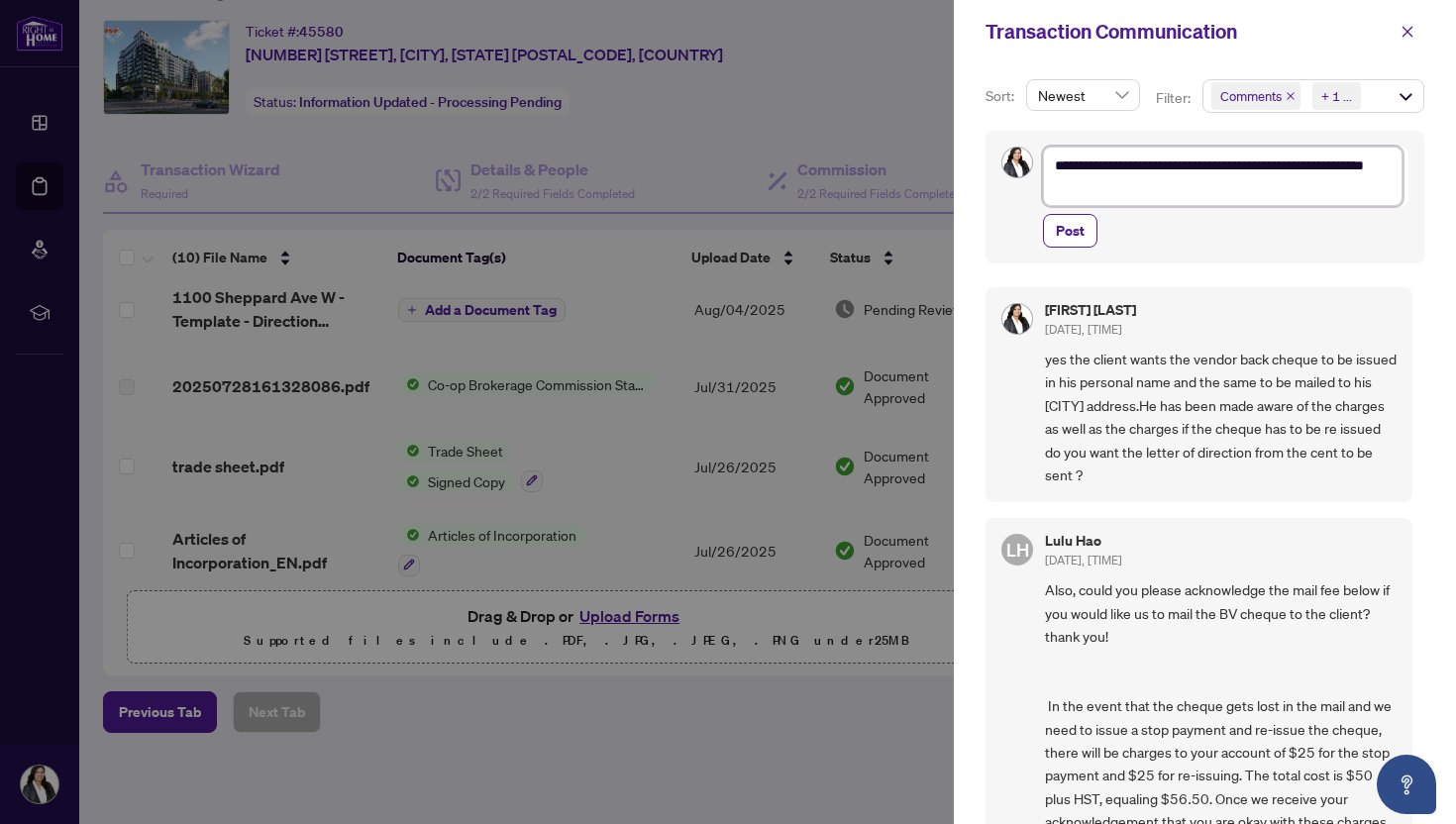 type on "**********" 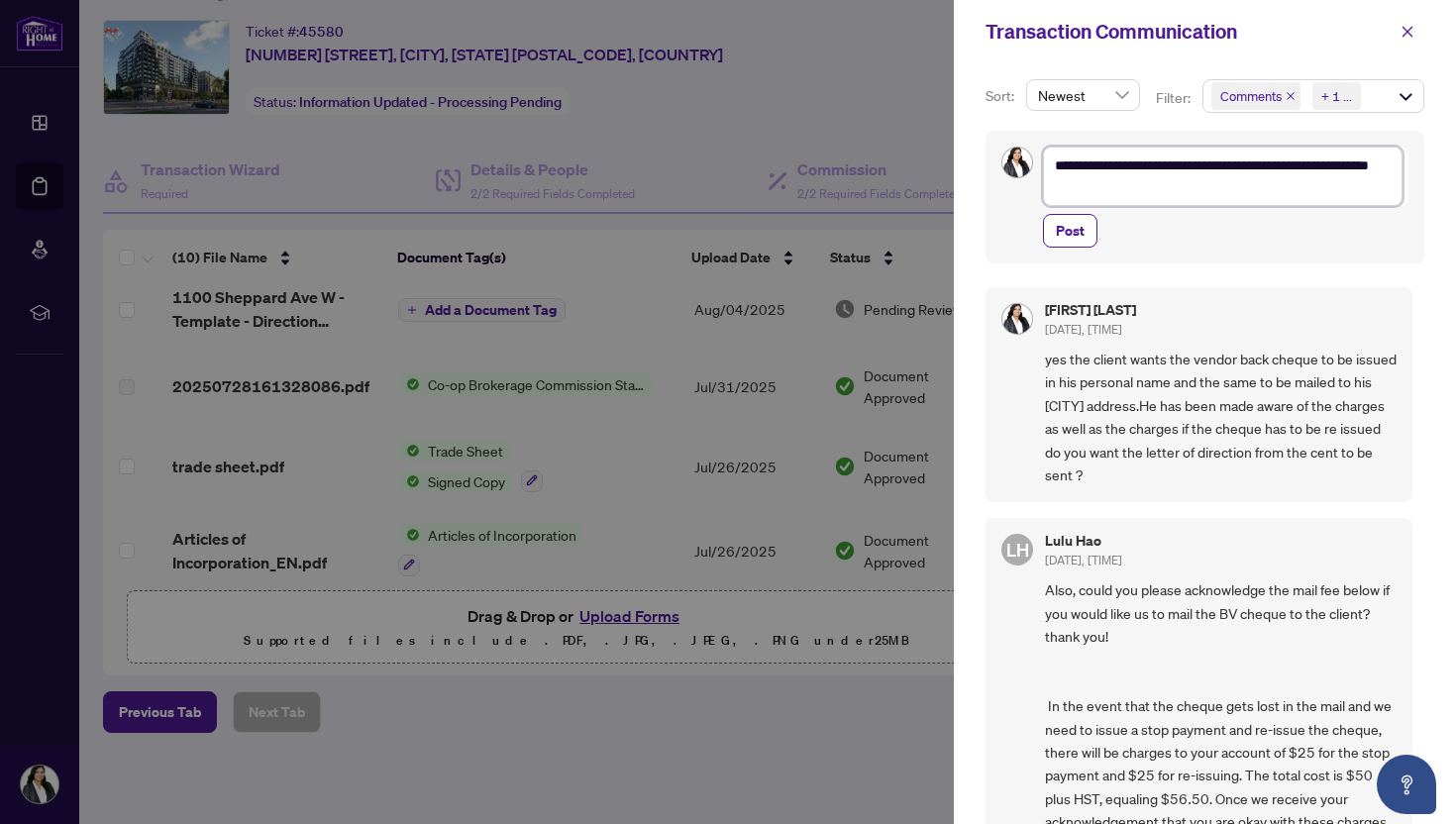 type on "**********" 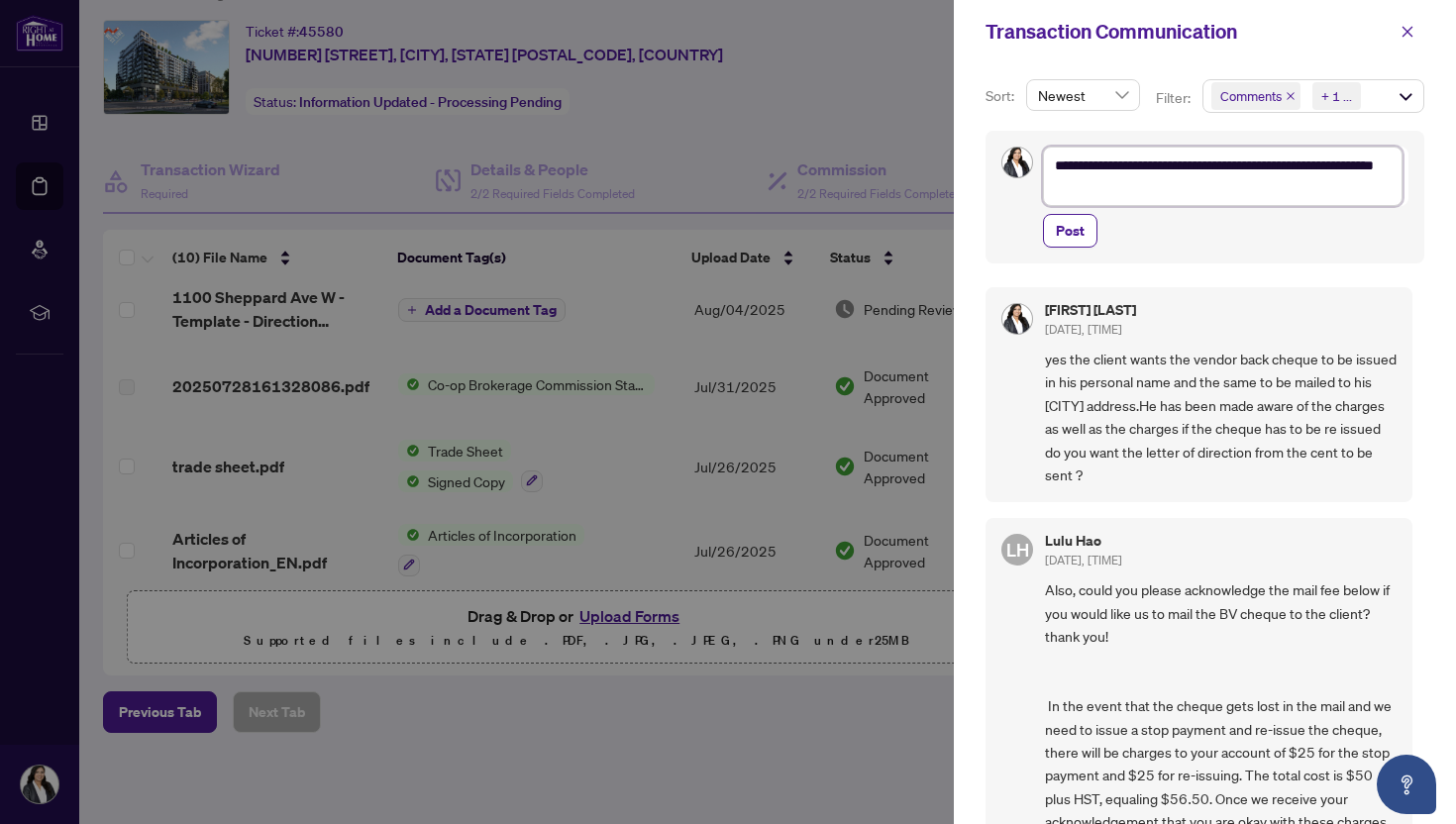 type on "**********" 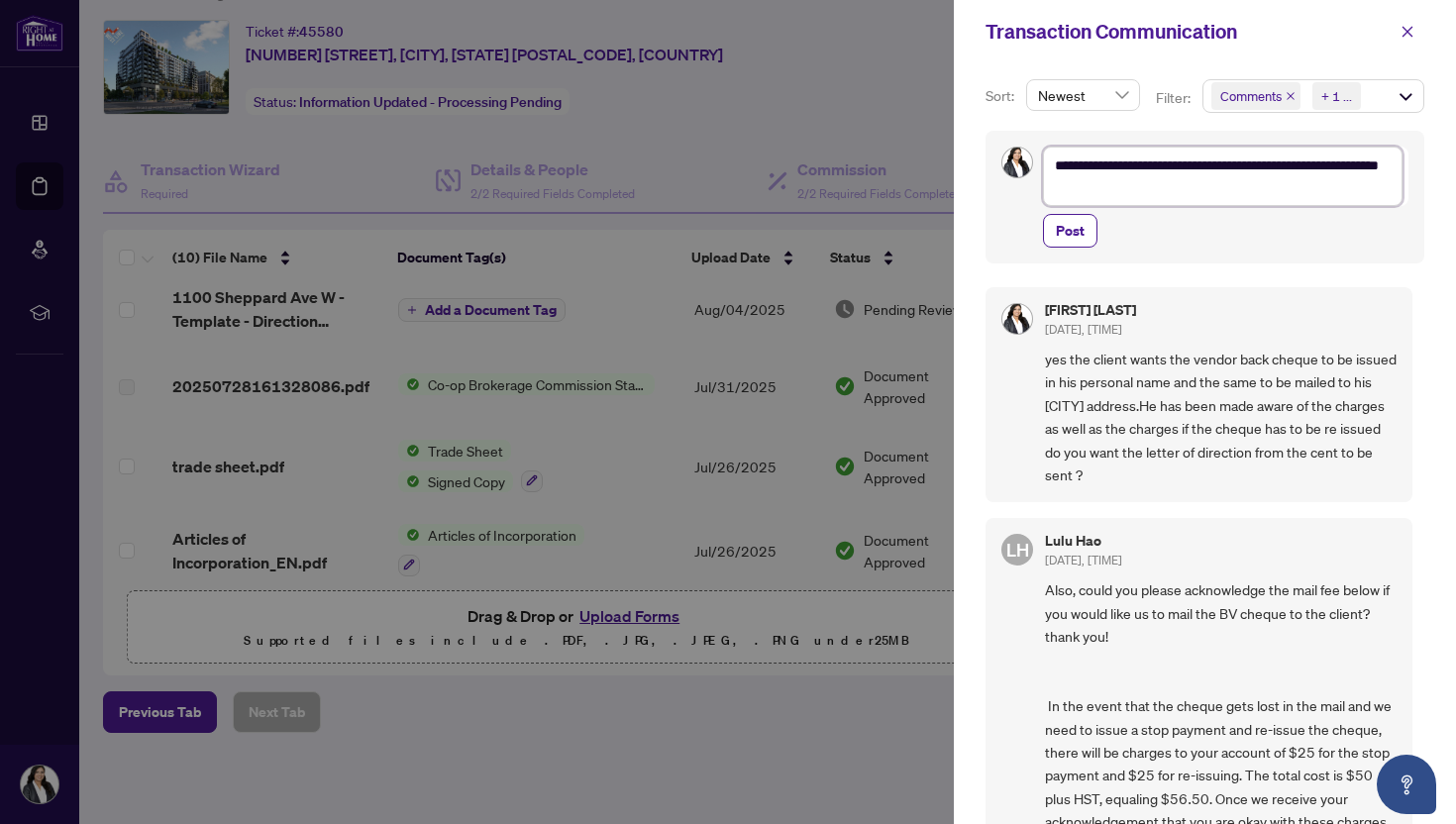 type on "**********" 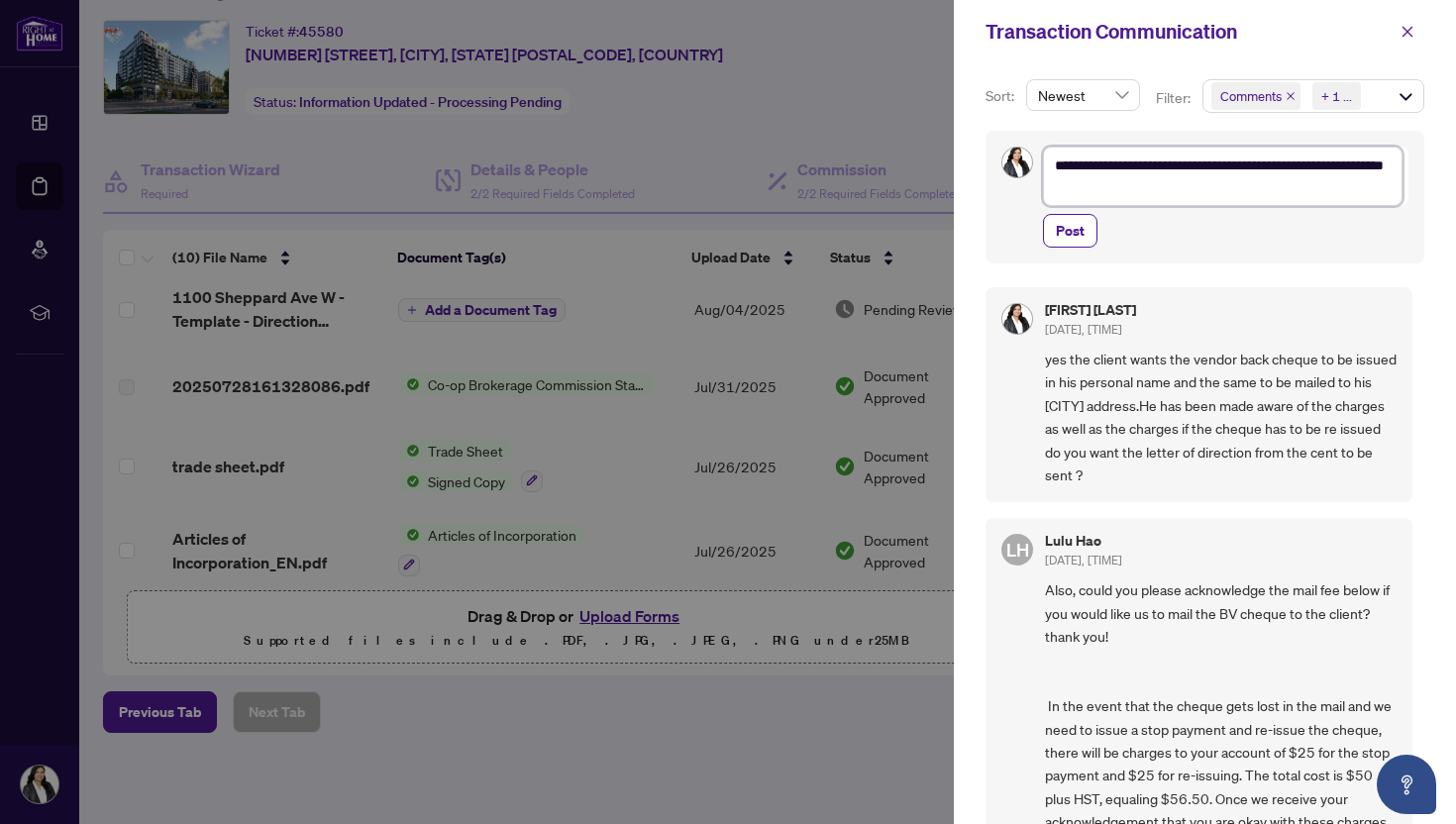 type on "**********" 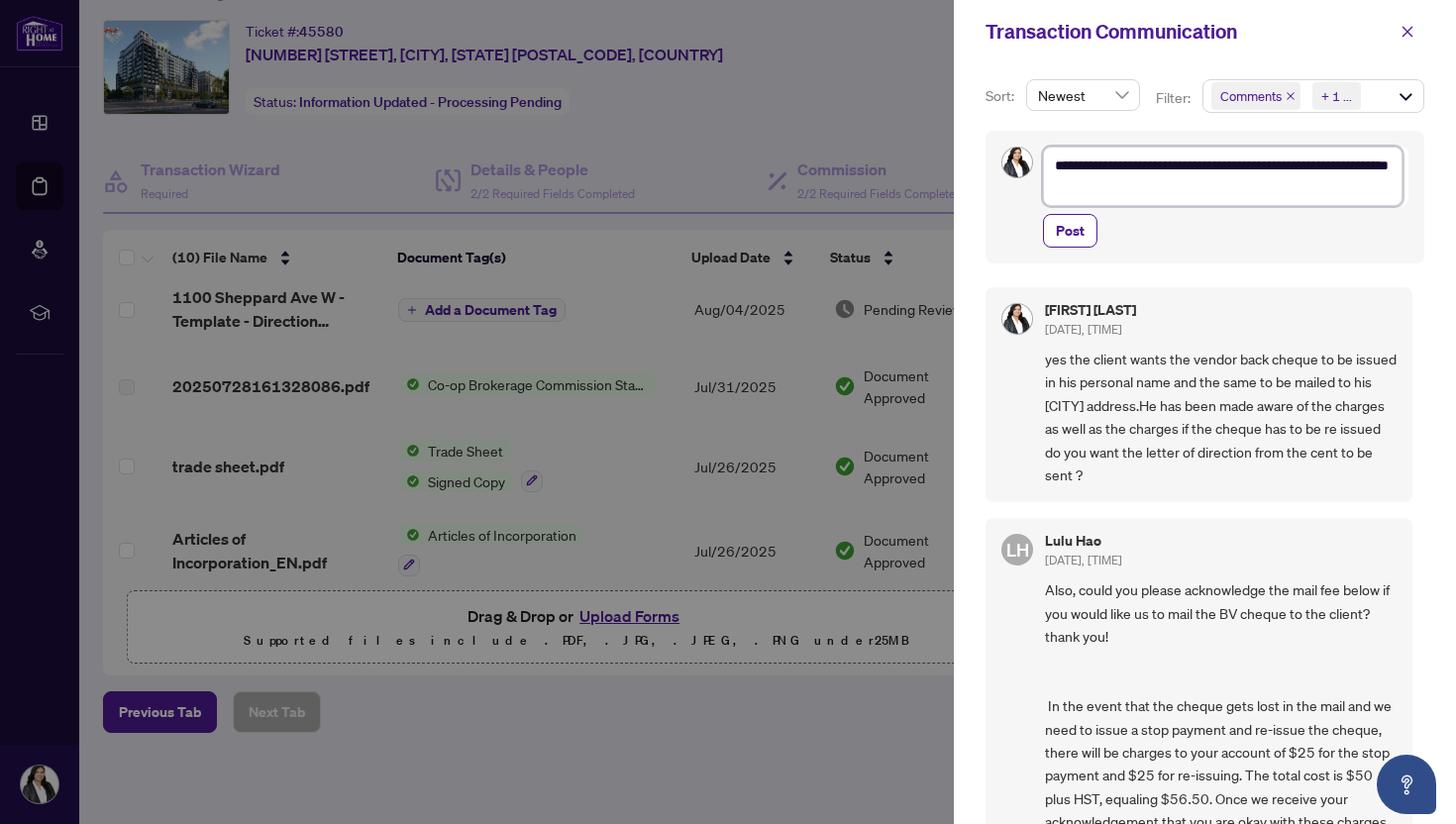 type on "**********" 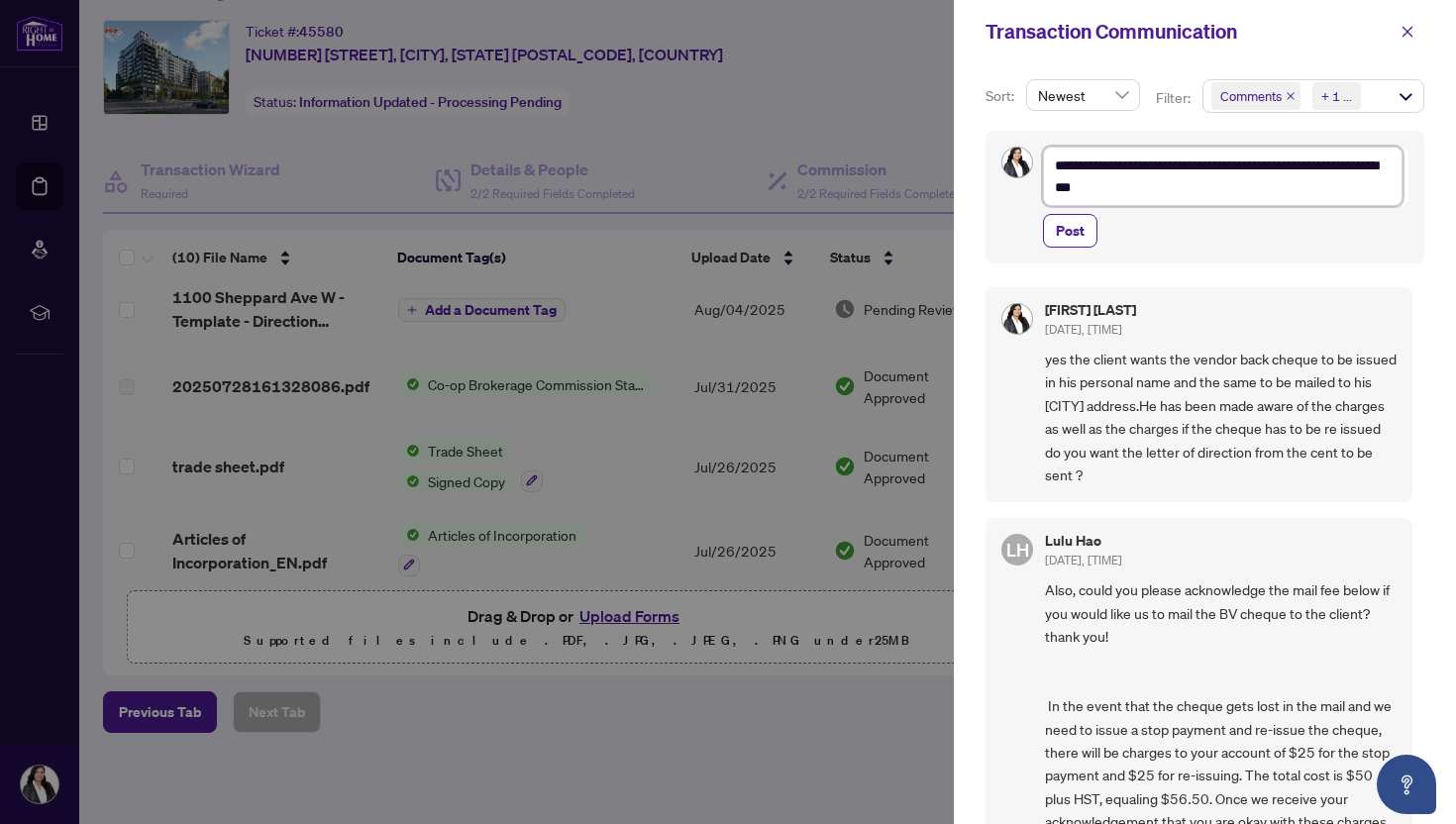 type on "**********" 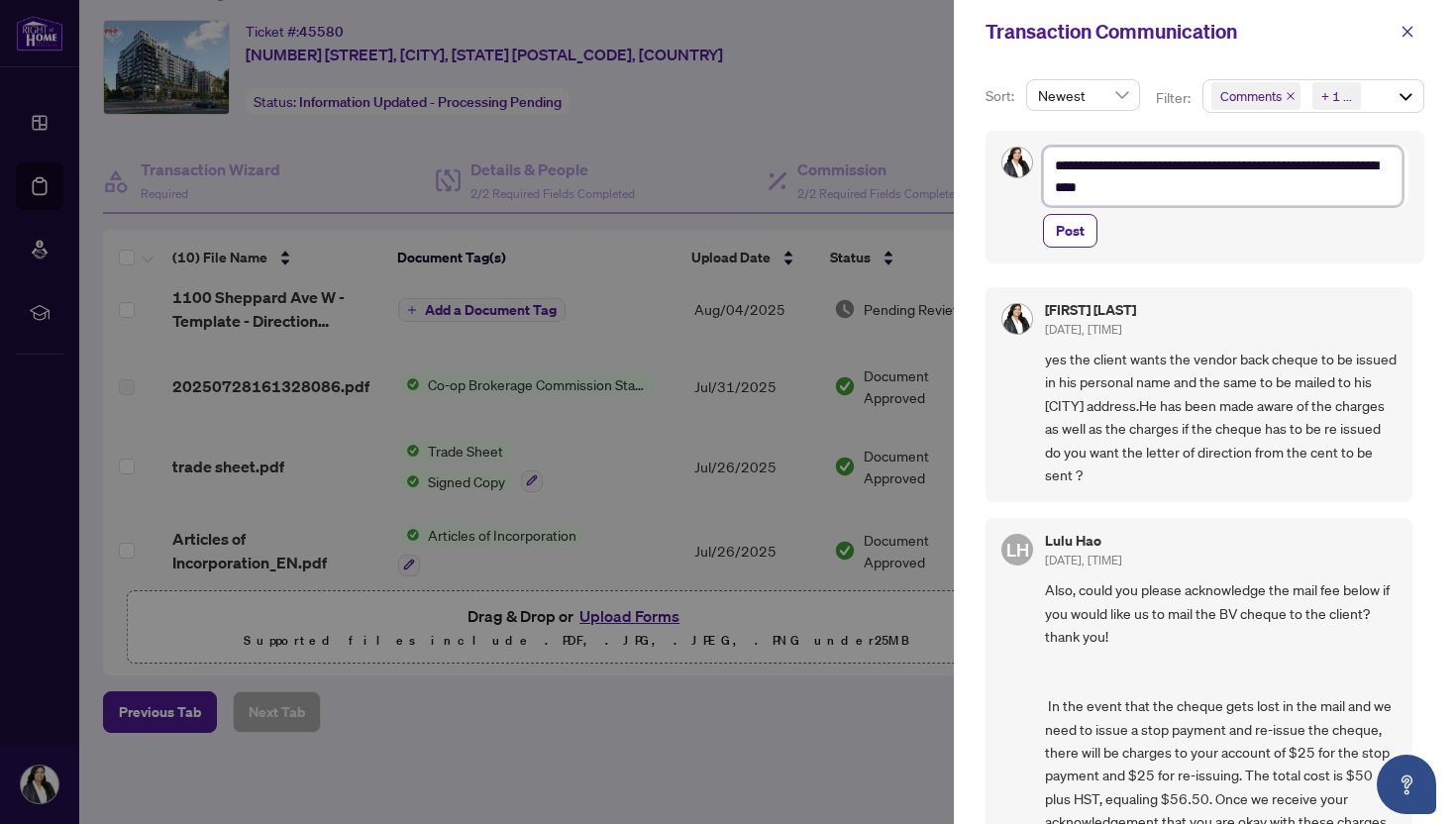type on "**********" 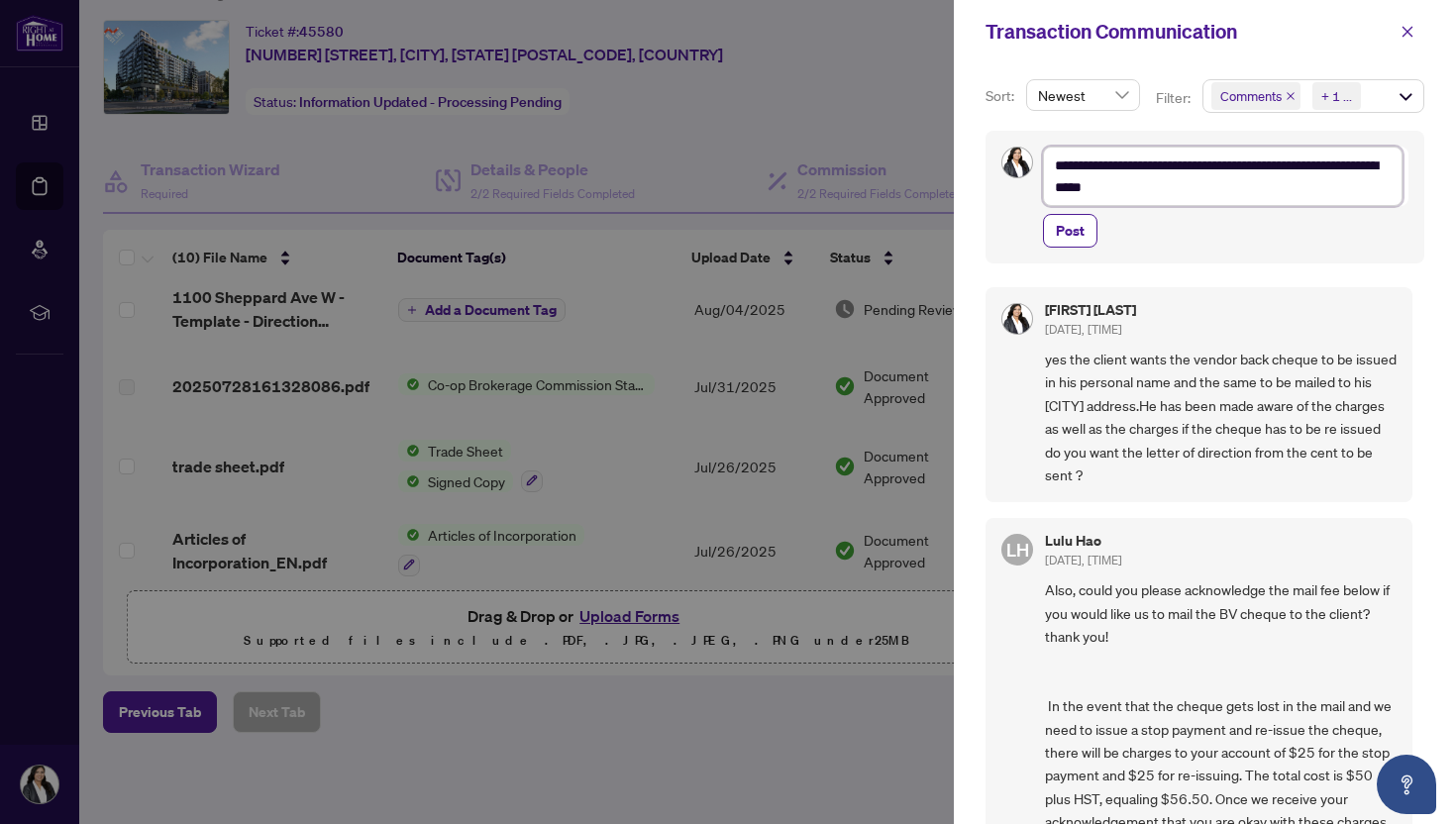 type on "**********" 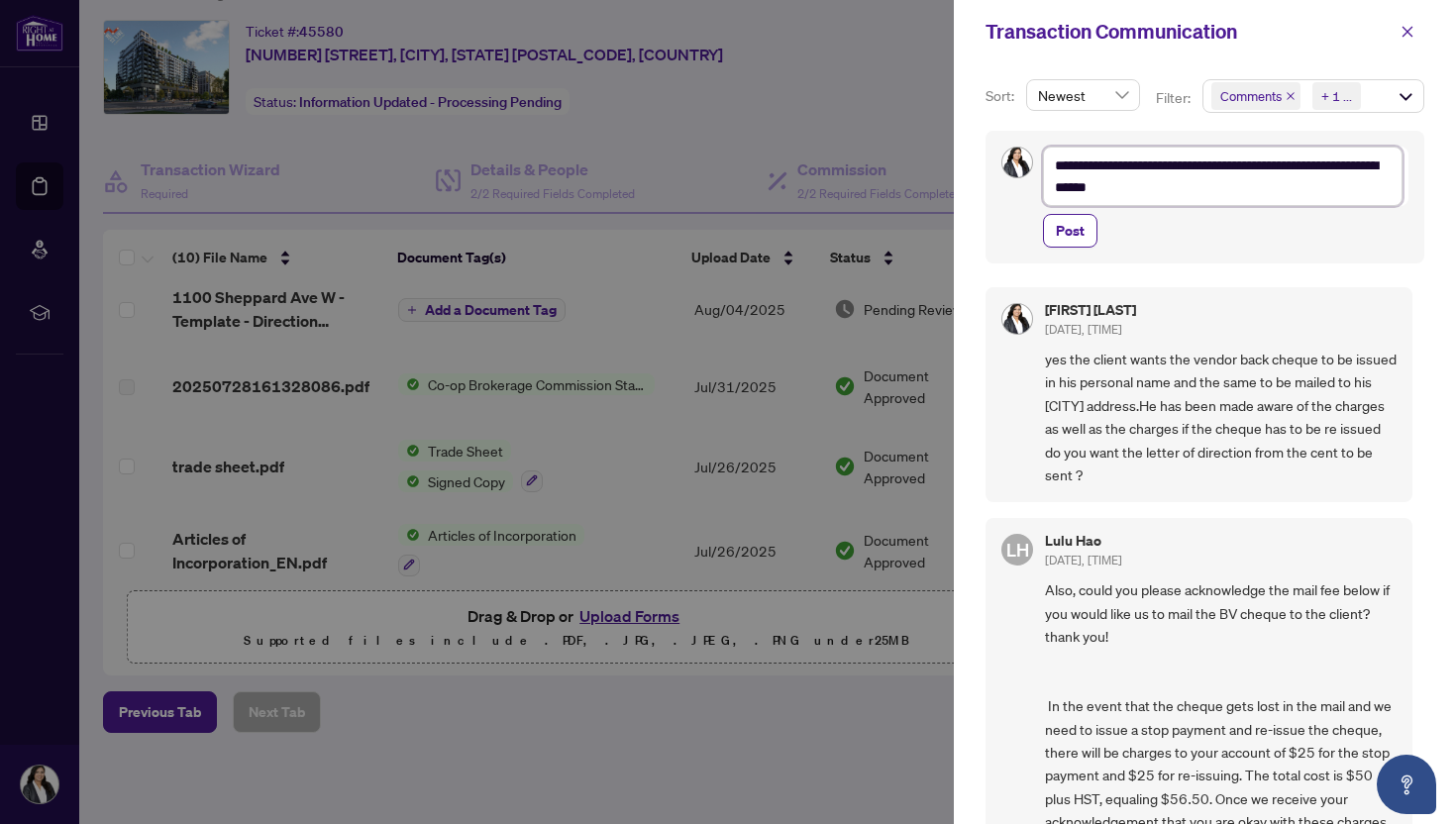 type on "**********" 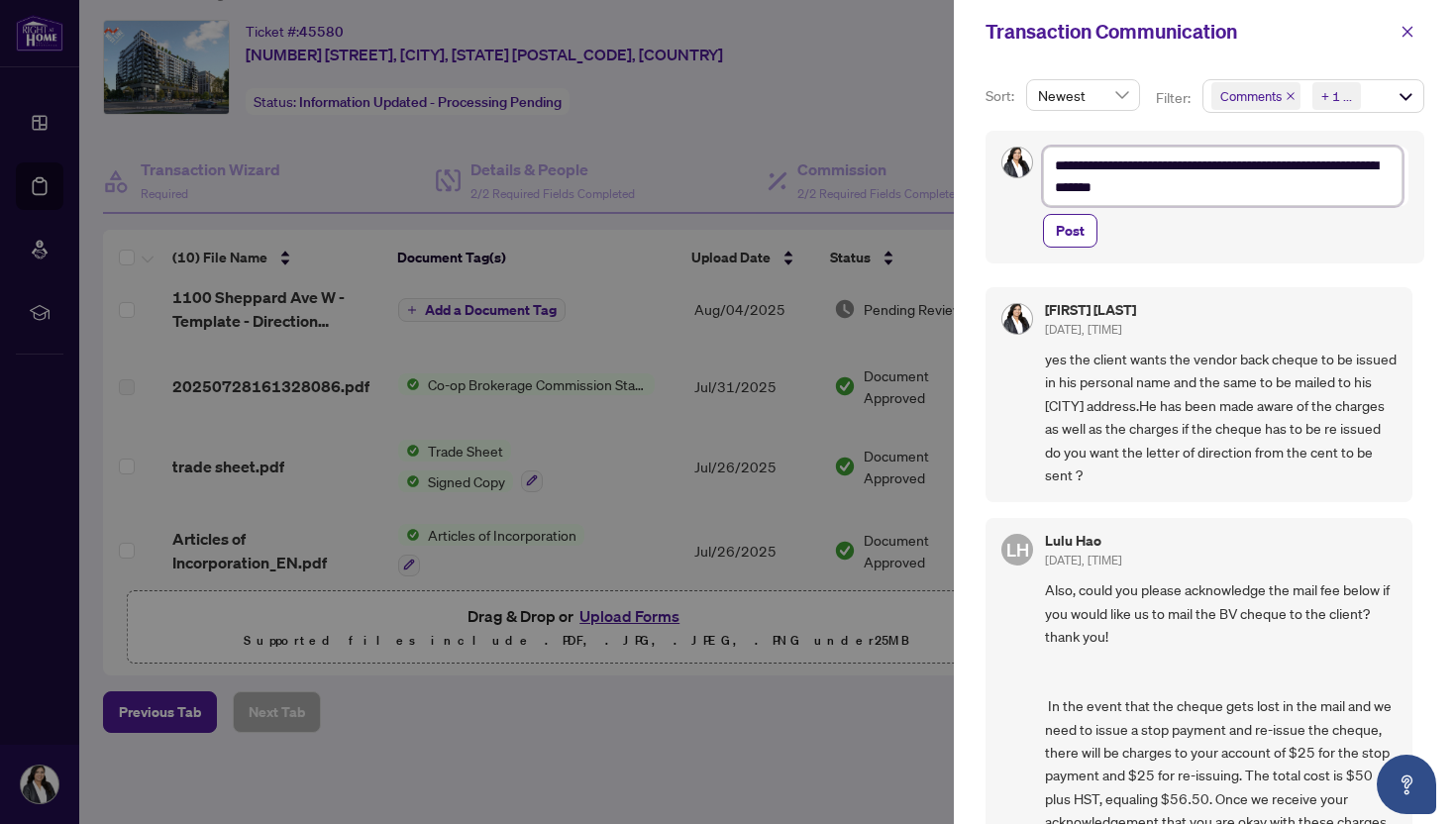 type on "**********" 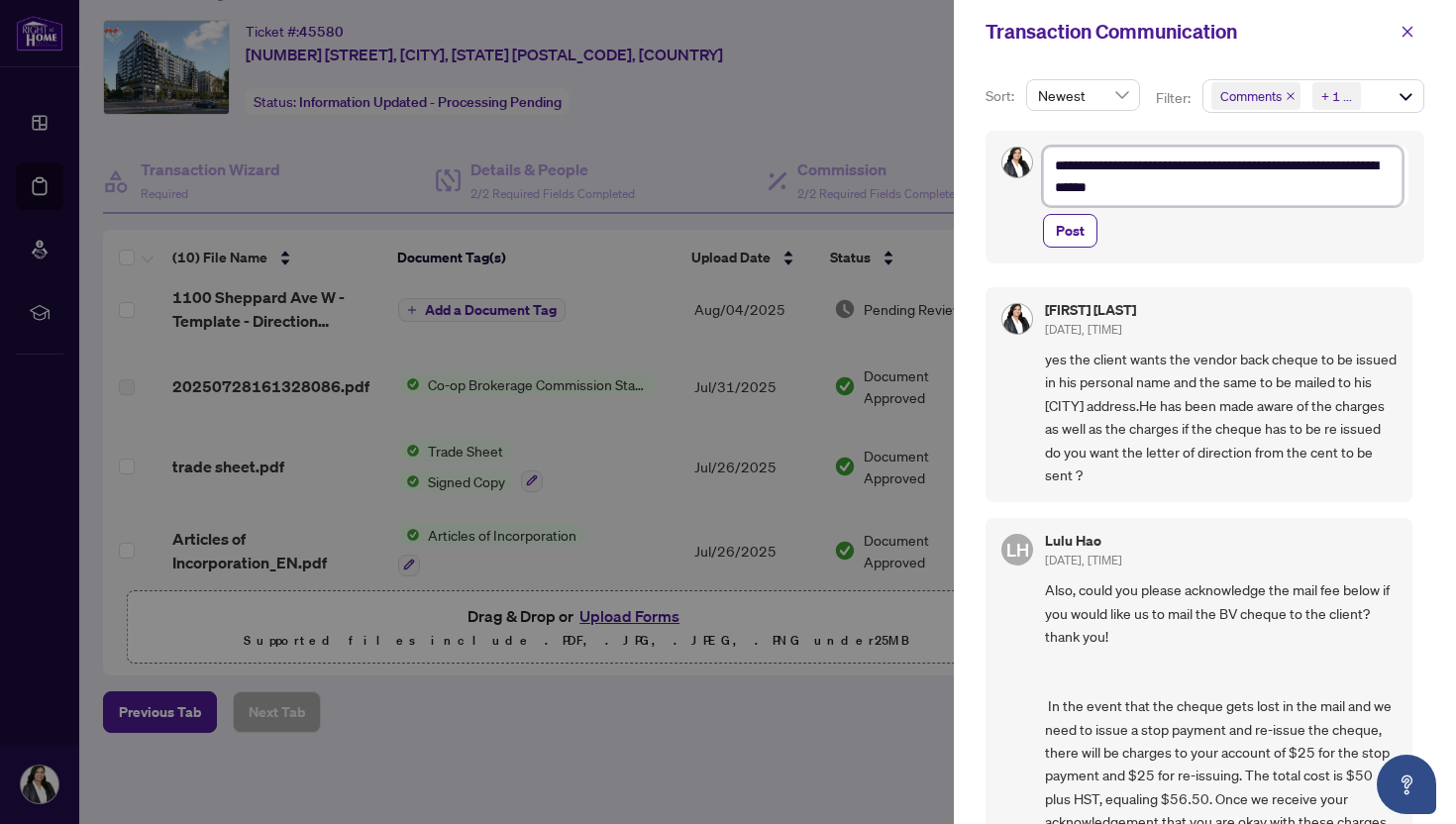 type on "**********" 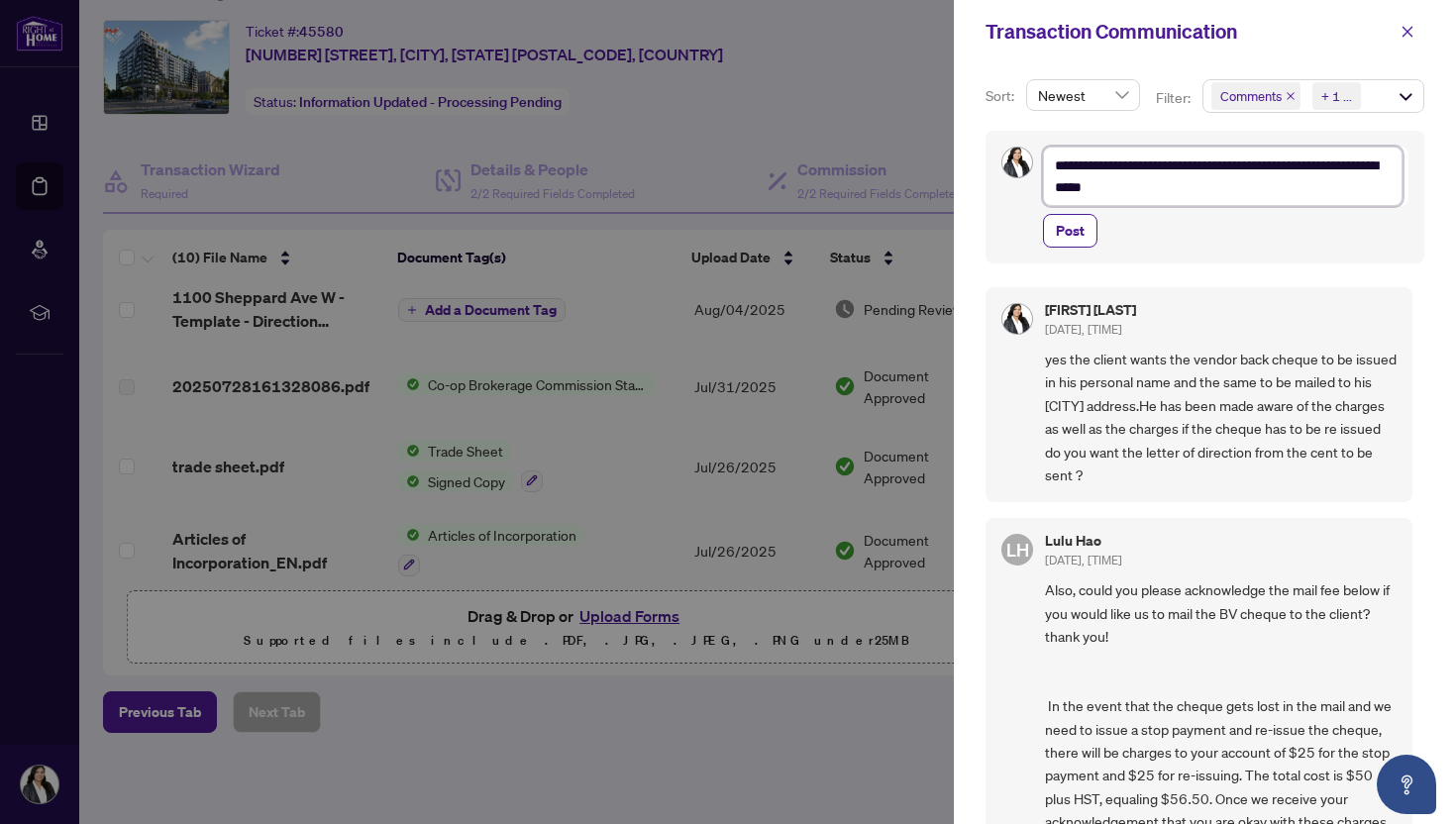 type on "**********" 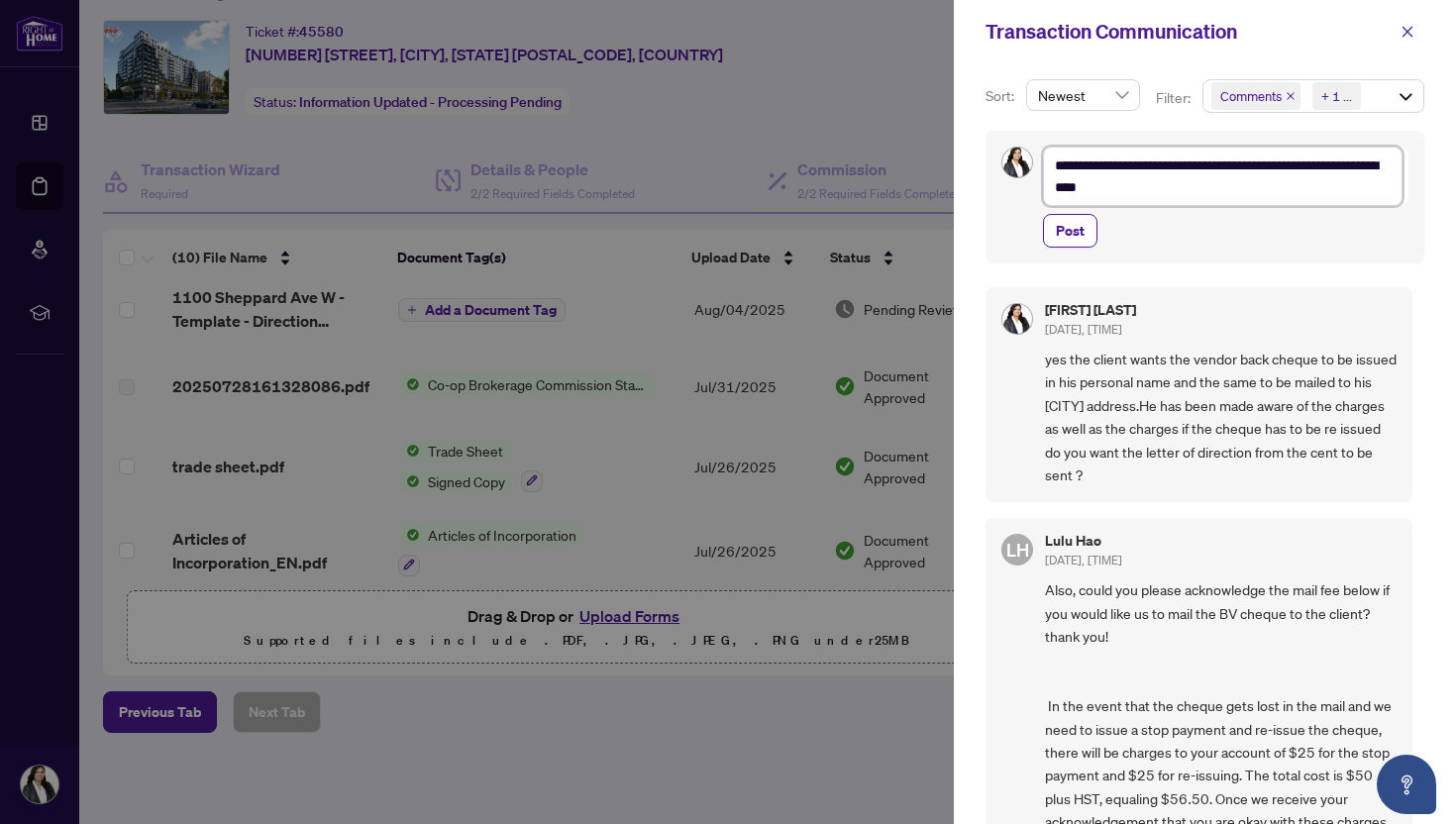 type on "**********" 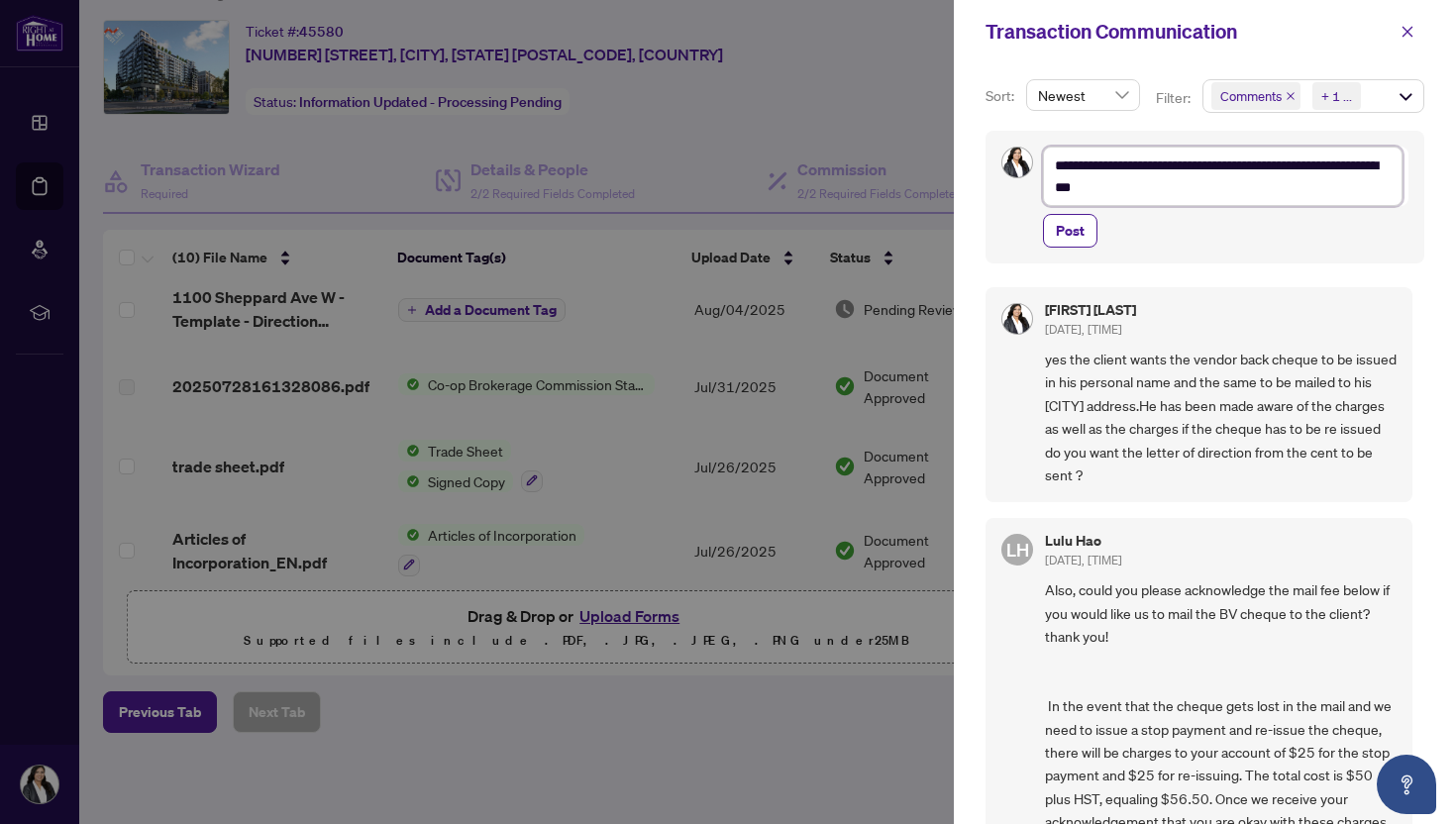 type on "**********" 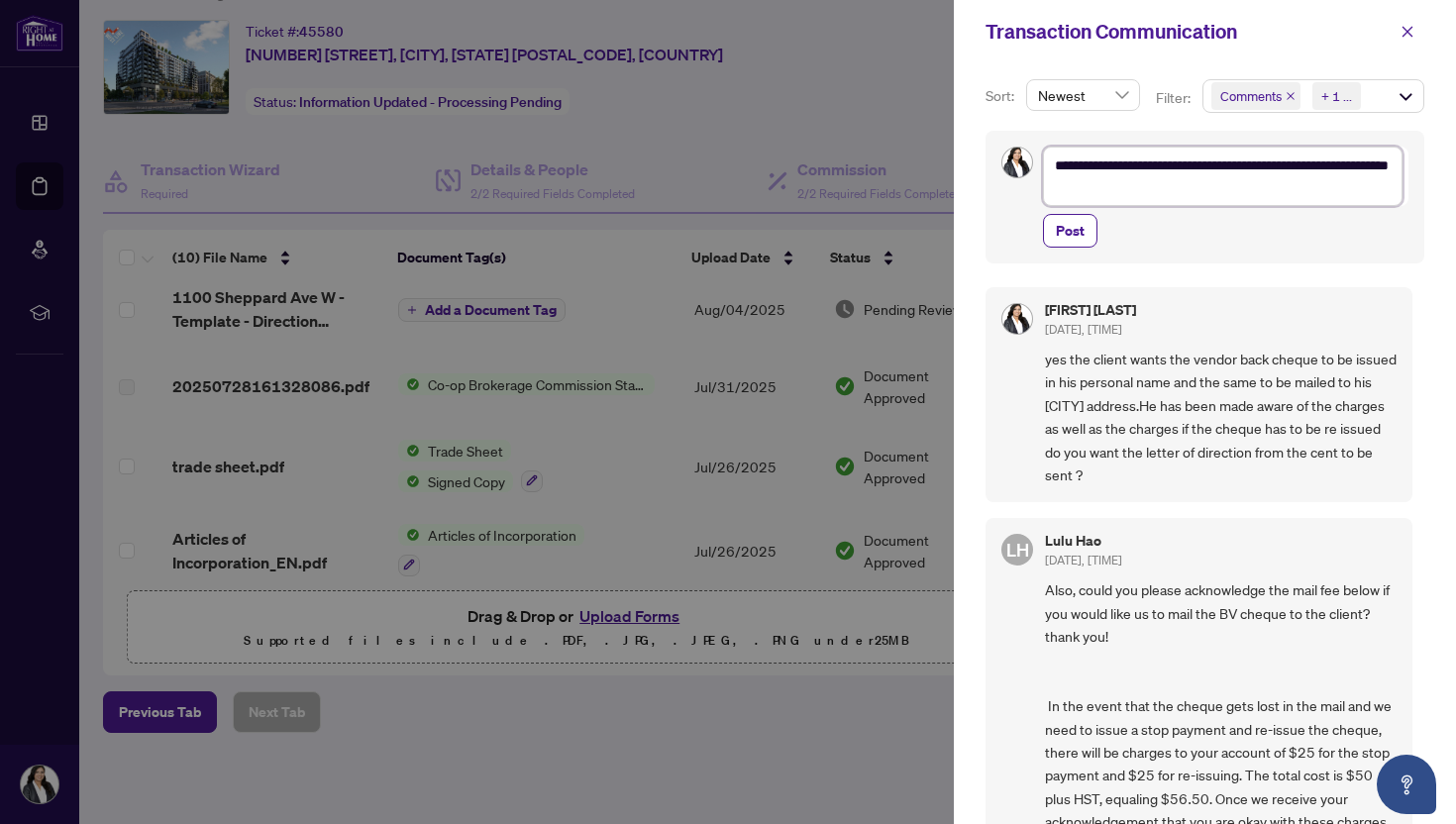 type on "**********" 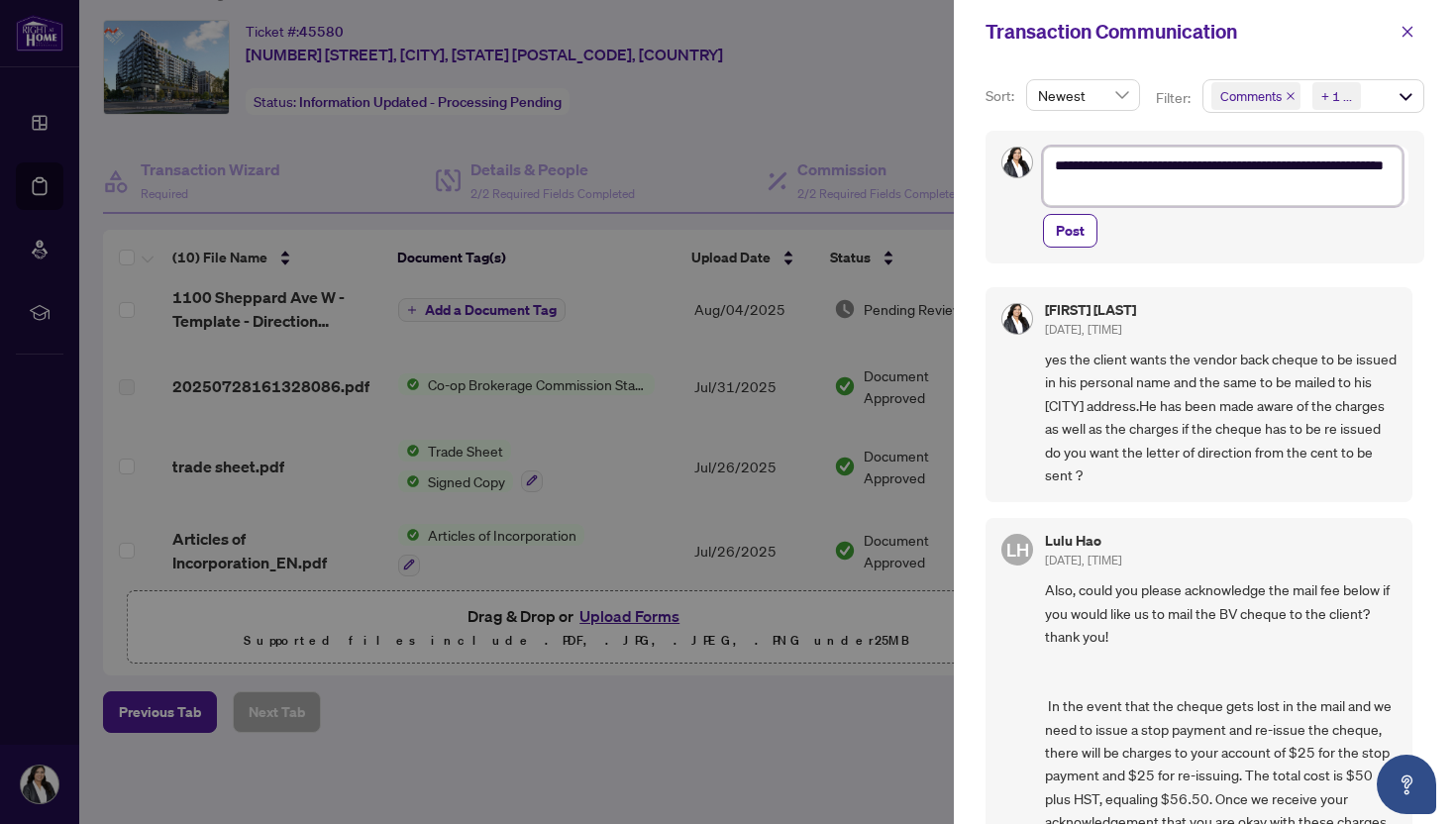 type on "**********" 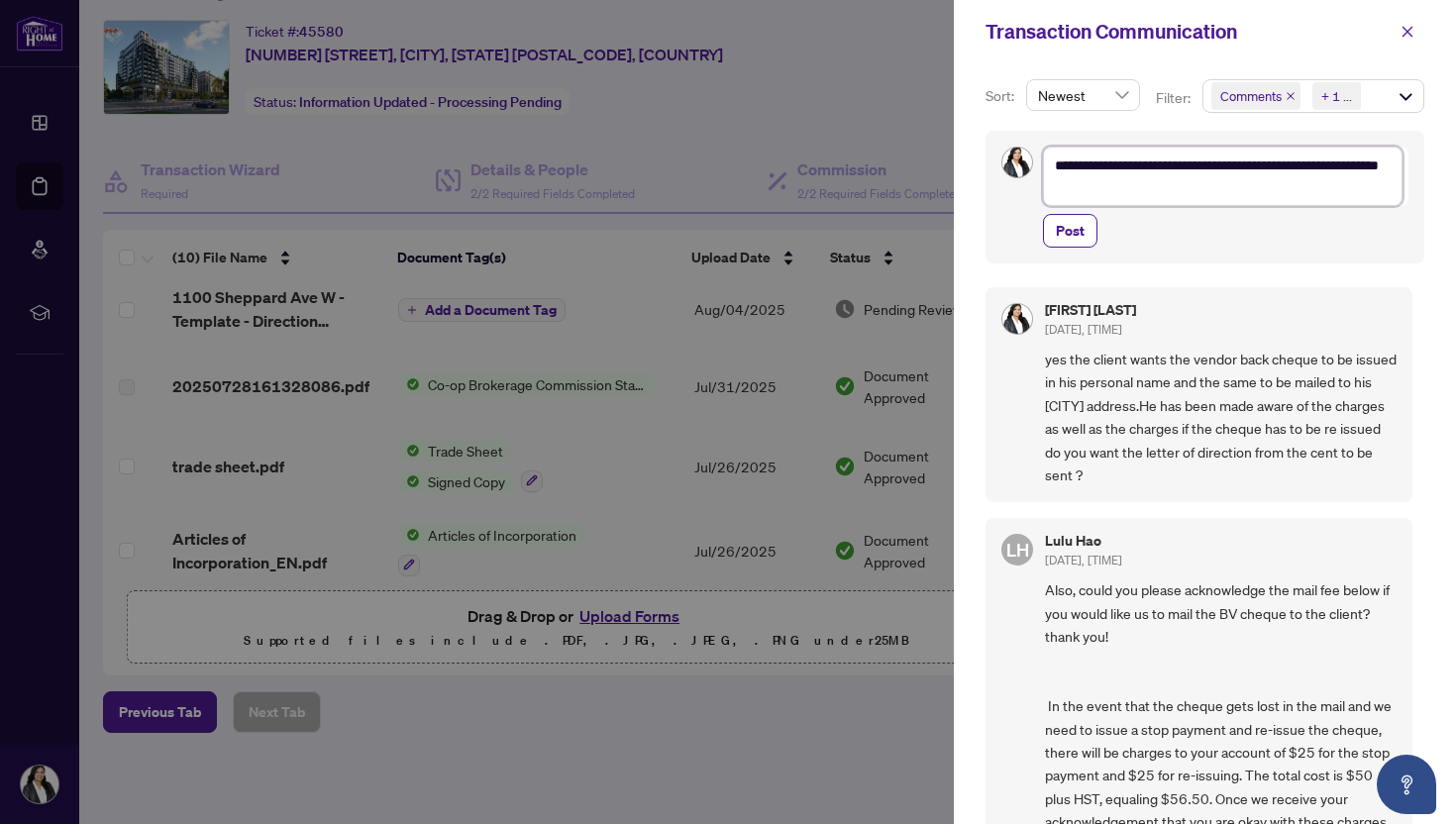 type on "**********" 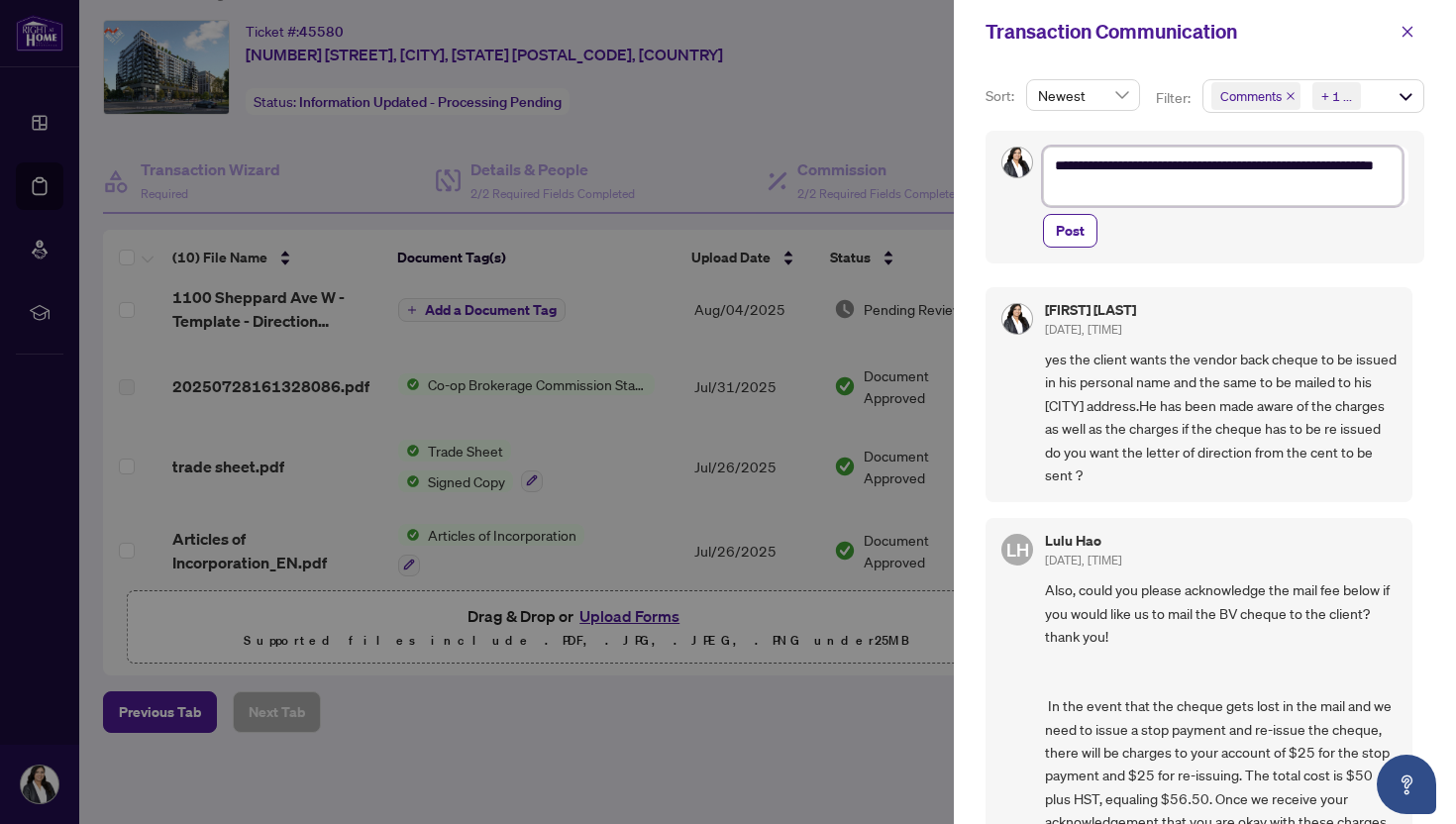 type on "**********" 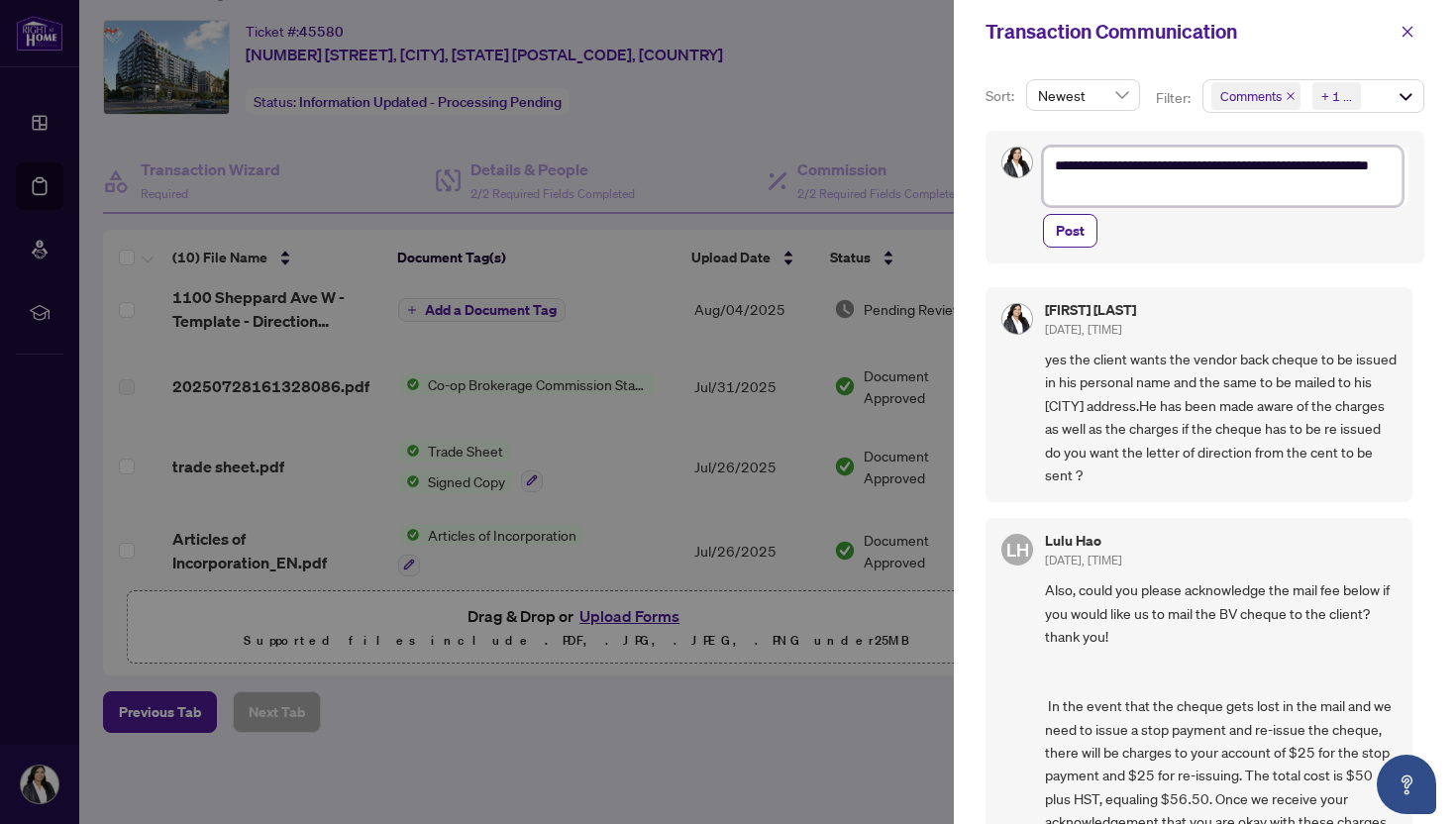 type on "**********" 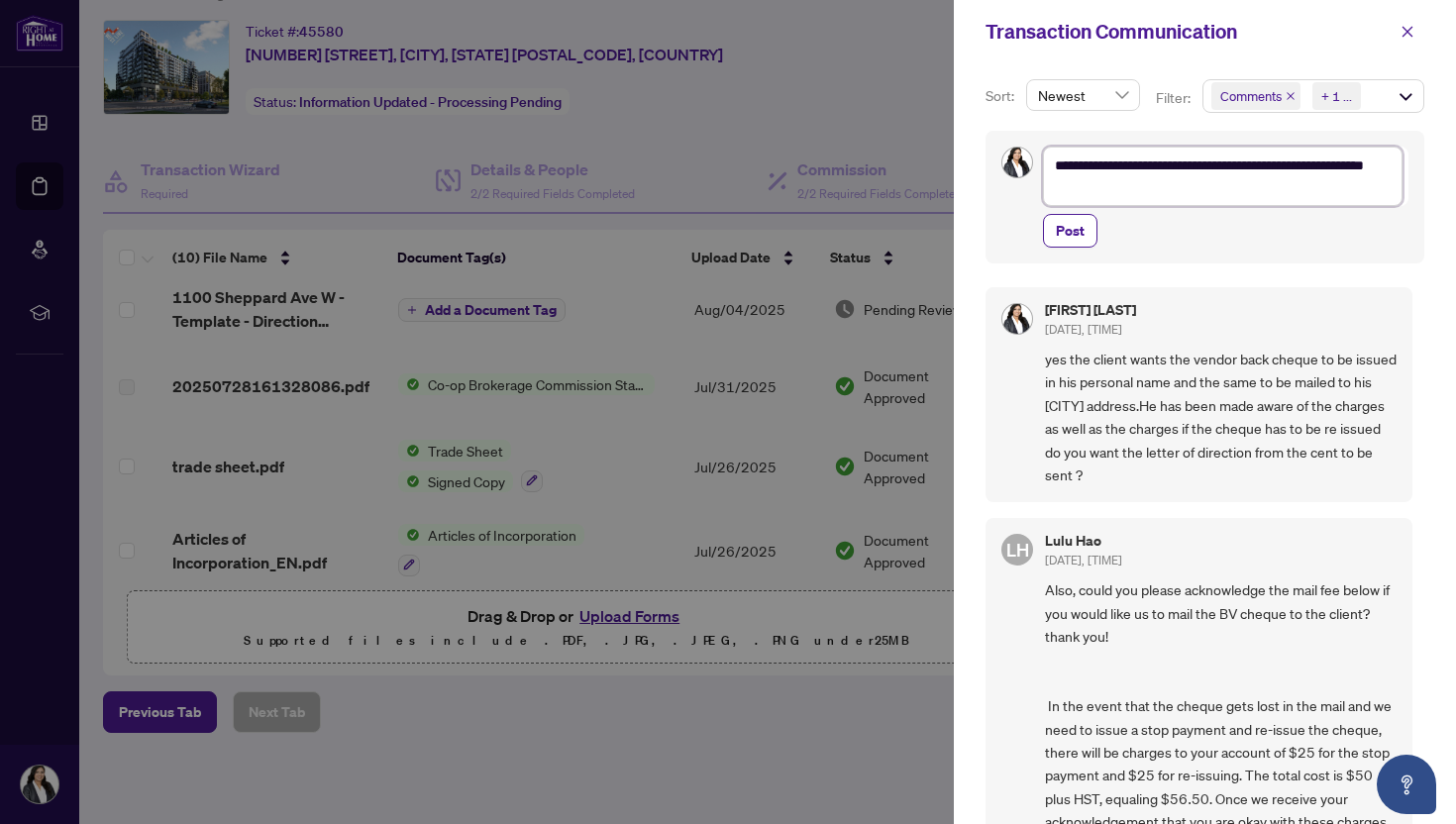 type on "**********" 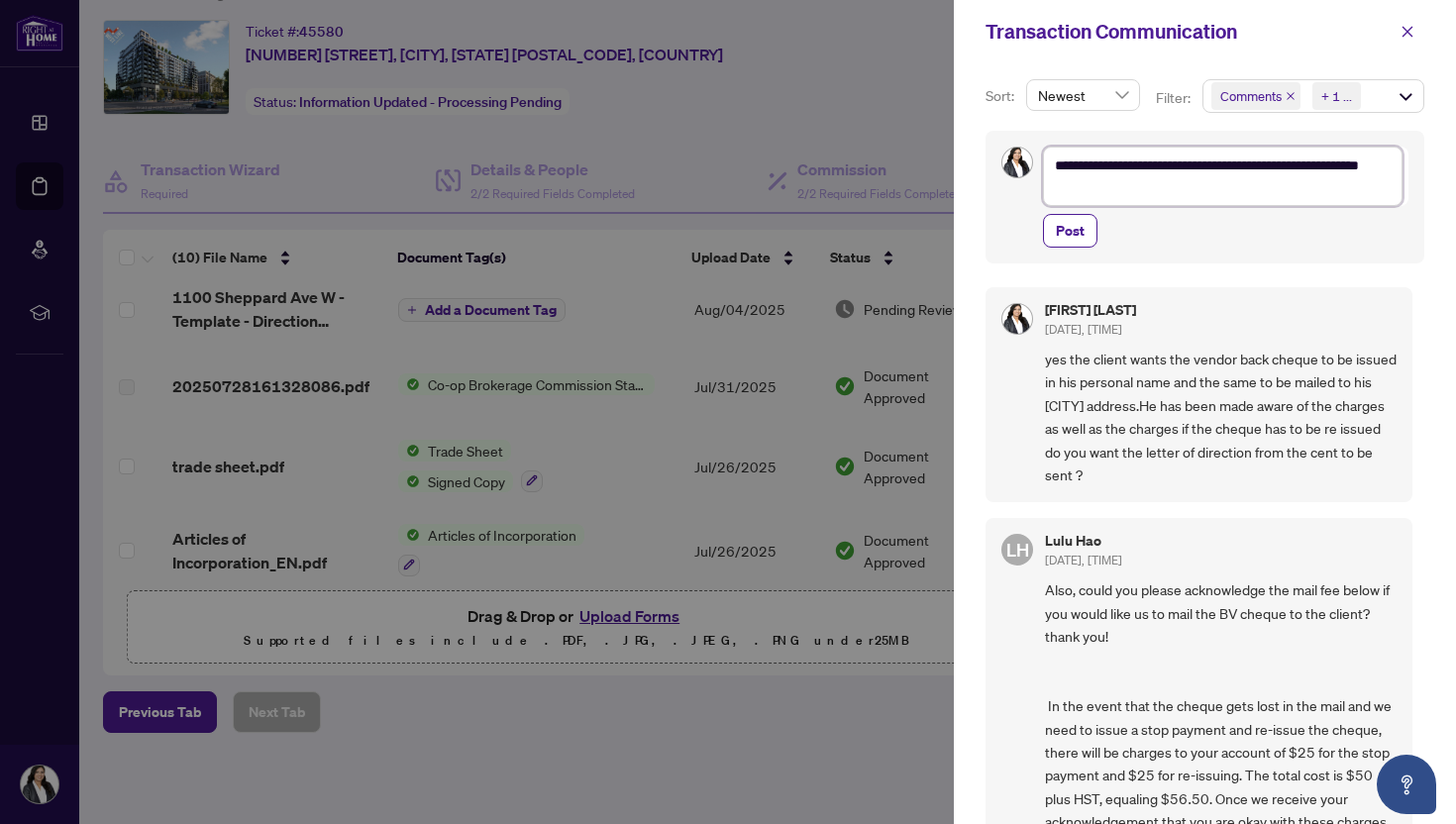 type on "**********" 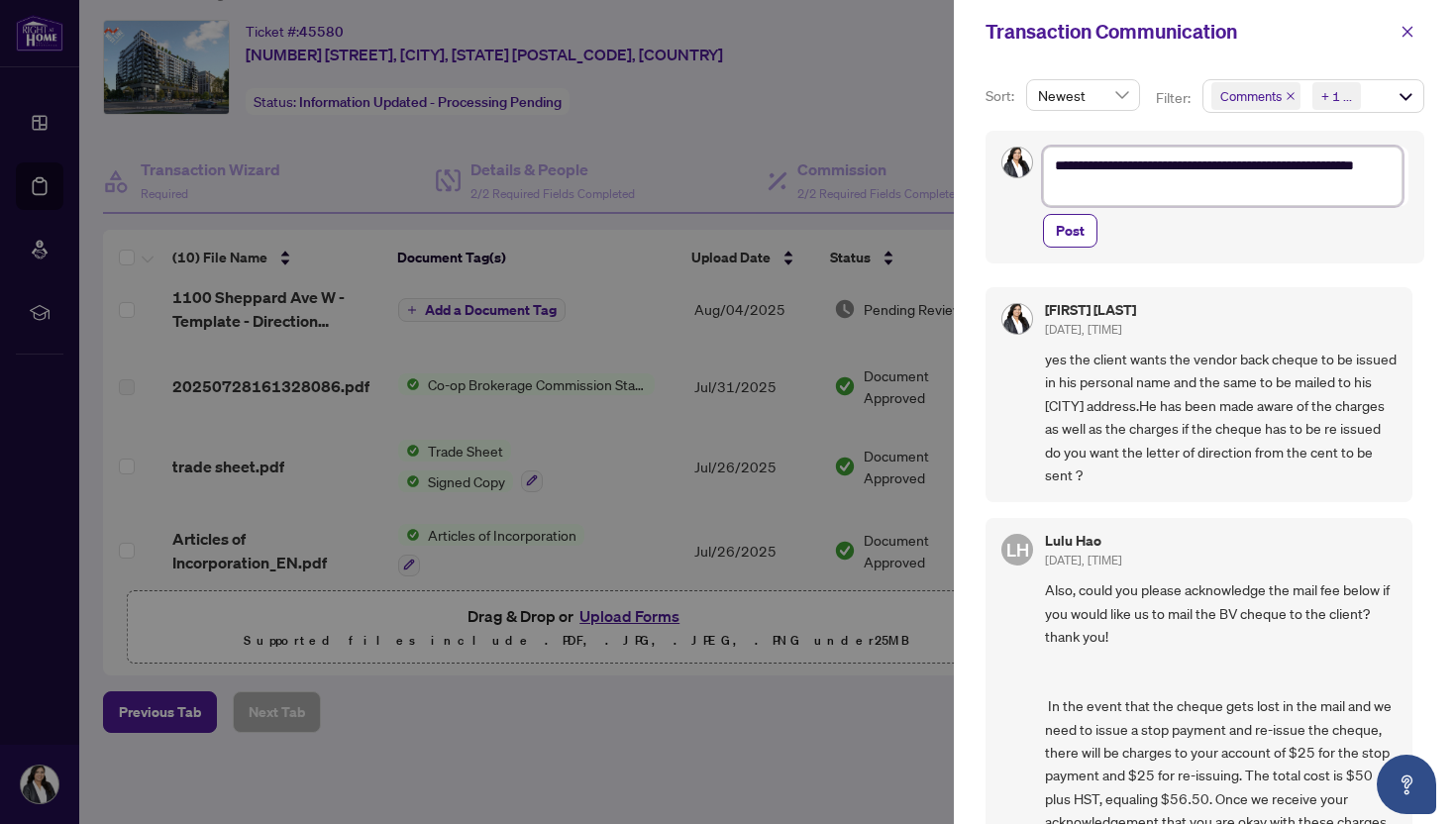 type on "**********" 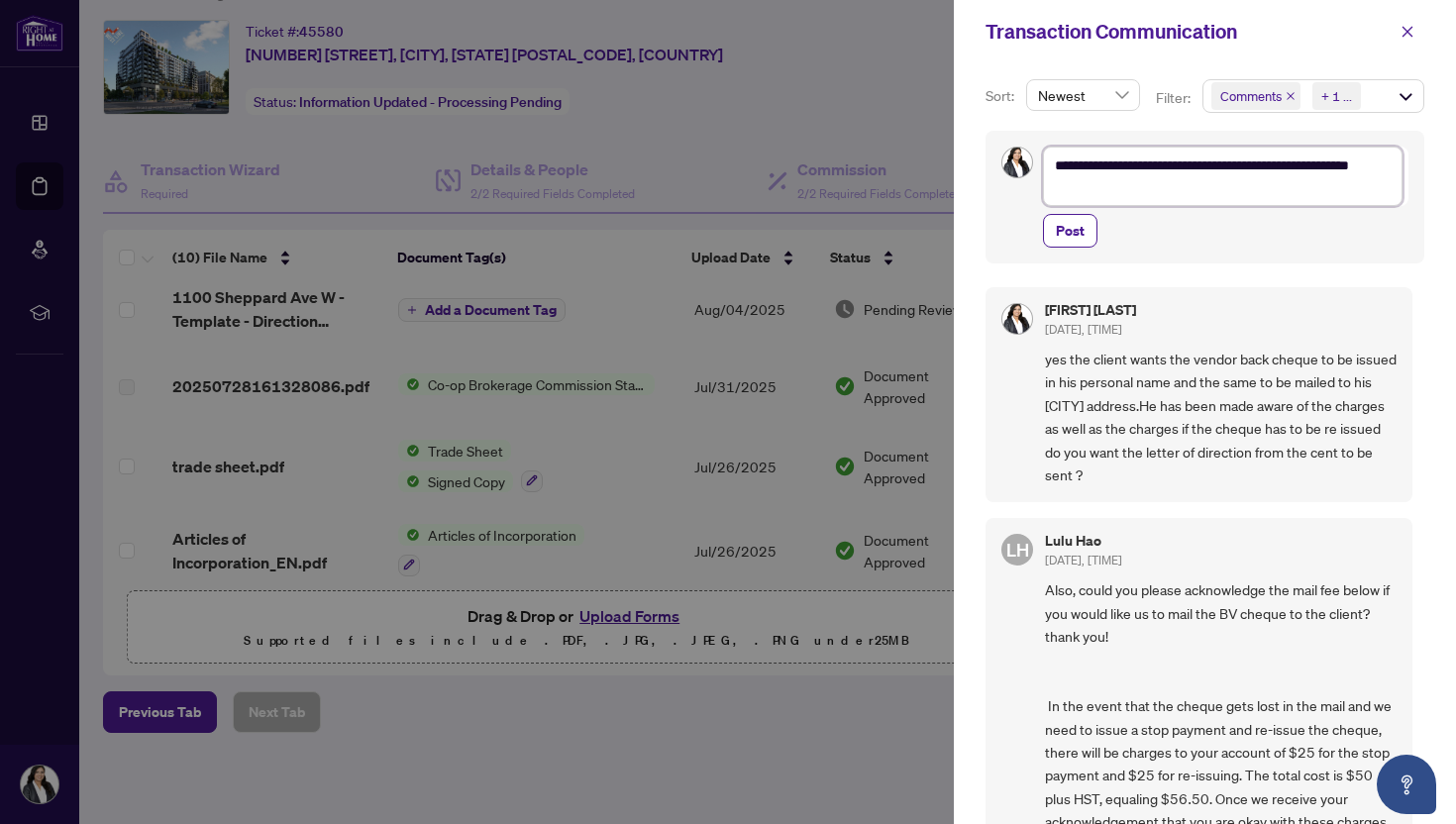 type on "**********" 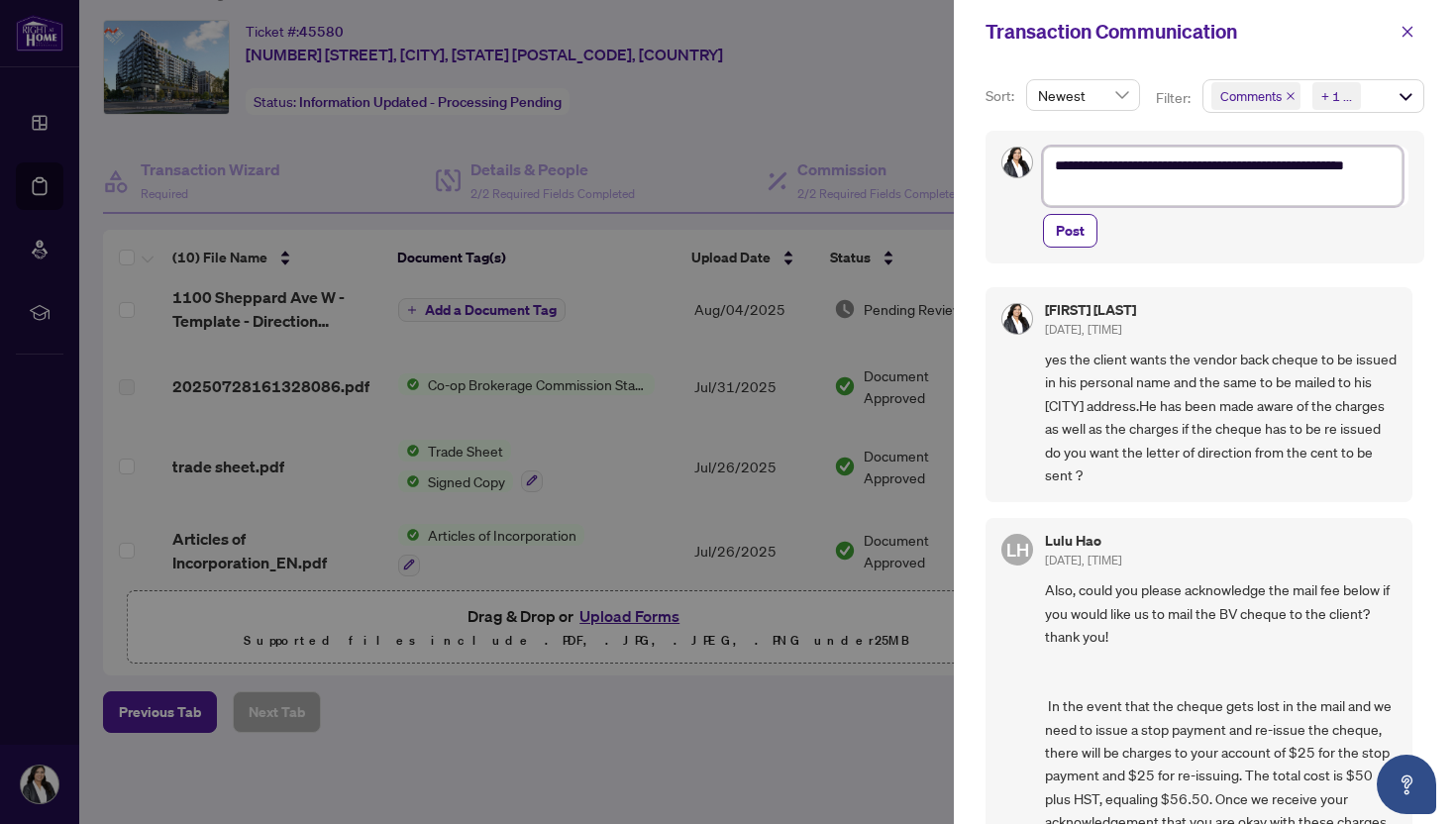 type on "**********" 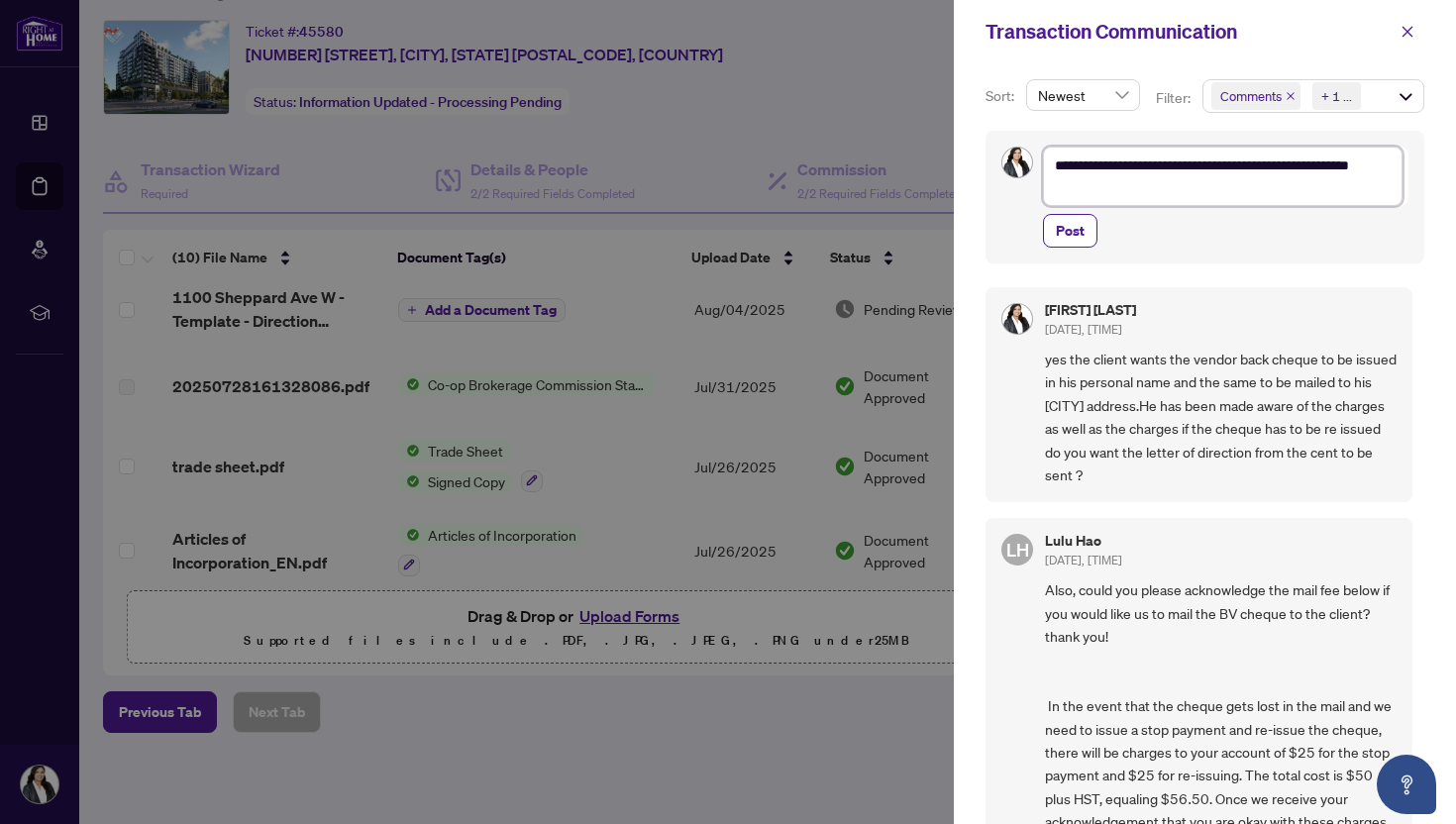 type on "**********" 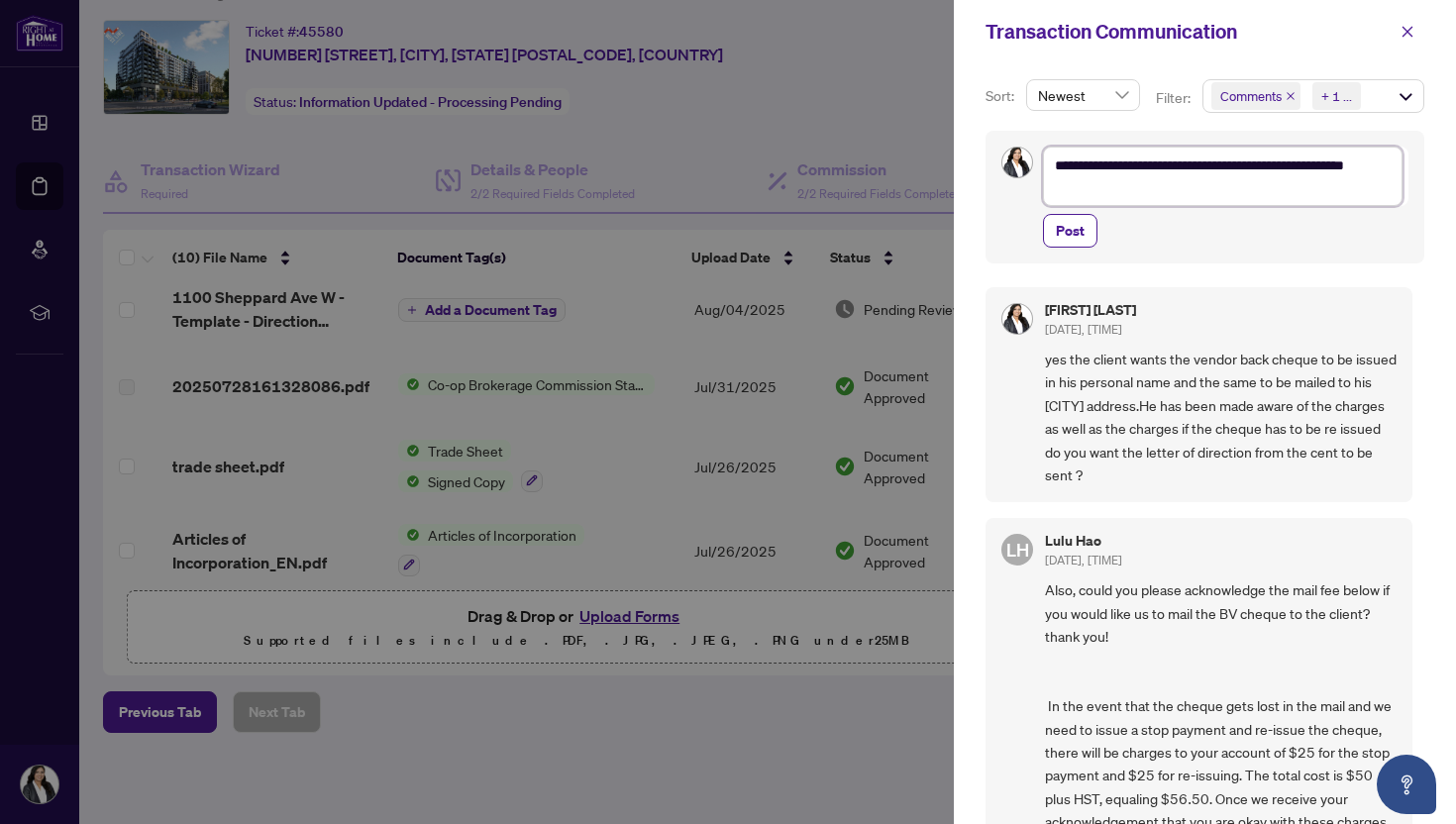type on "**********" 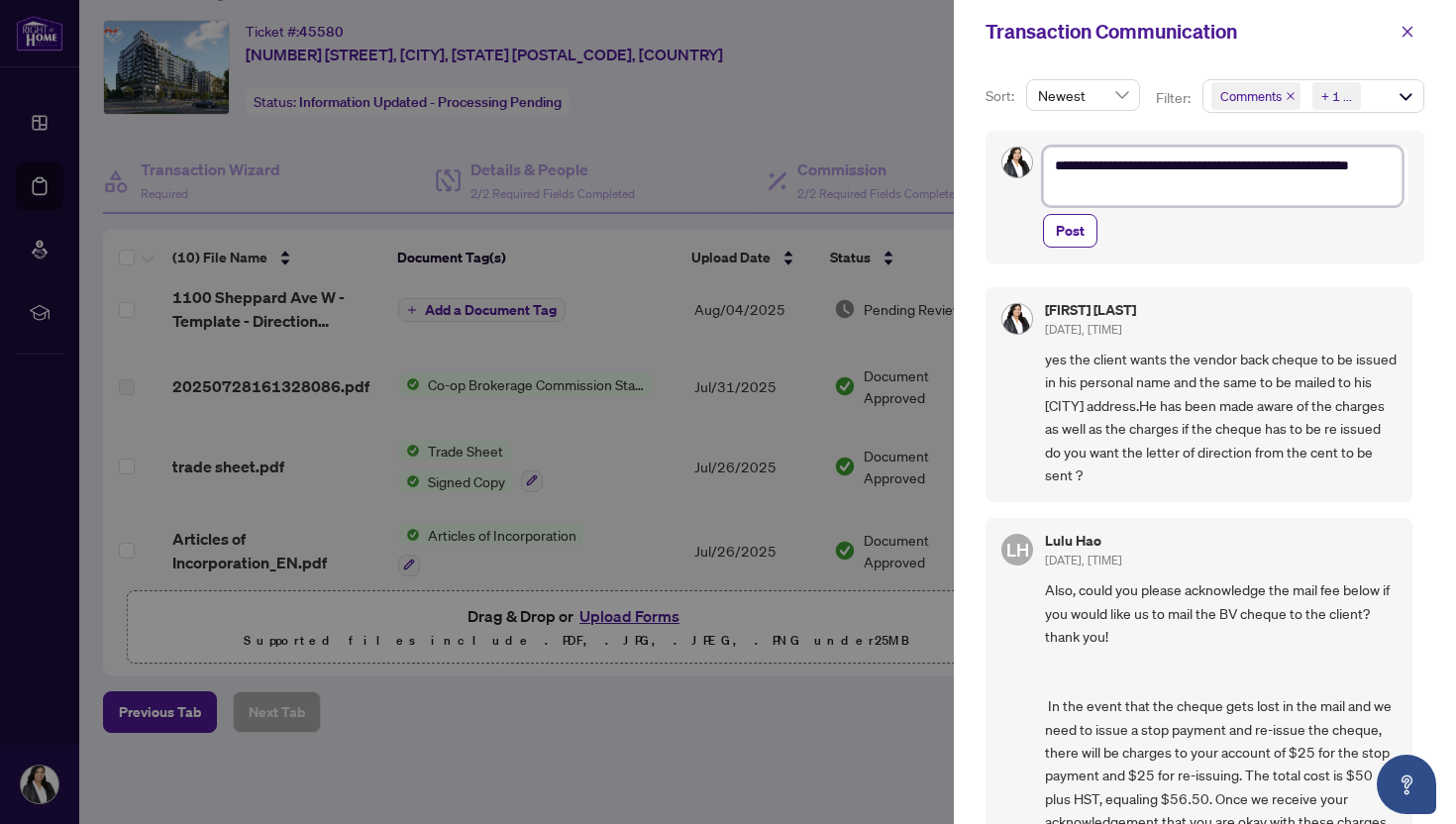 type on "**********" 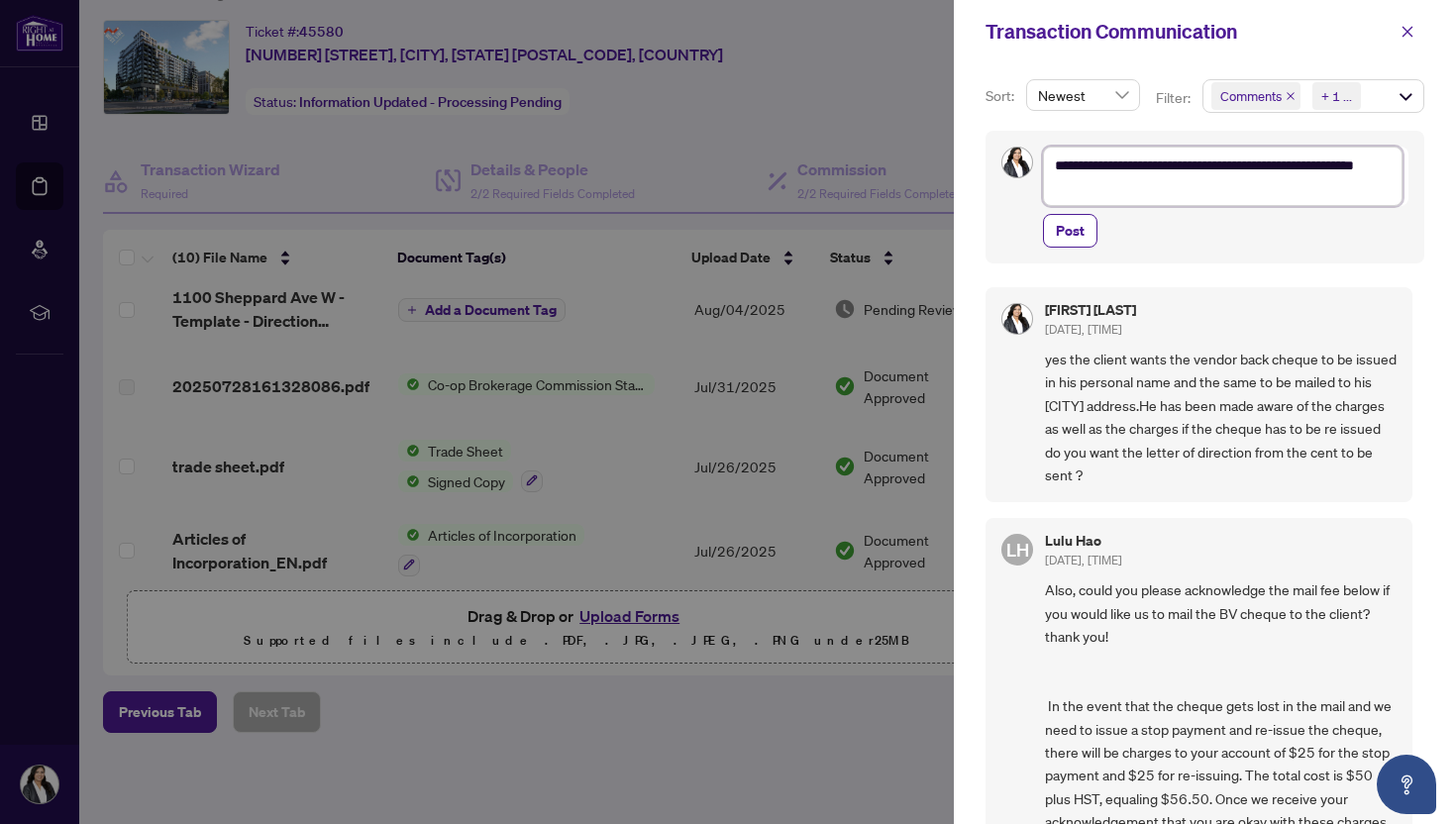 type on "**********" 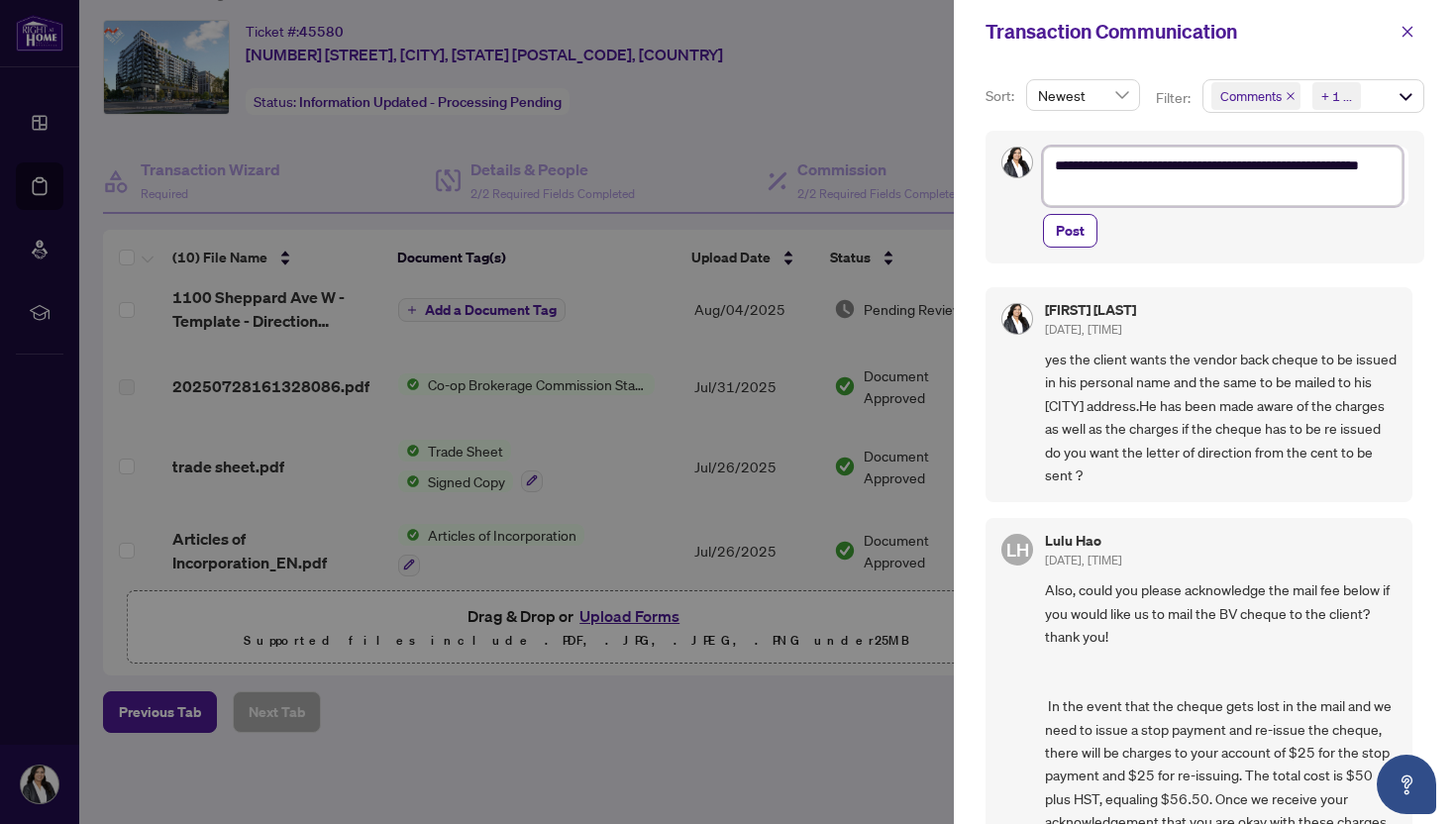 type on "**********" 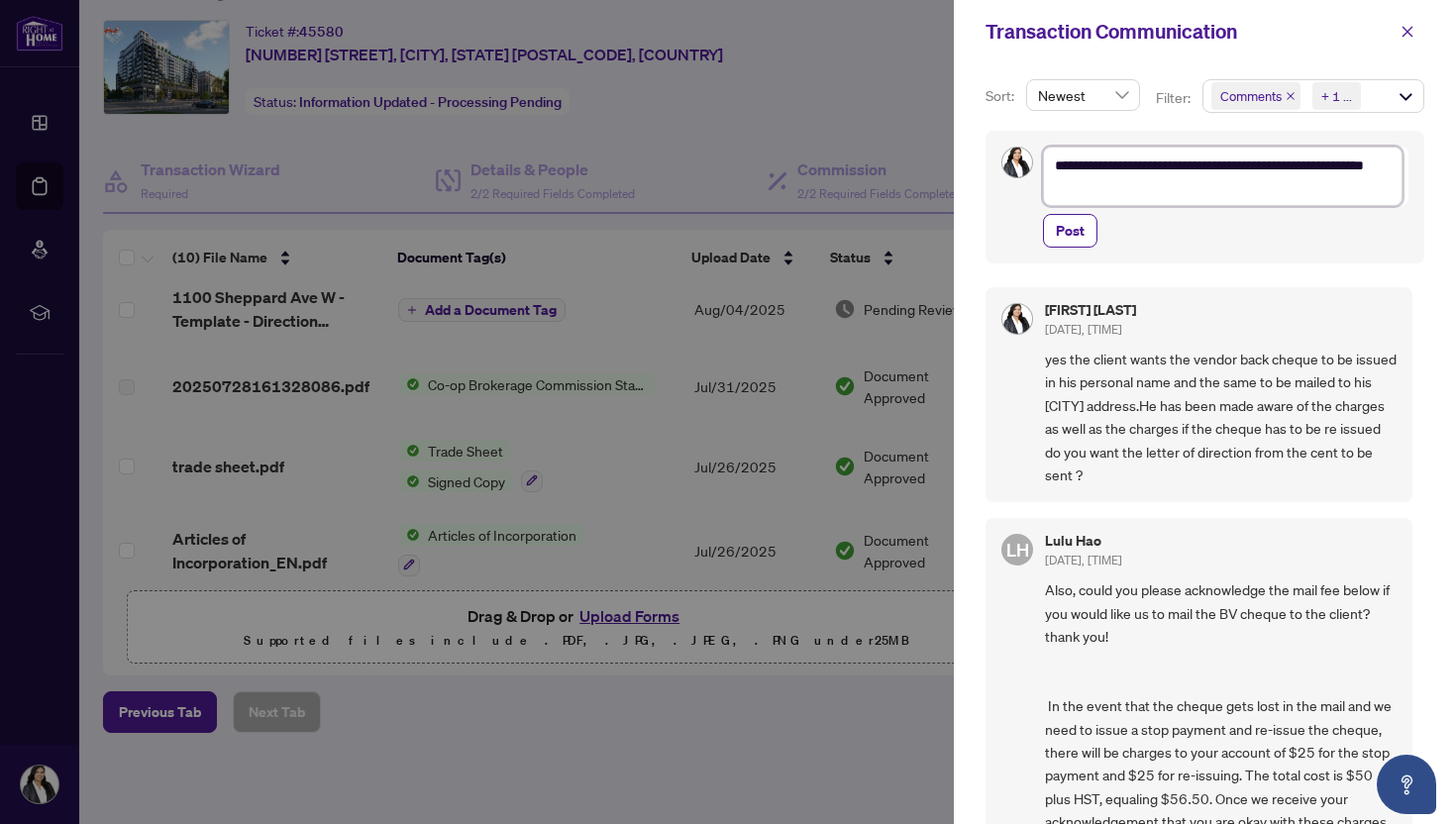 type on "**********" 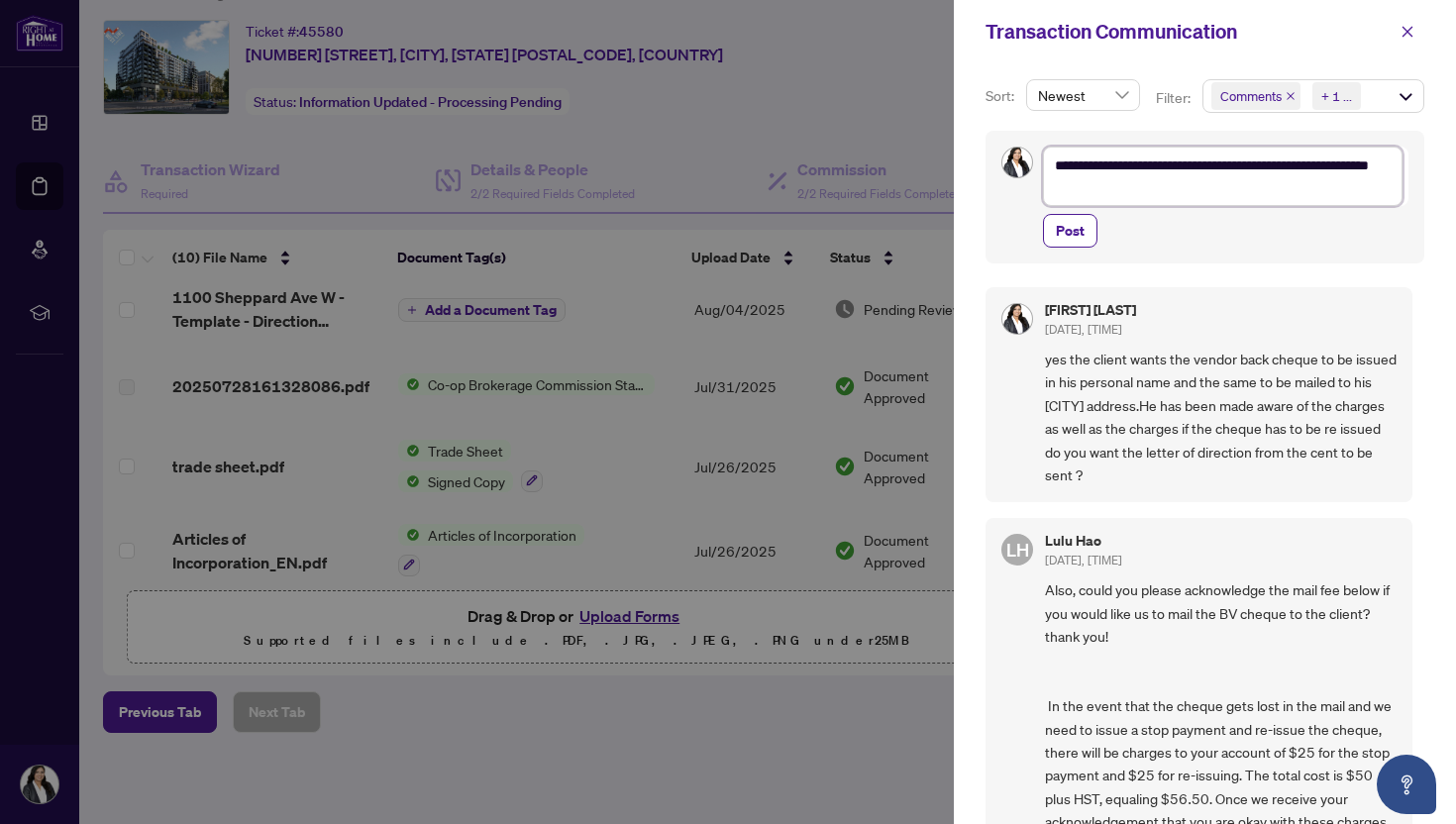 type 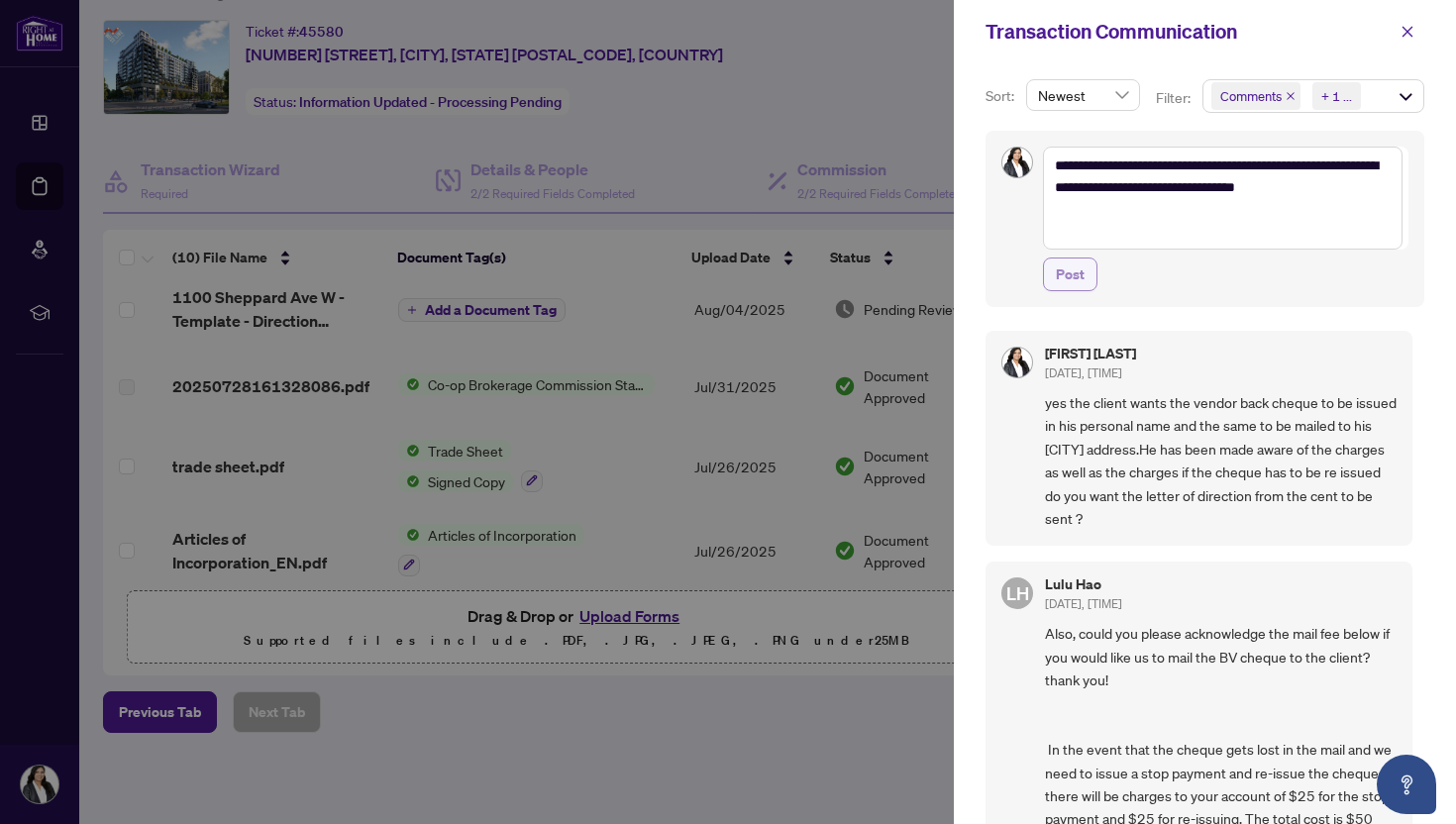 click on "Post" at bounding box center (1070, 274) 